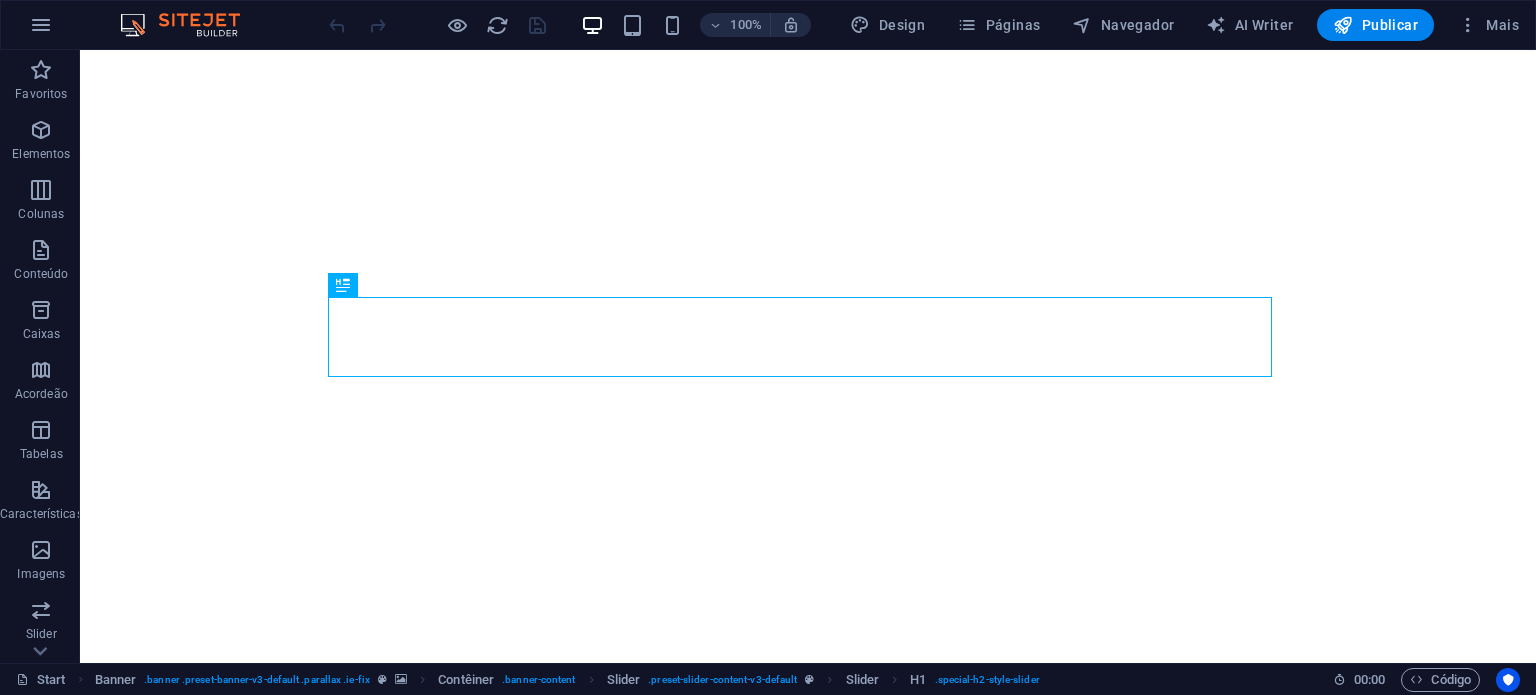 scroll, scrollTop: 0, scrollLeft: 0, axis: both 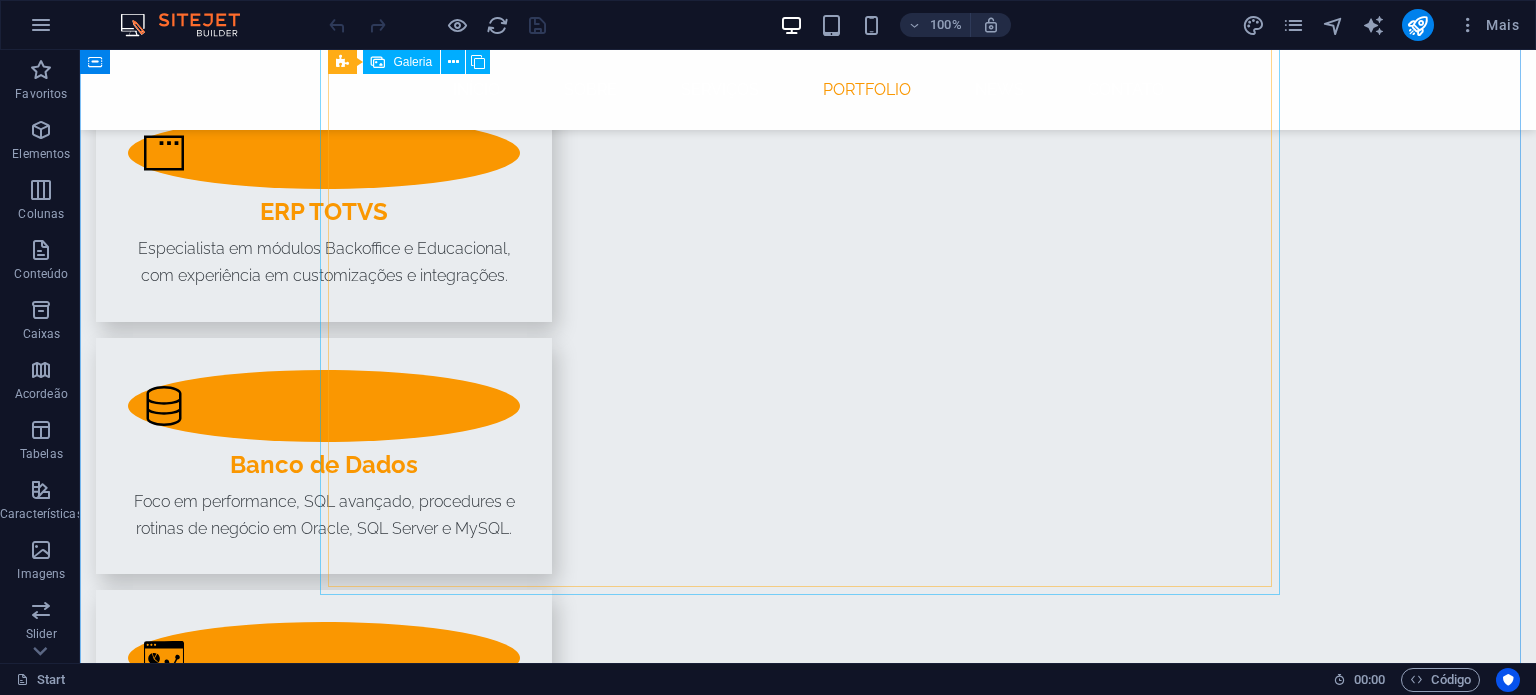 click at bounding box center [688, 2023] 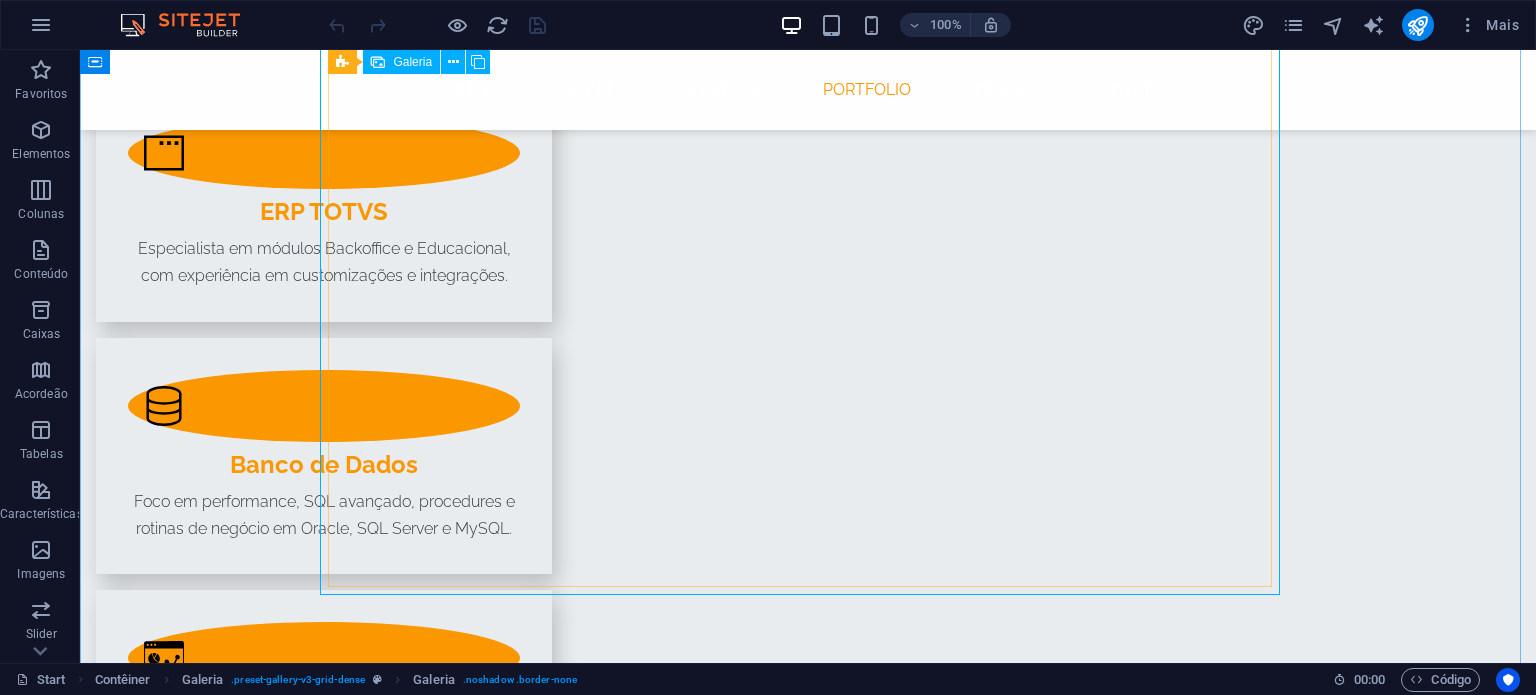 click at bounding box center [688, 2023] 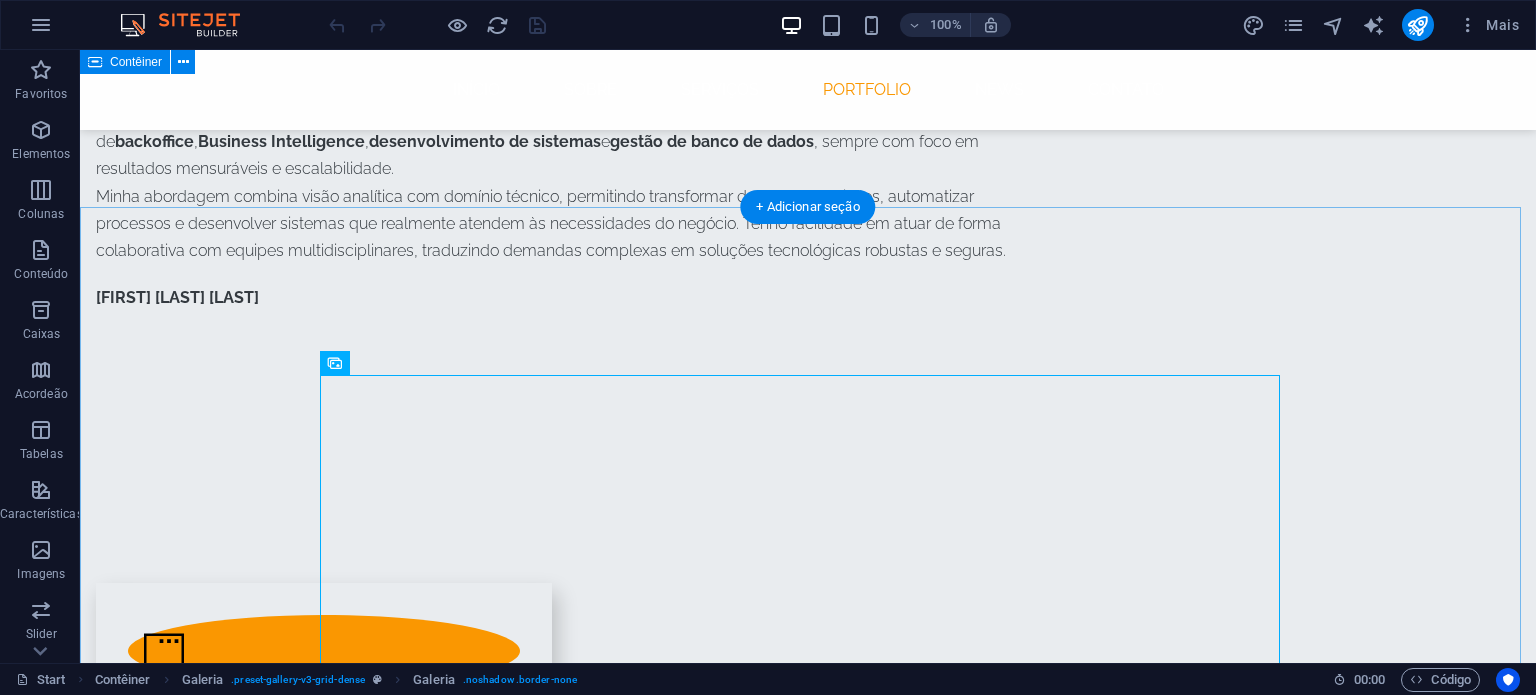 scroll, scrollTop: 1900, scrollLeft: 0, axis: vertical 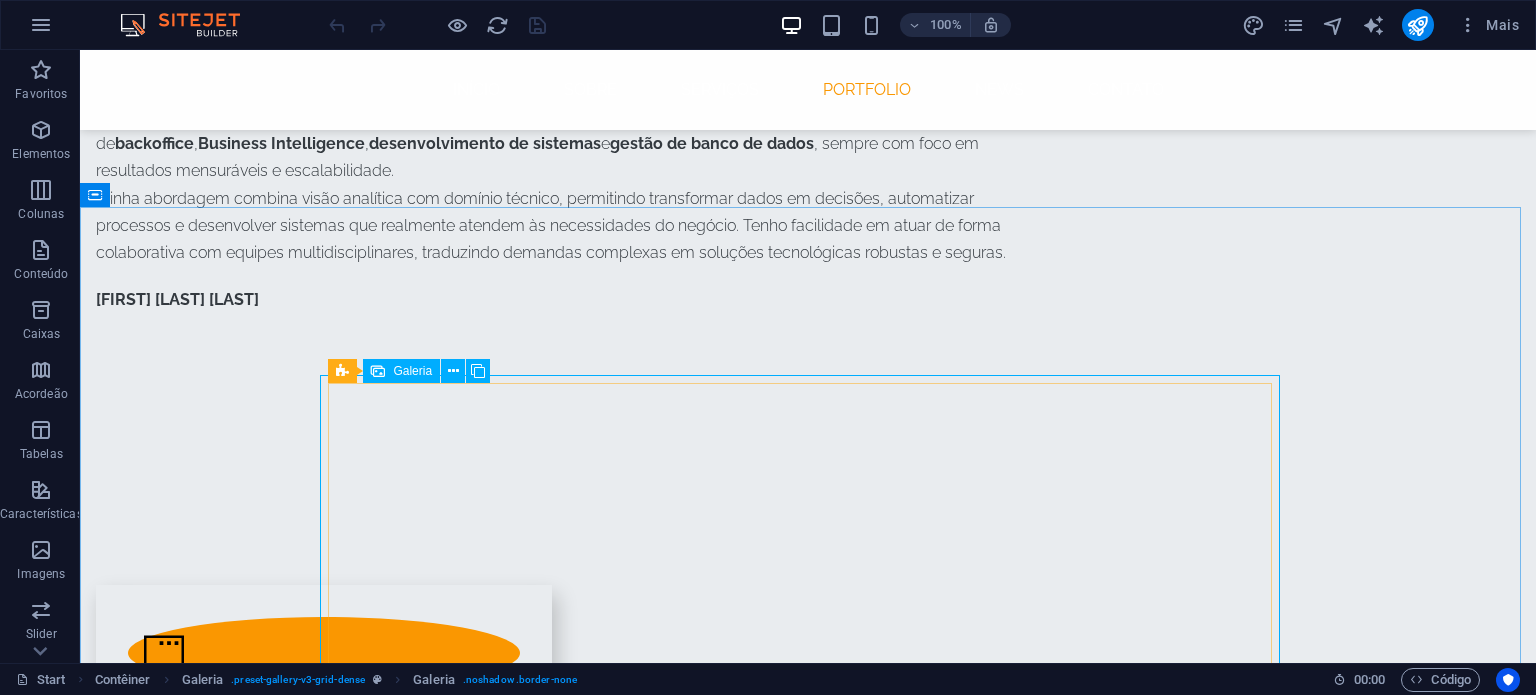 click on "Galeria" at bounding box center [412, 371] 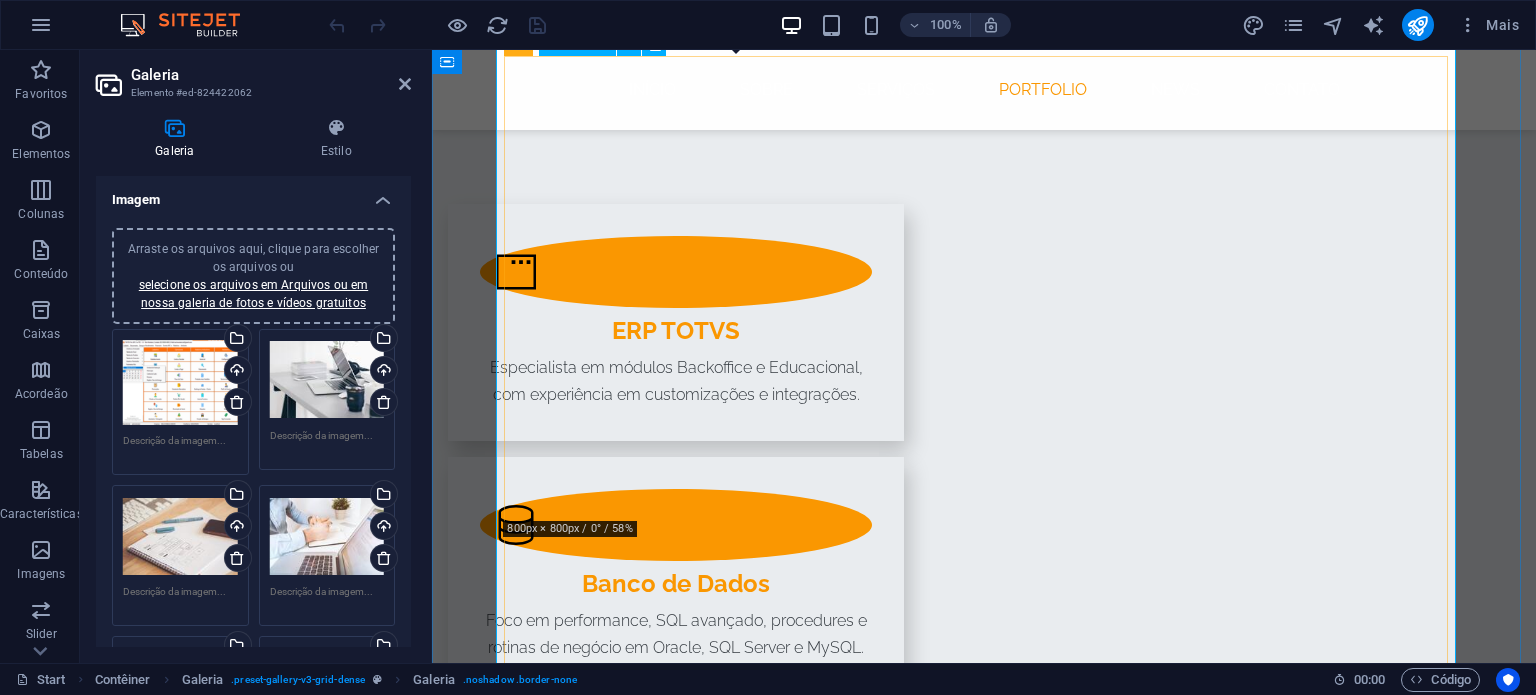 scroll, scrollTop: 2400, scrollLeft: 0, axis: vertical 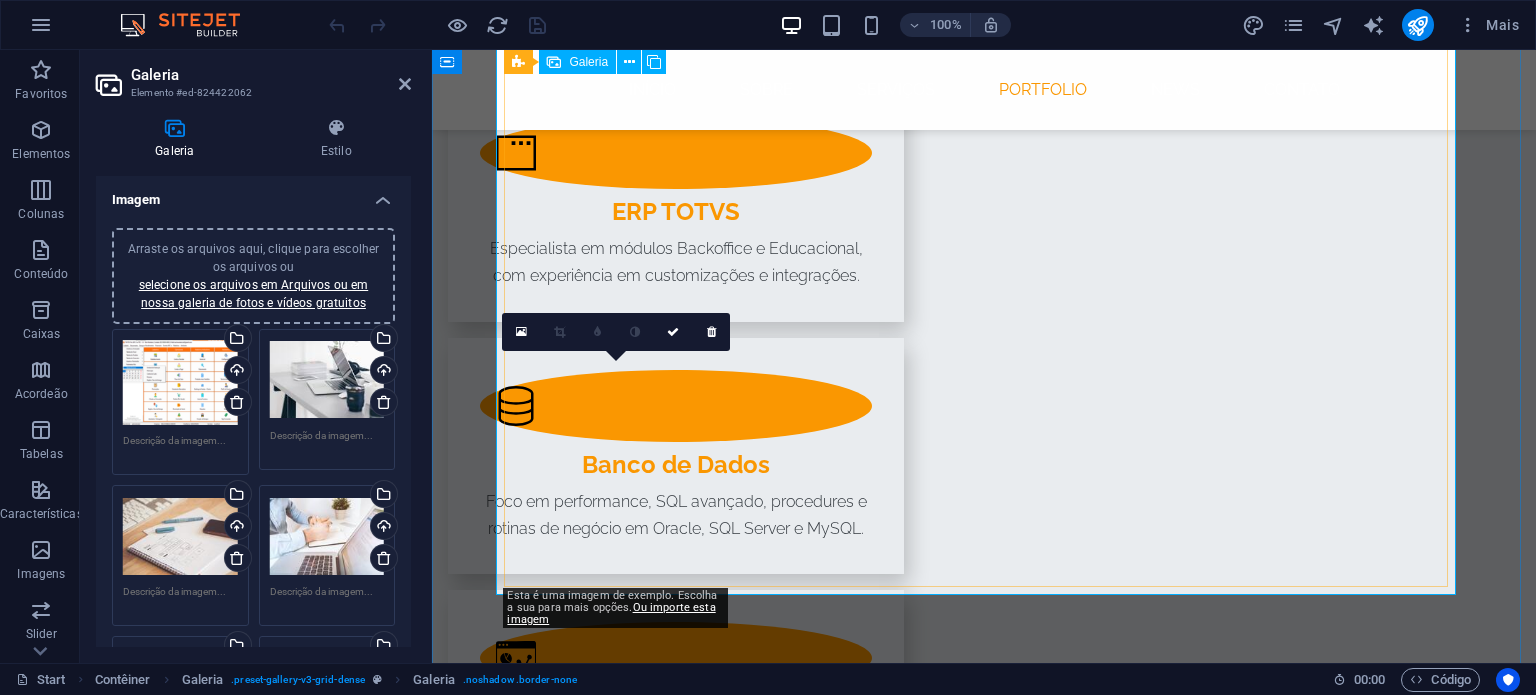 click at bounding box center (624, 2023) 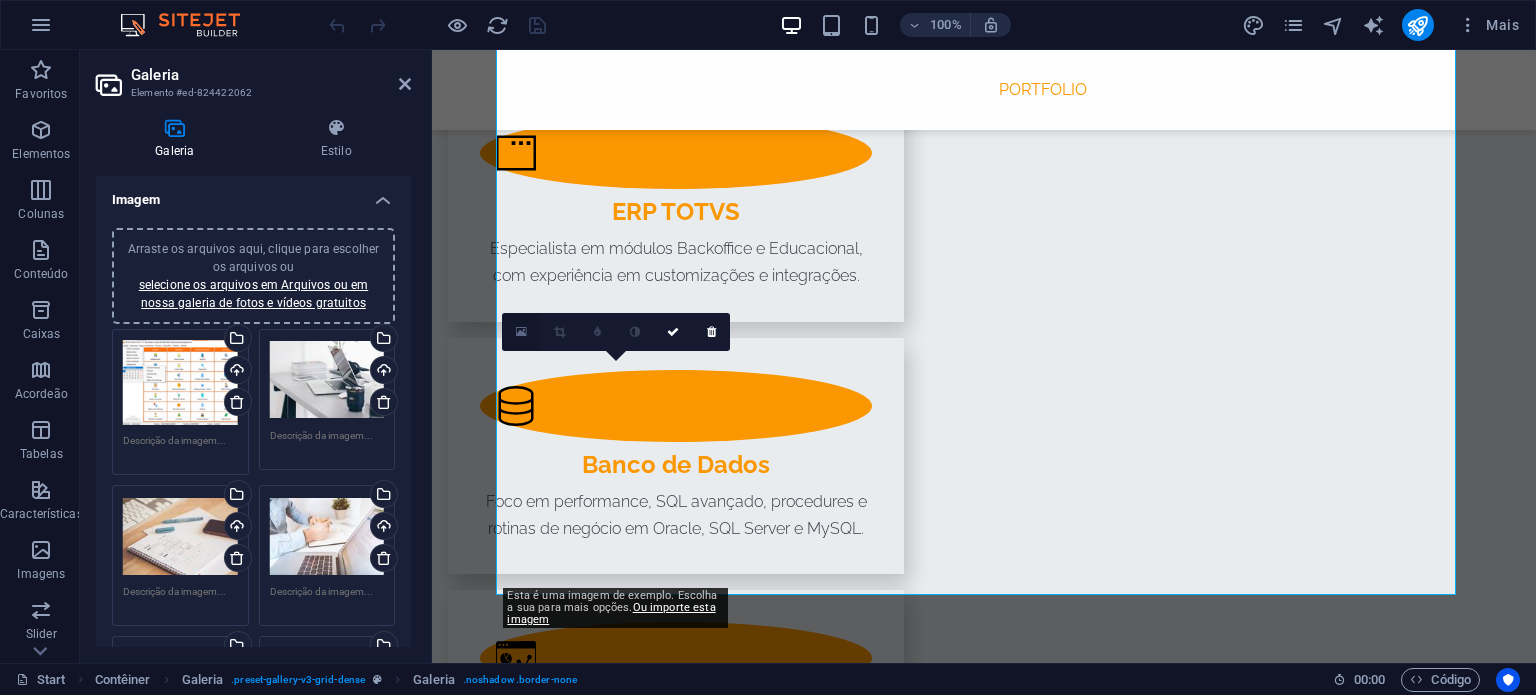 click at bounding box center (521, 332) 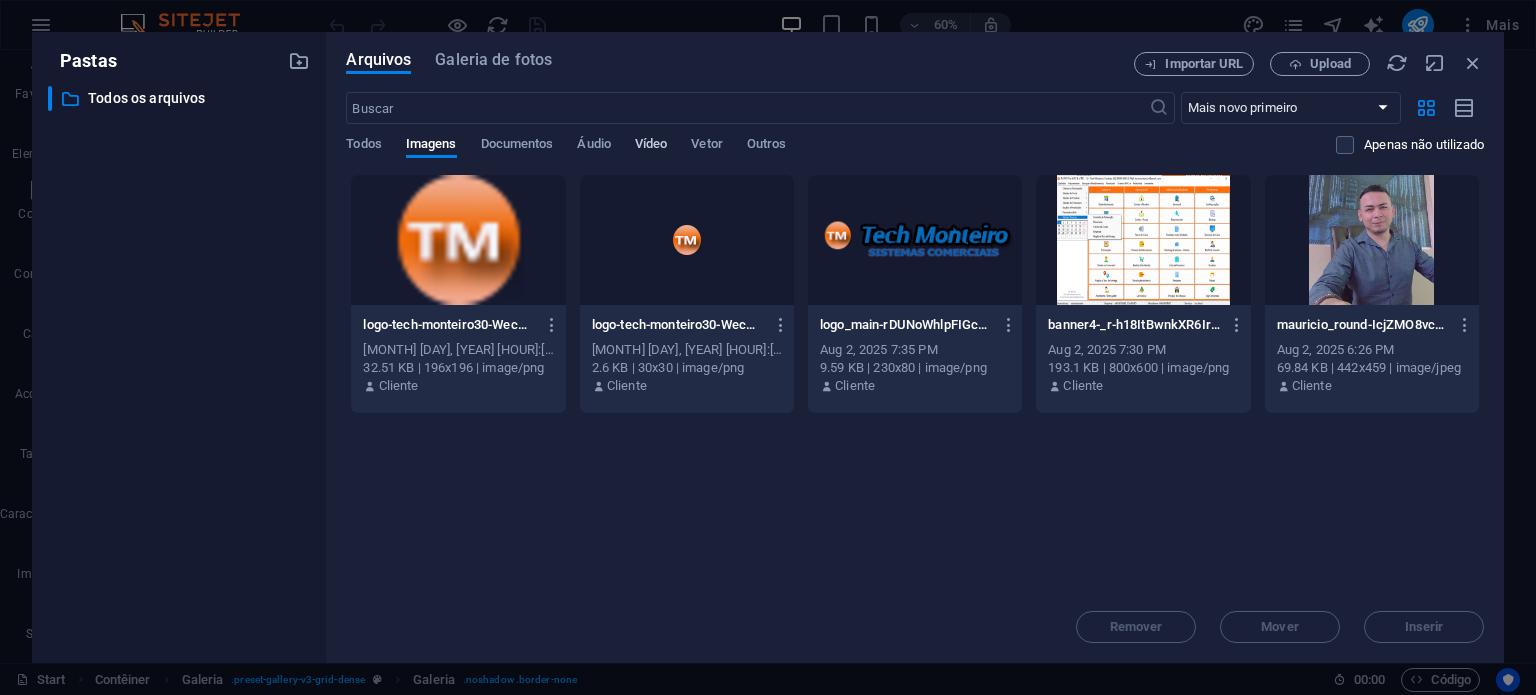 click on "Vídeo" at bounding box center (651, 146) 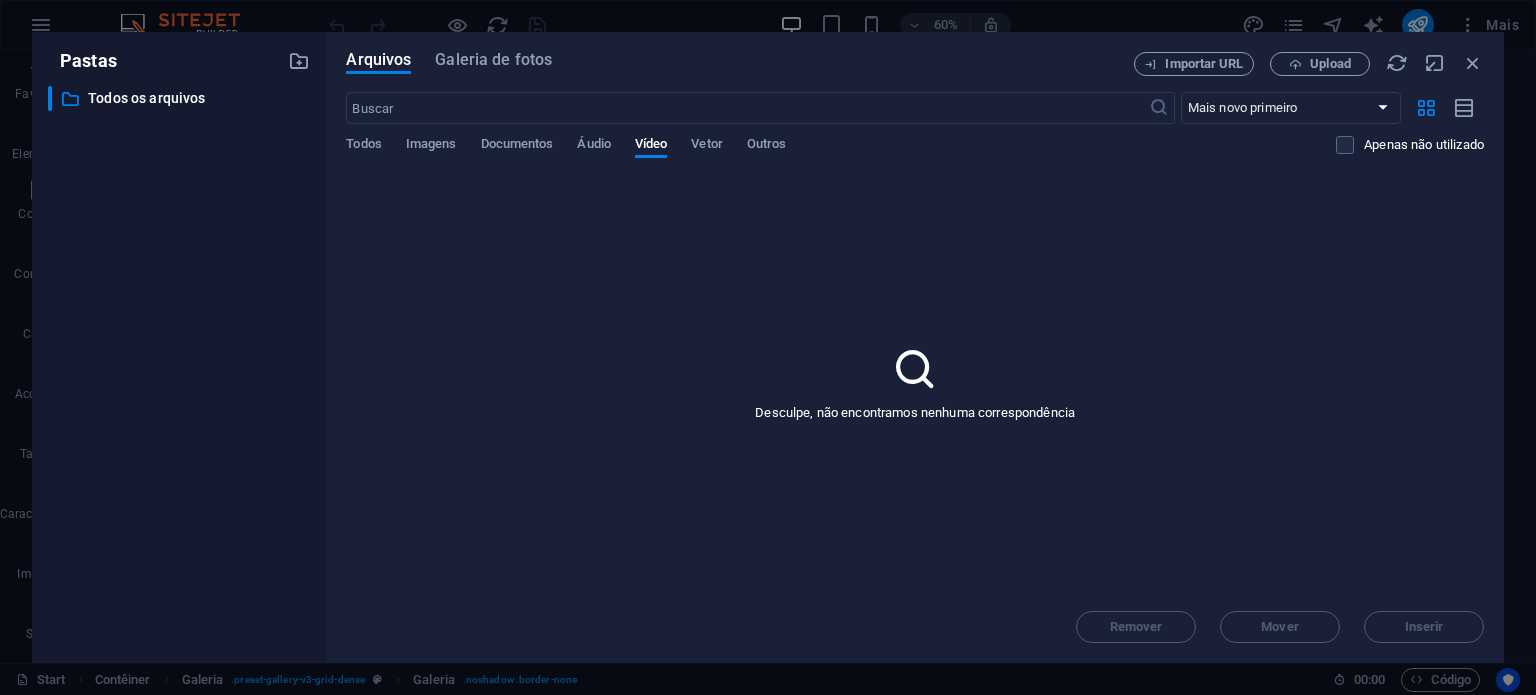 click at bounding box center [915, 369] 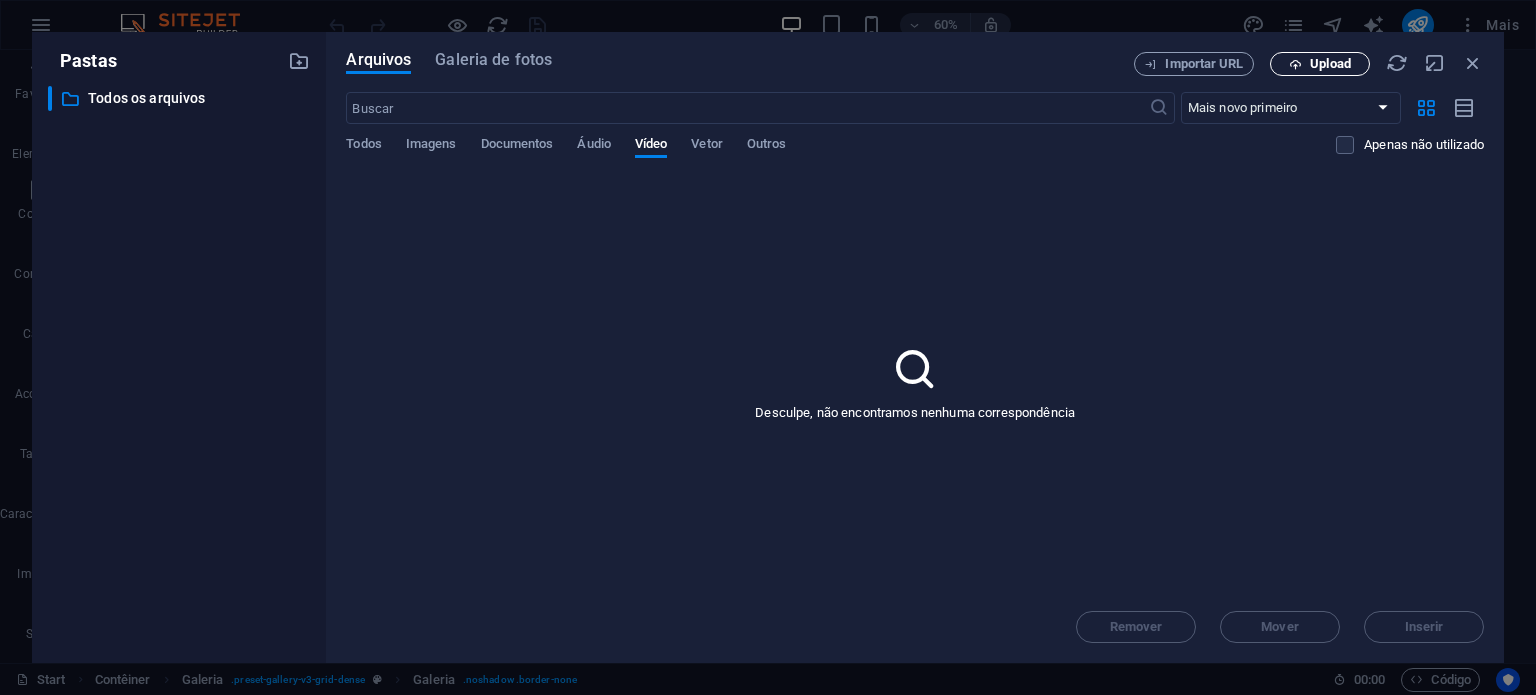 click on "Arquivos Galeria de fotos Importar URL Upload ​ Mais novo primeiro Mais antigo primeiro Nome (A-Z) Nome (Z-A) Tamanho (0-9) Tamanho (9-0) Resolução (0-9) Resolução (9-0) Todos Imagens Documentos Áudio Vídeo Vetor Outros Apenas não utilizado Desculpe, não encontramos nenhuma correspondência Remover Mover Inserir" at bounding box center [915, 347] 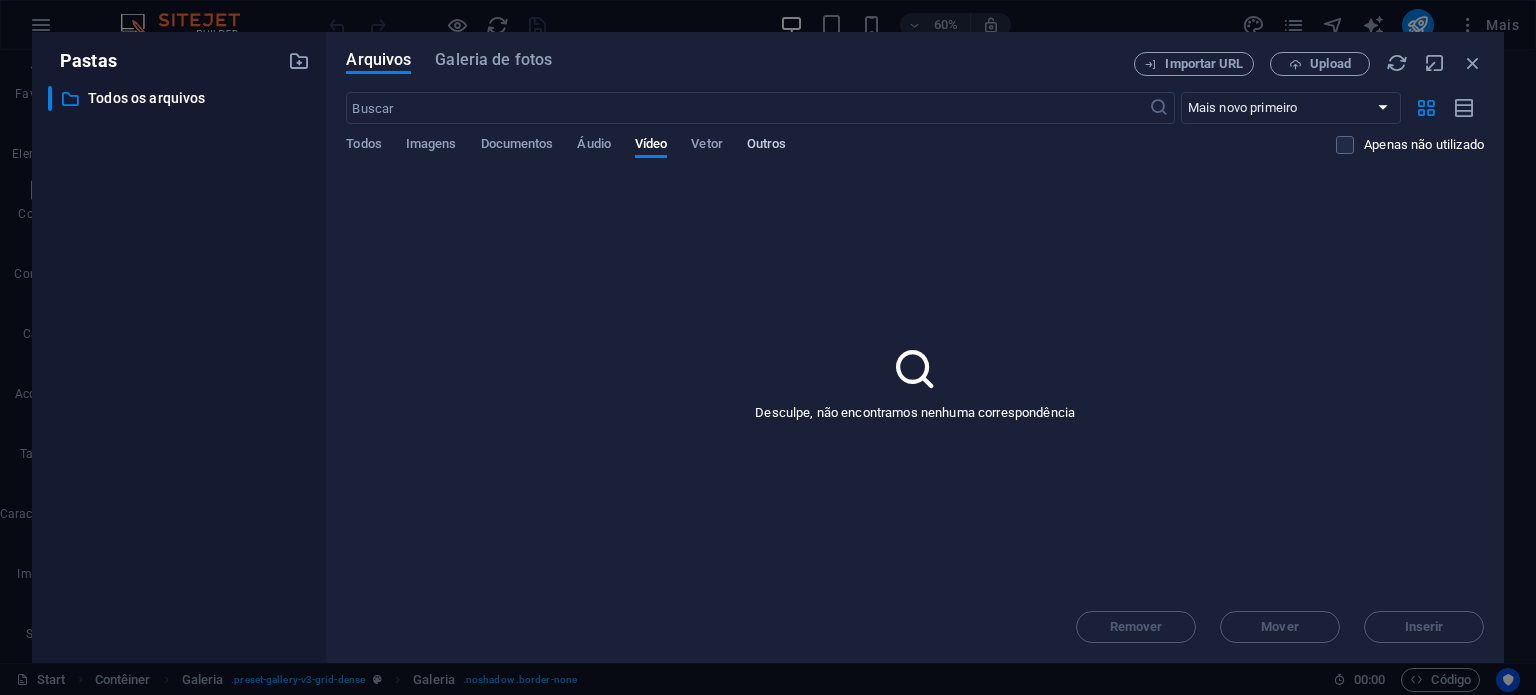 click on "Outros" at bounding box center (767, 146) 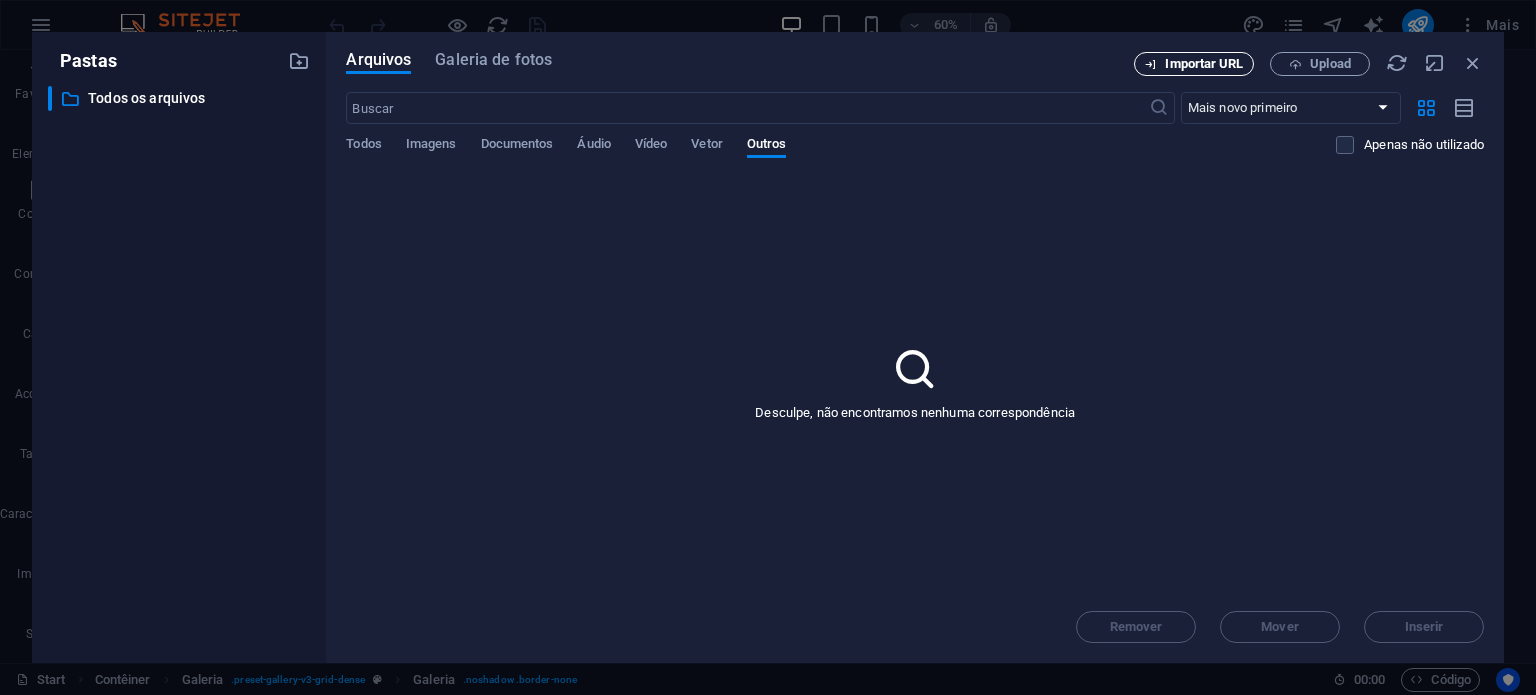 click on "Importar URL" at bounding box center [1204, 64] 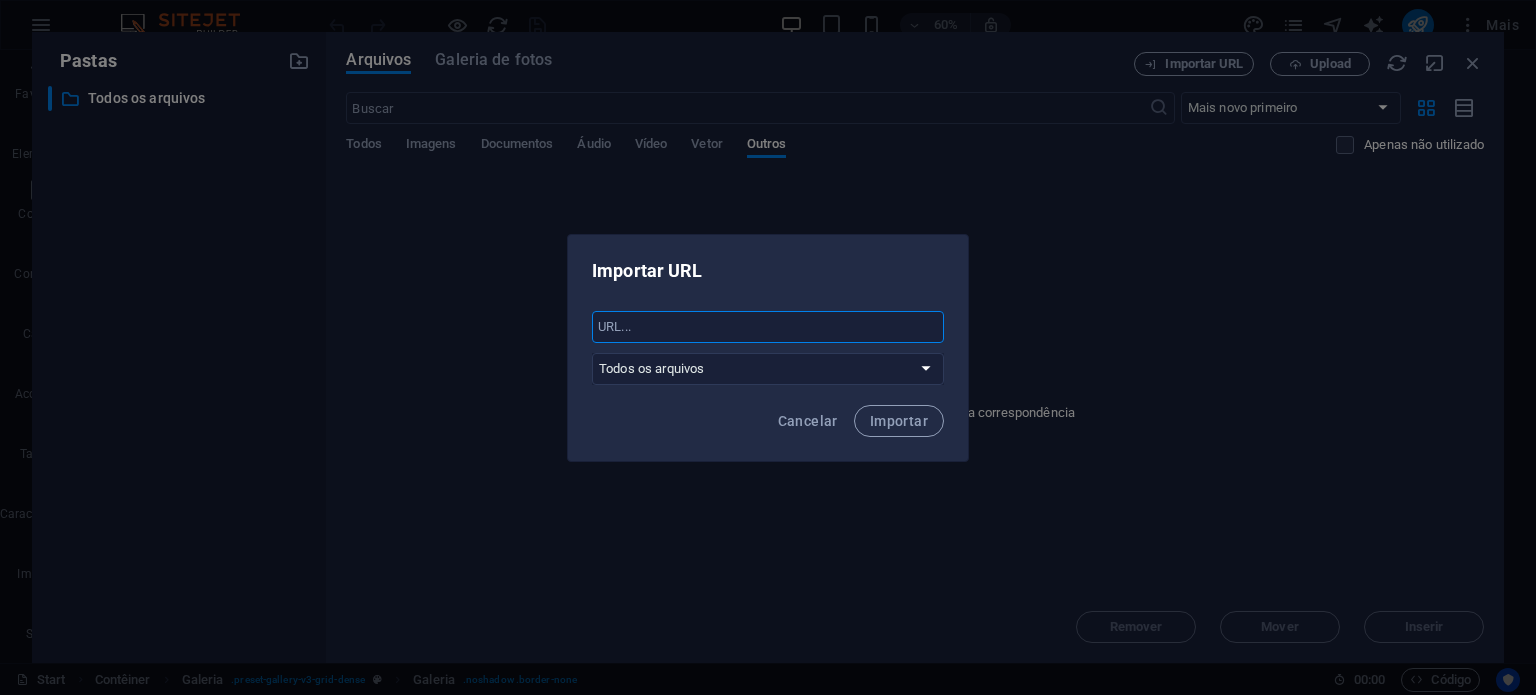 click at bounding box center [768, 327] 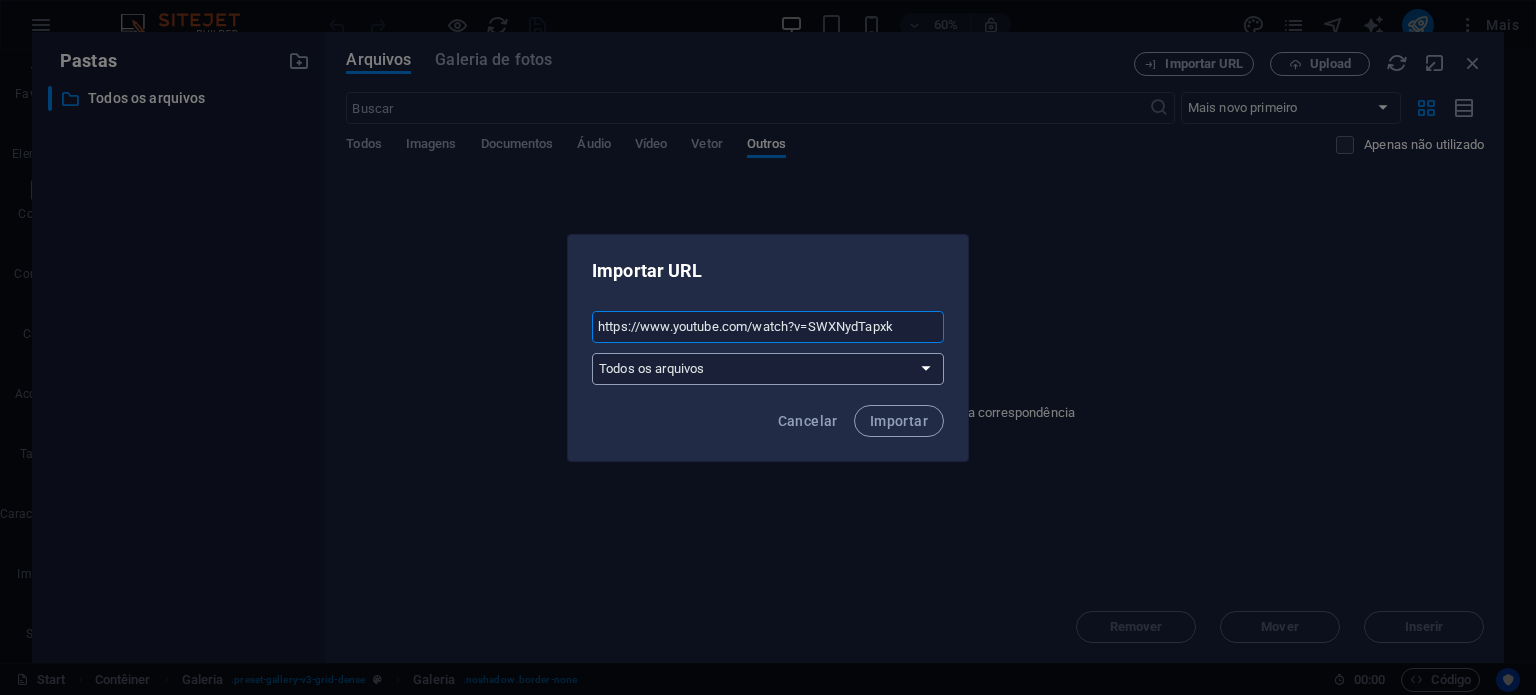 type on "https://www.youtube.com/watch?v=SWXNydTapxk" 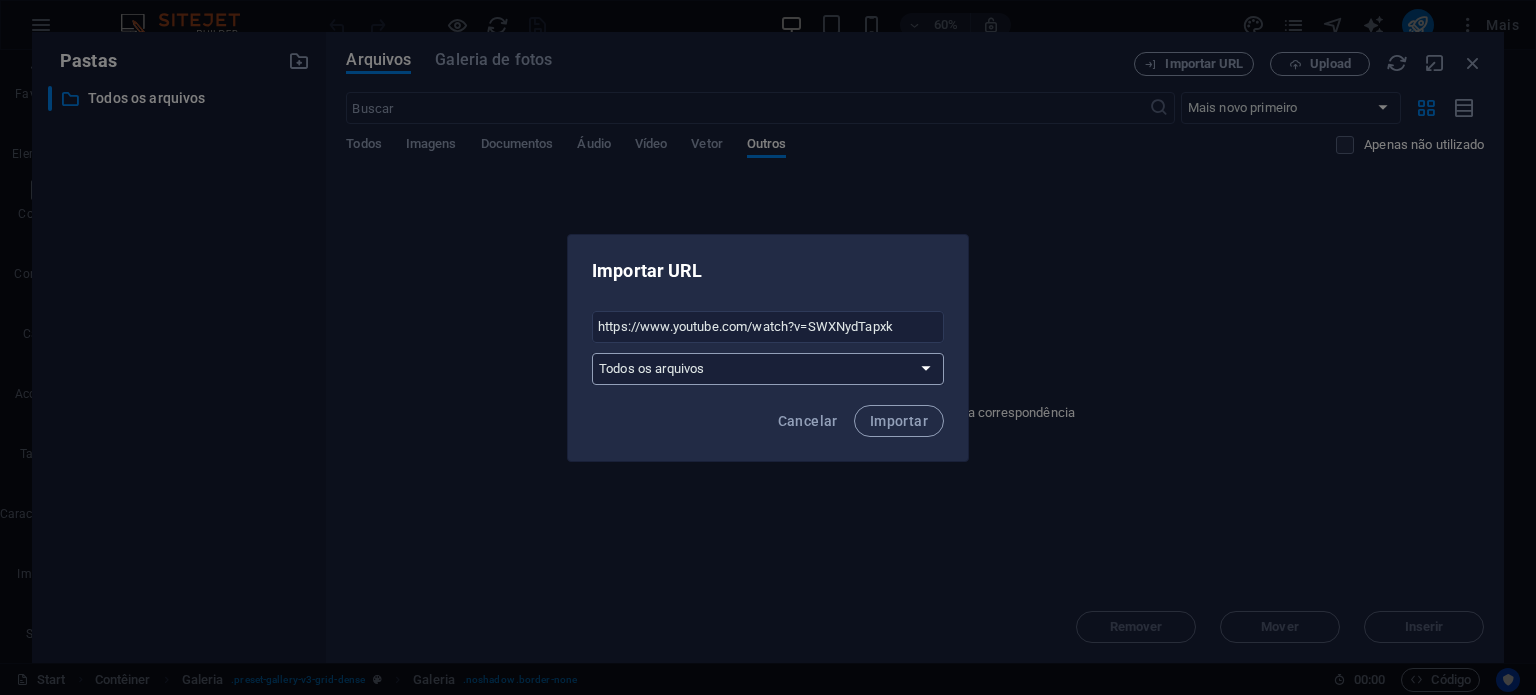 click on "Todos os arquivos" at bounding box center (768, 369) 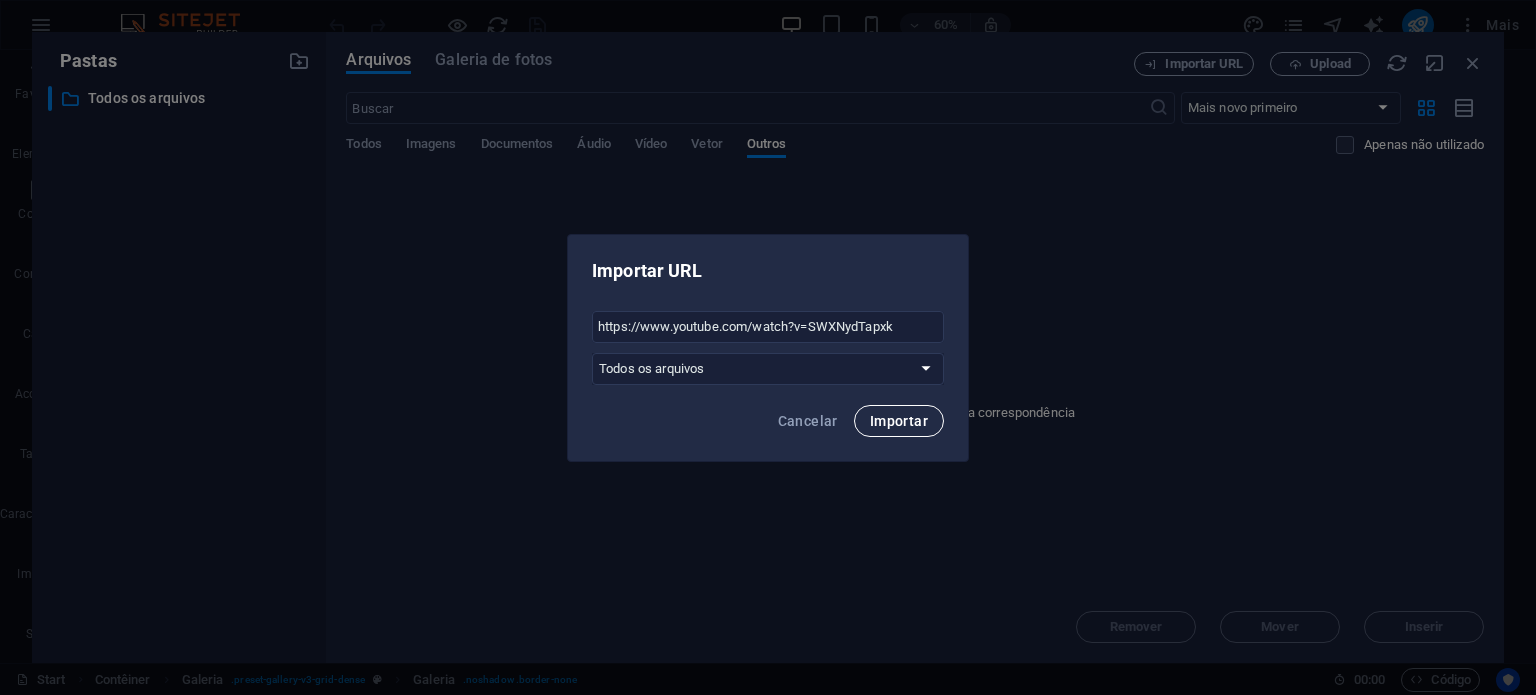 click on "Importar" at bounding box center (899, 421) 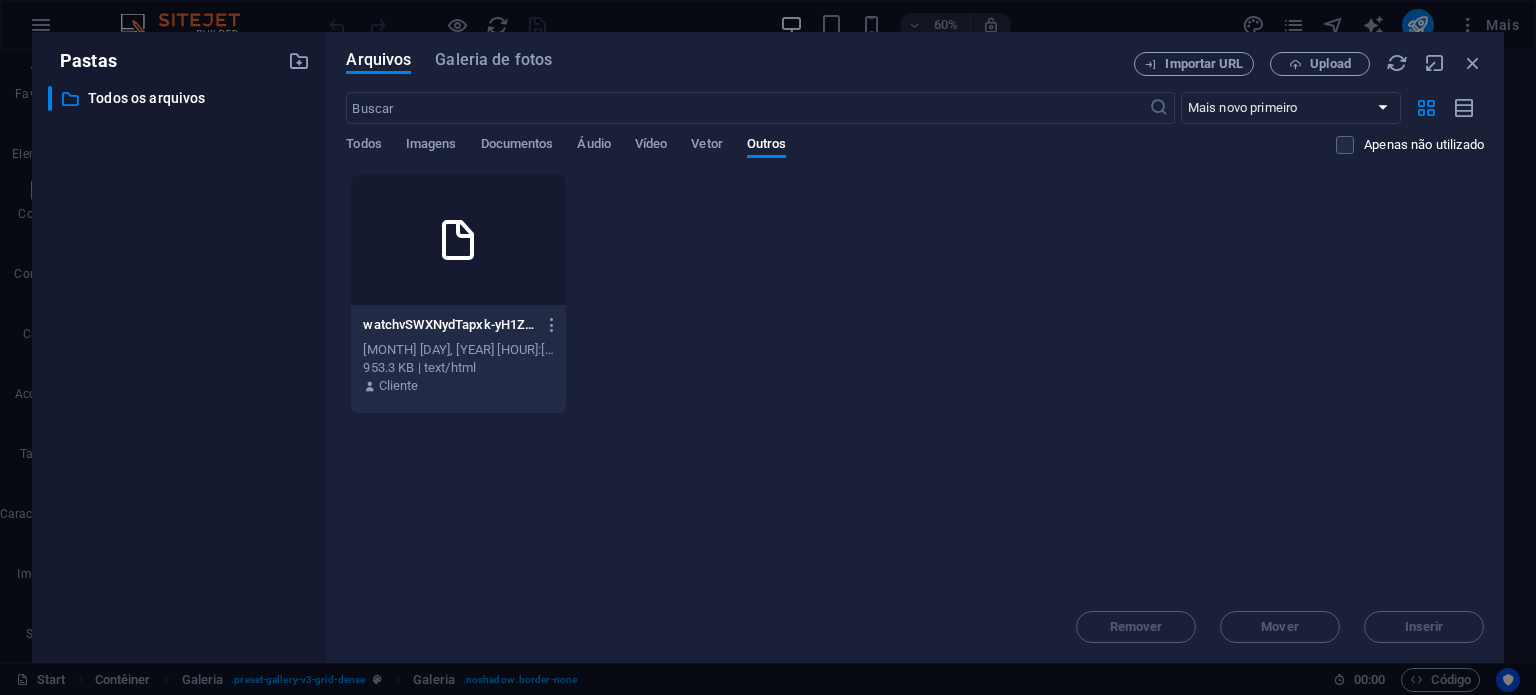 click at bounding box center [458, 240] 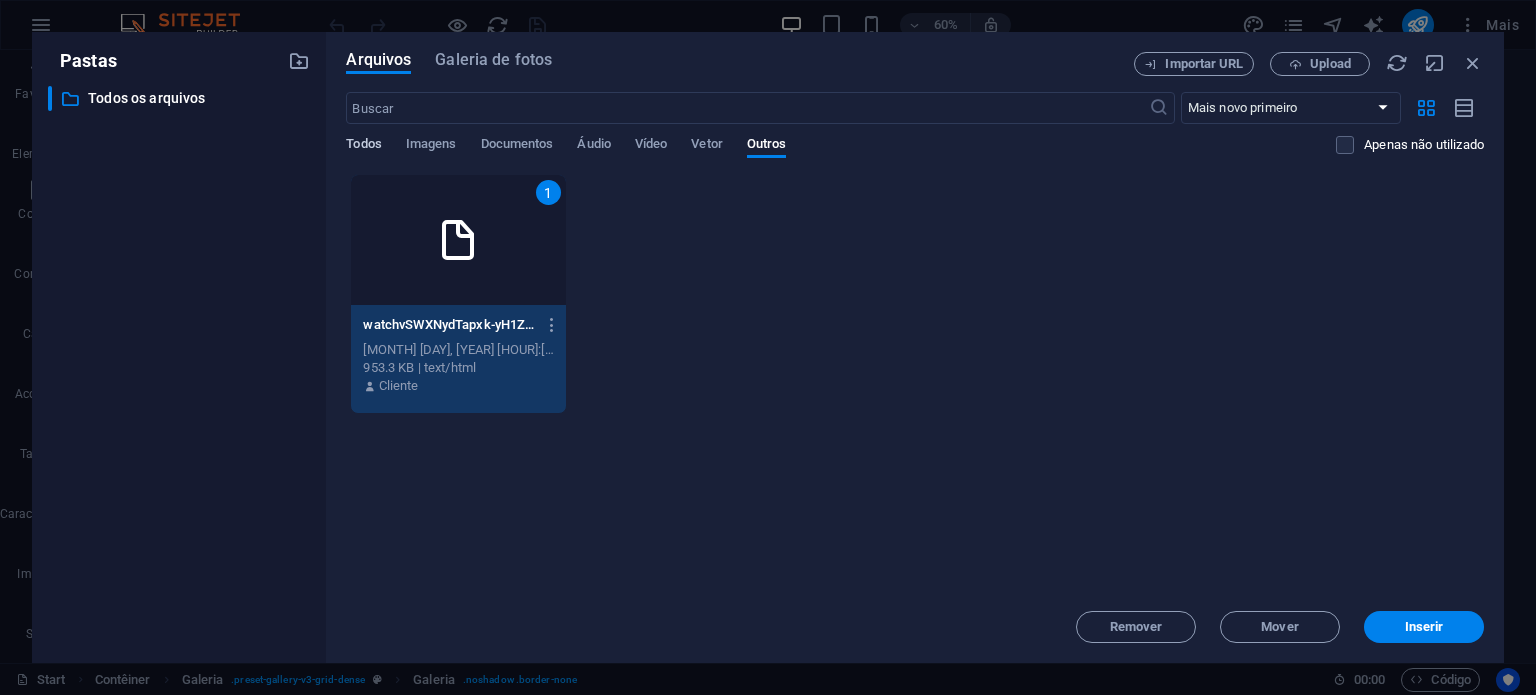 click on "Todos" at bounding box center (363, 146) 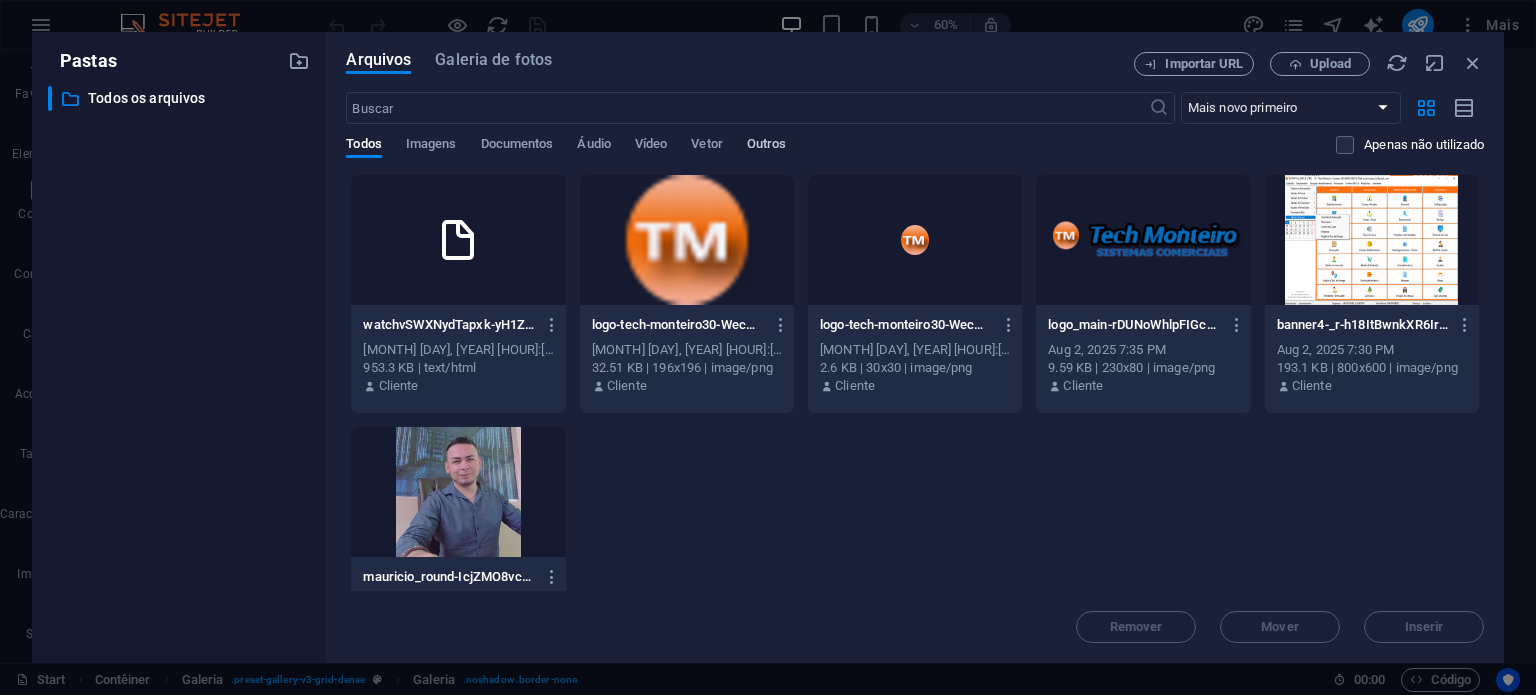 click on "Outros" at bounding box center (767, 146) 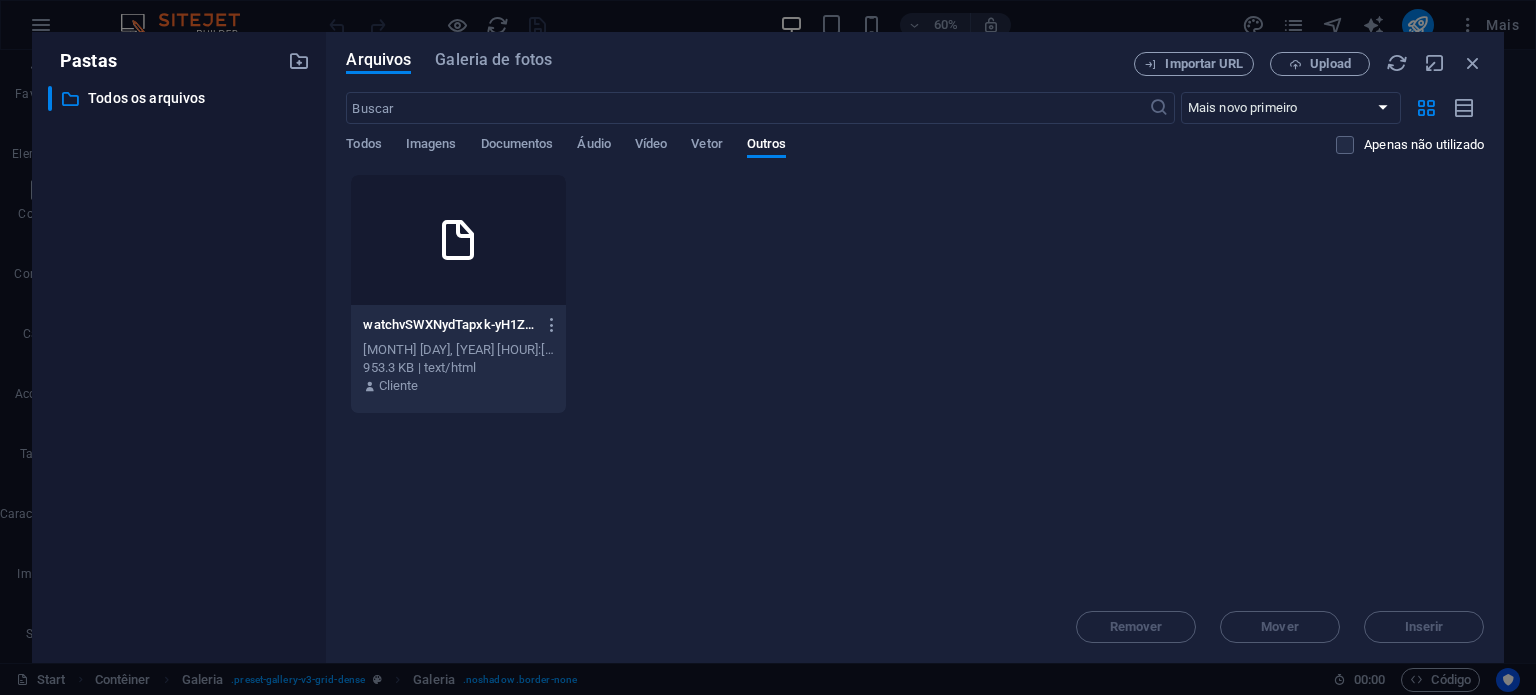 click at bounding box center (458, 240) 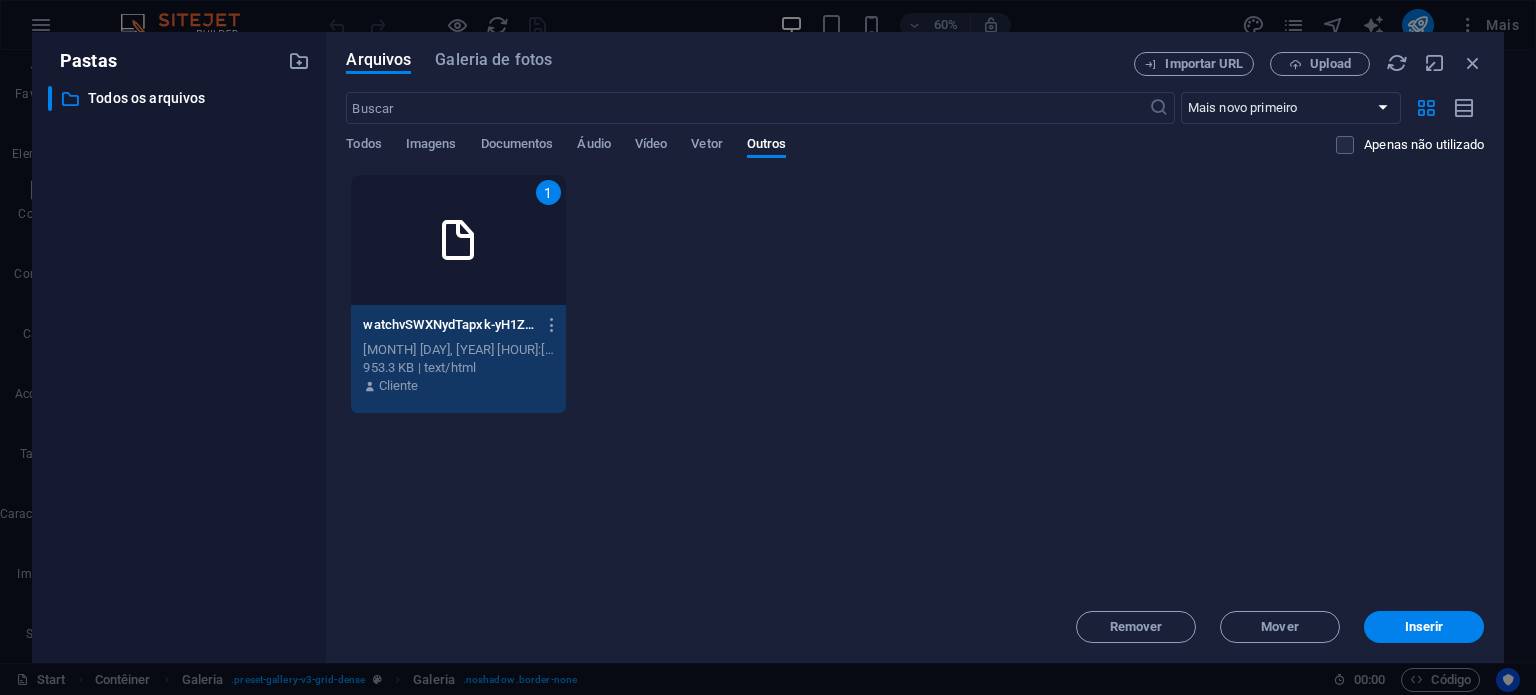 click at bounding box center [458, 240] 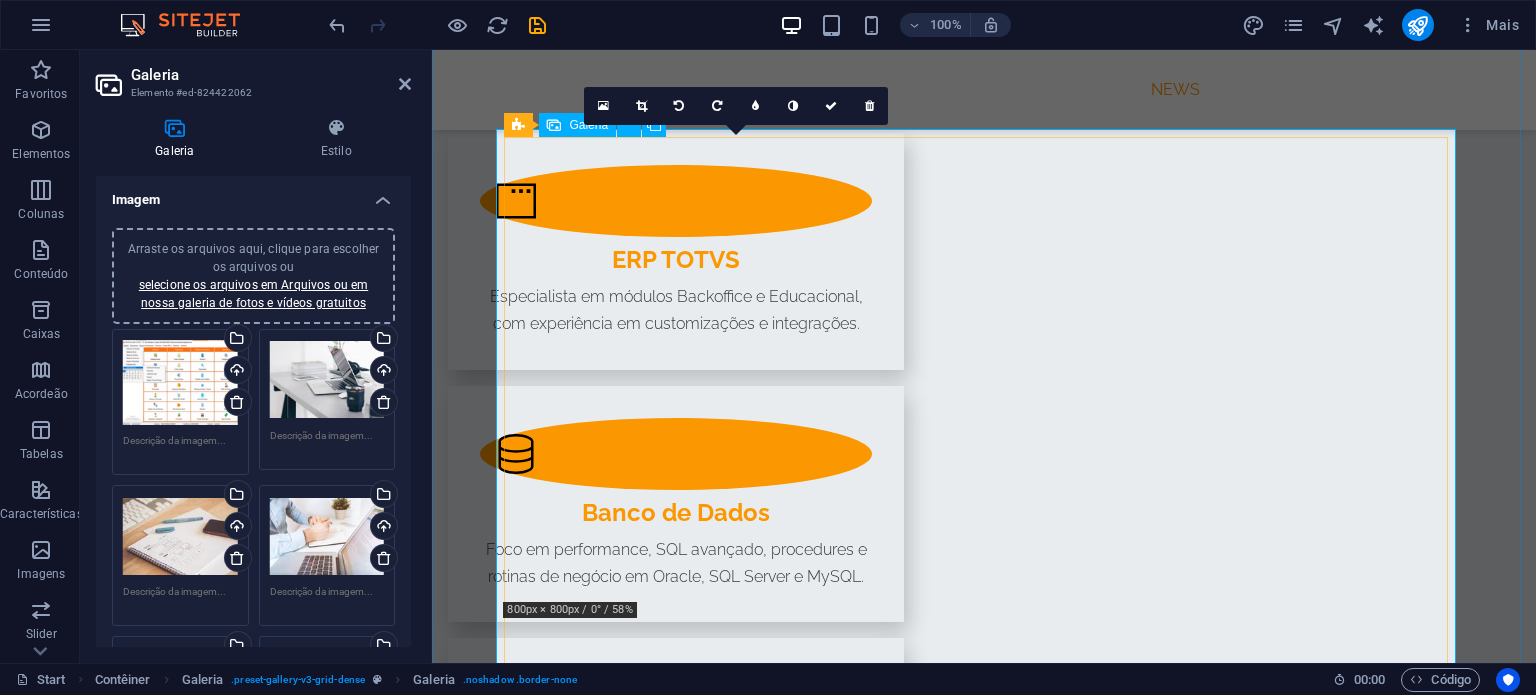 scroll, scrollTop: 2383, scrollLeft: 0, axis: vertical 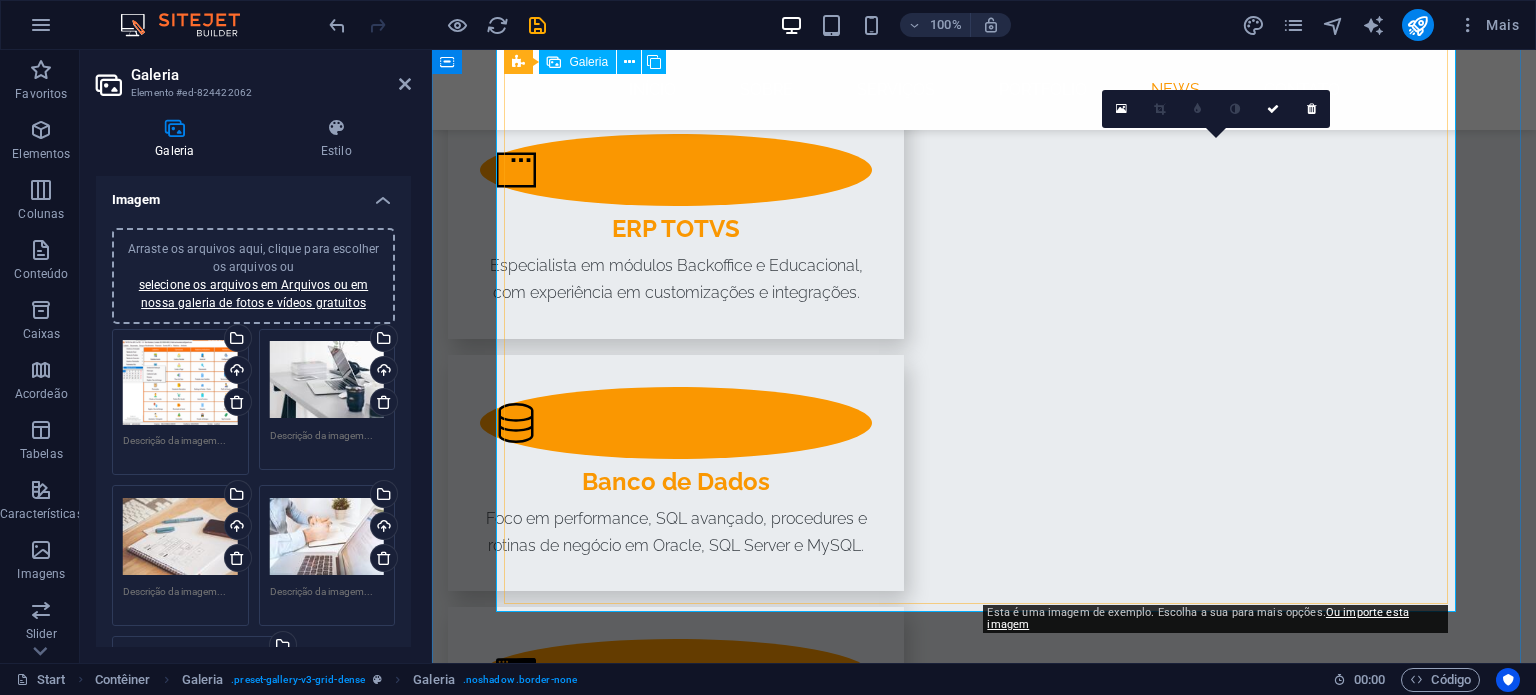 click at bounding box center [1224, 1920] 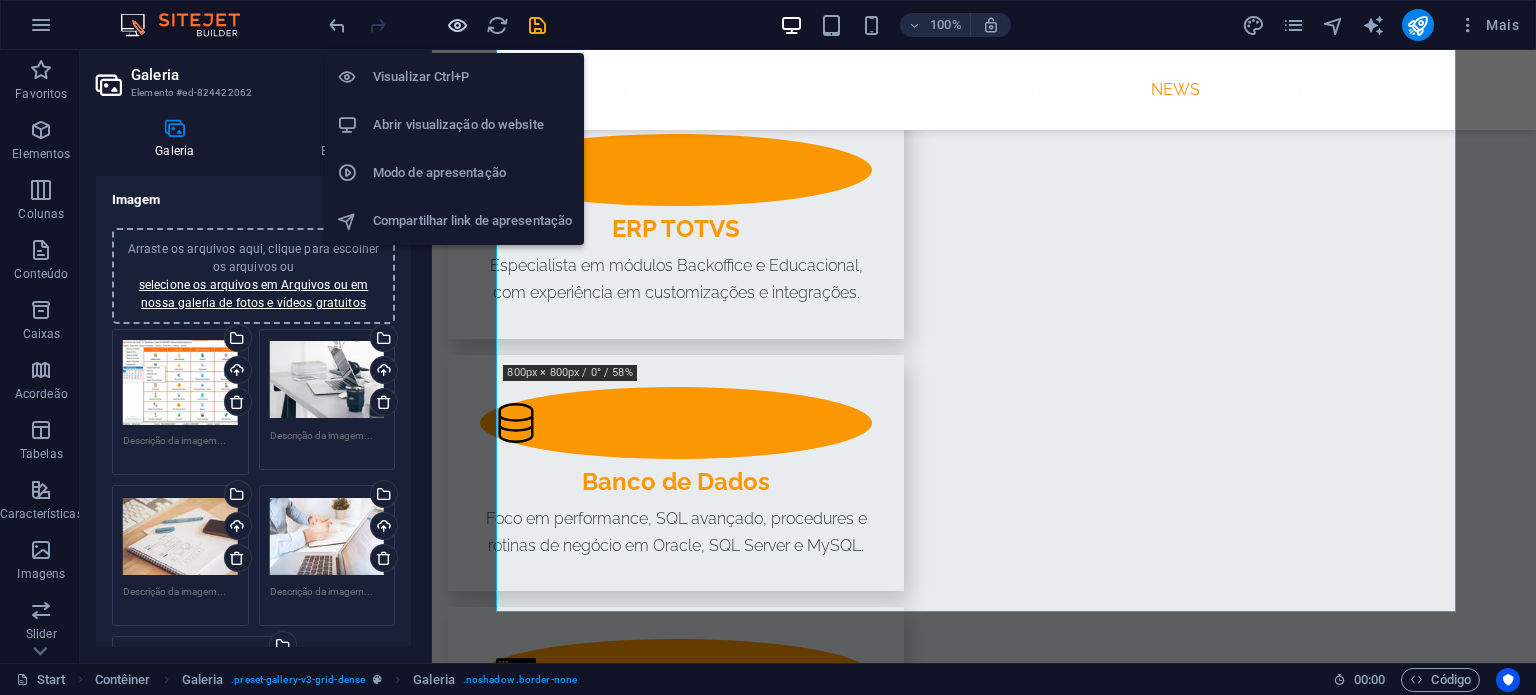 click at bounding box center (457, 25) 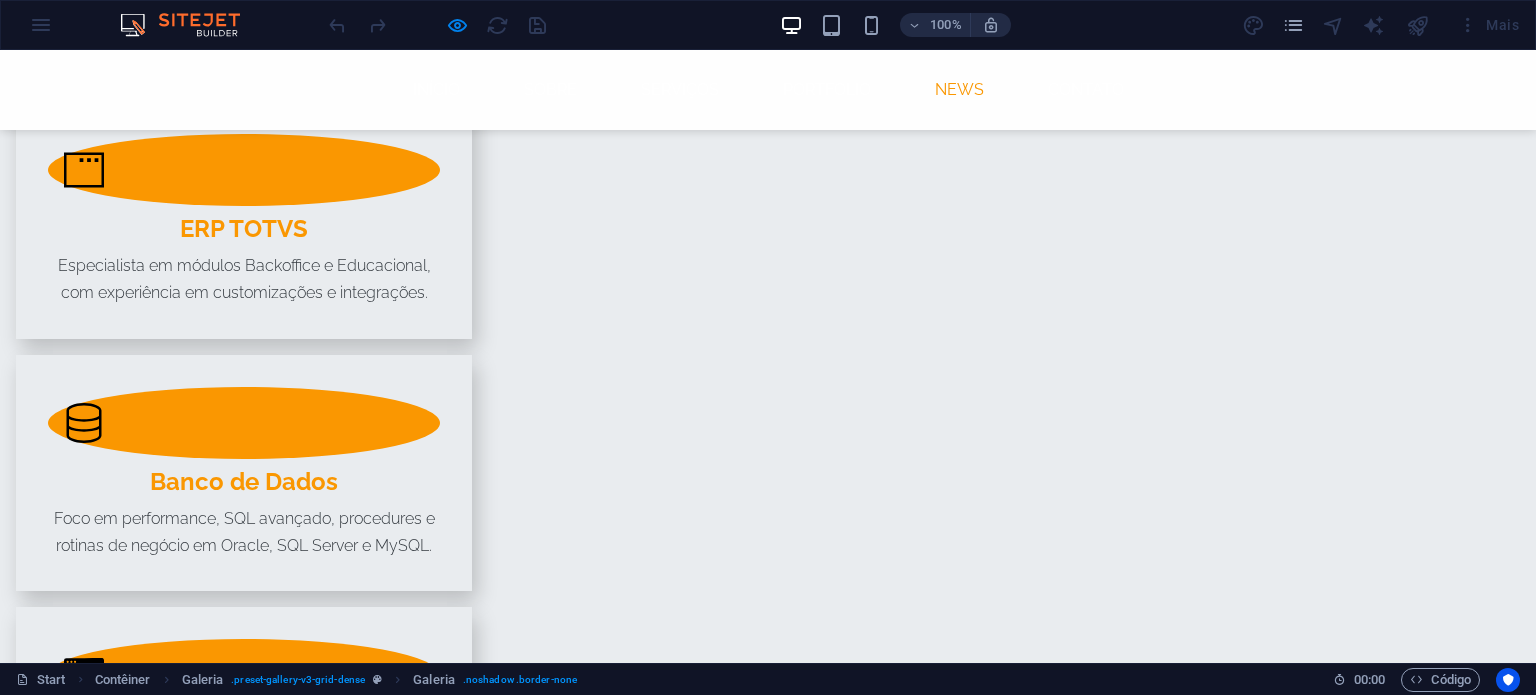 click at bounding box center (408, 2040) 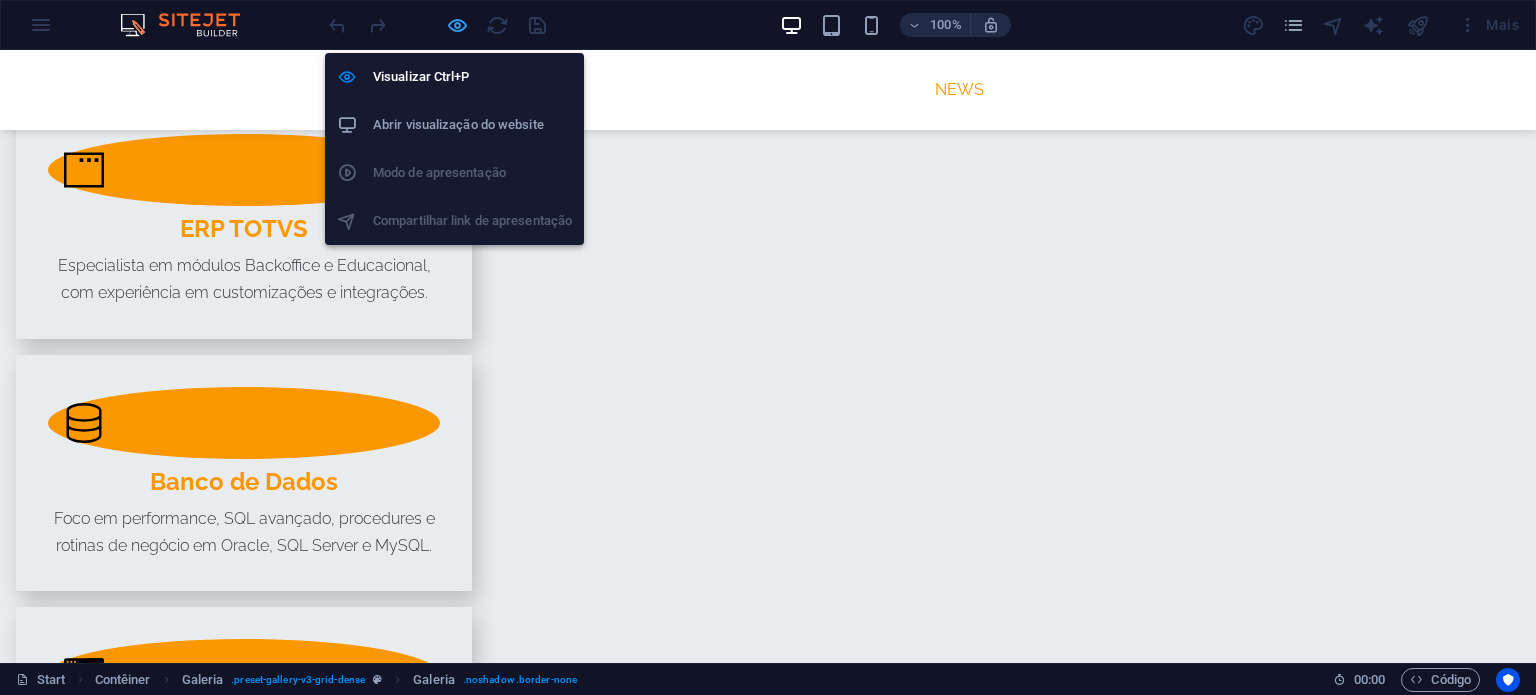 click at bounding box center (457, 25) 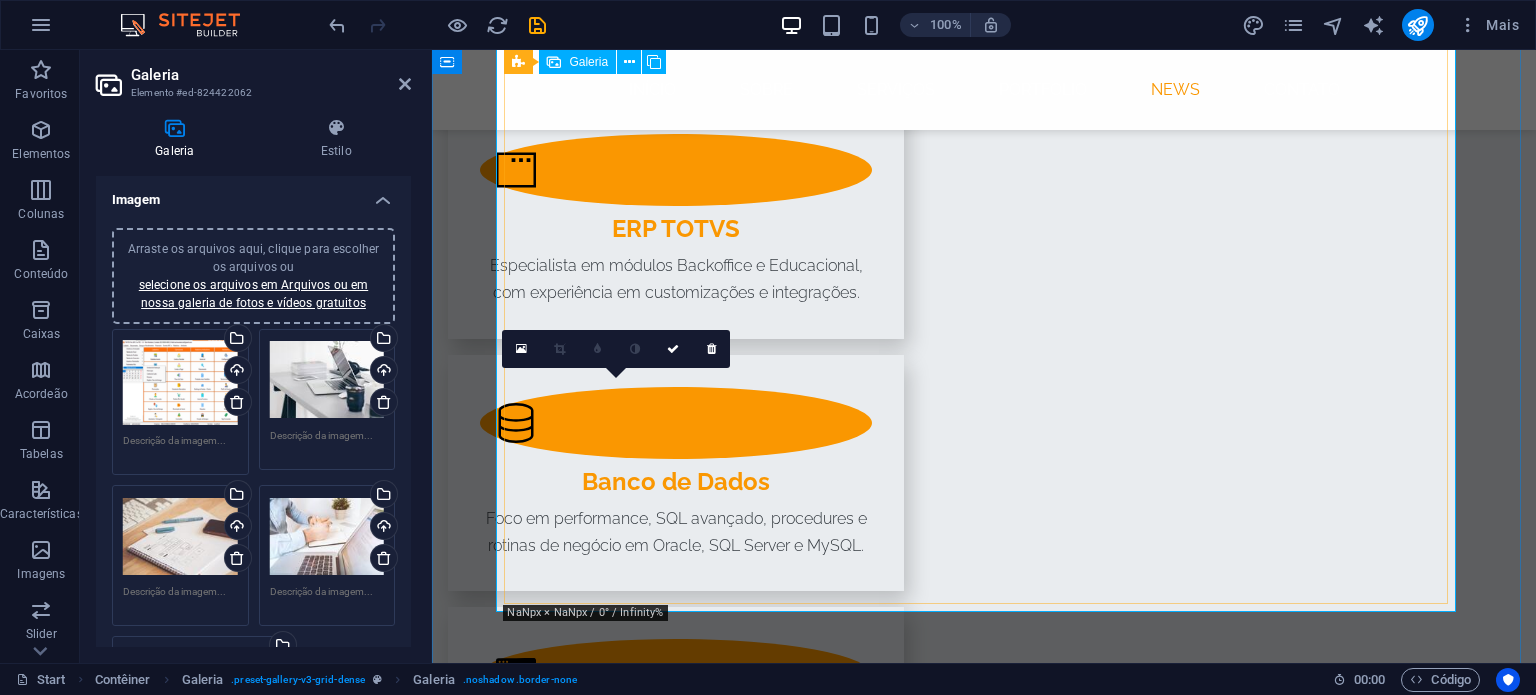 click at bounding box center (624, 2040) 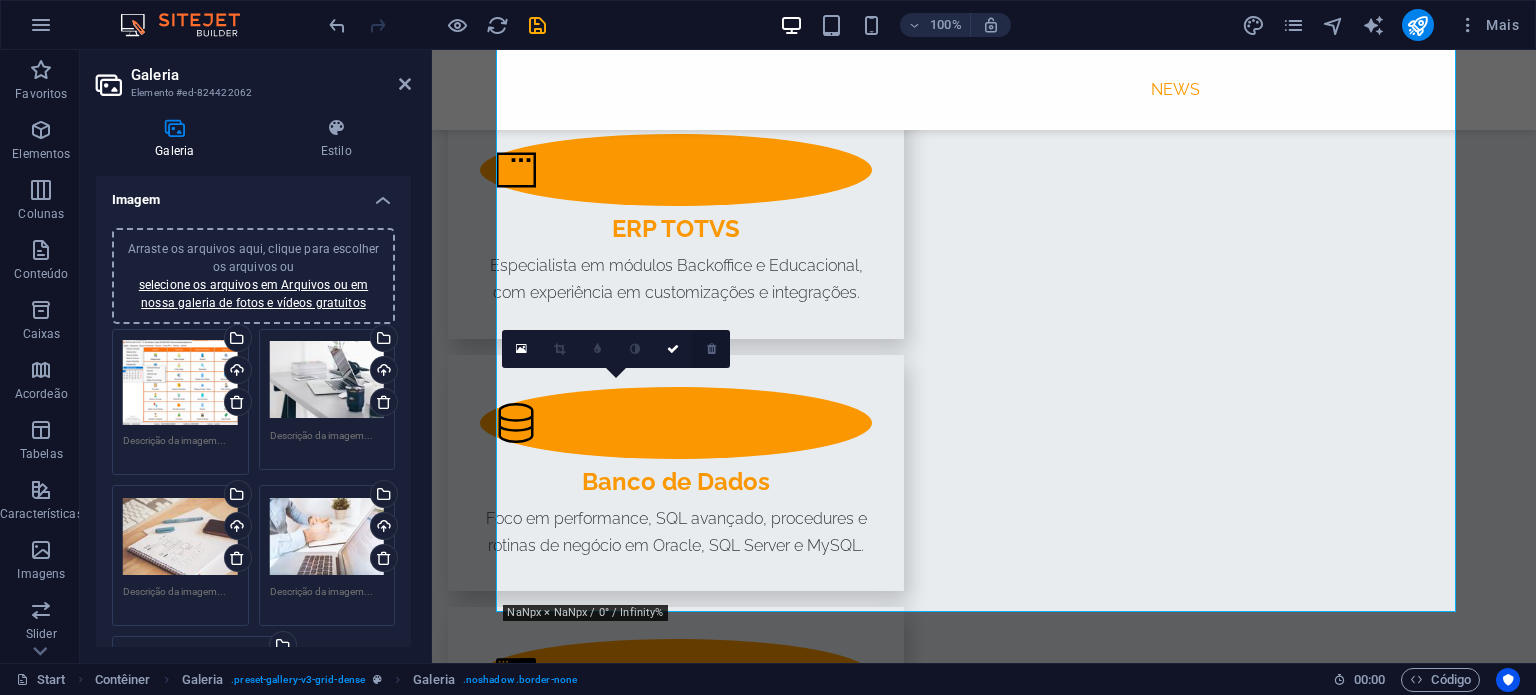 click at bounding box center (711, 349) 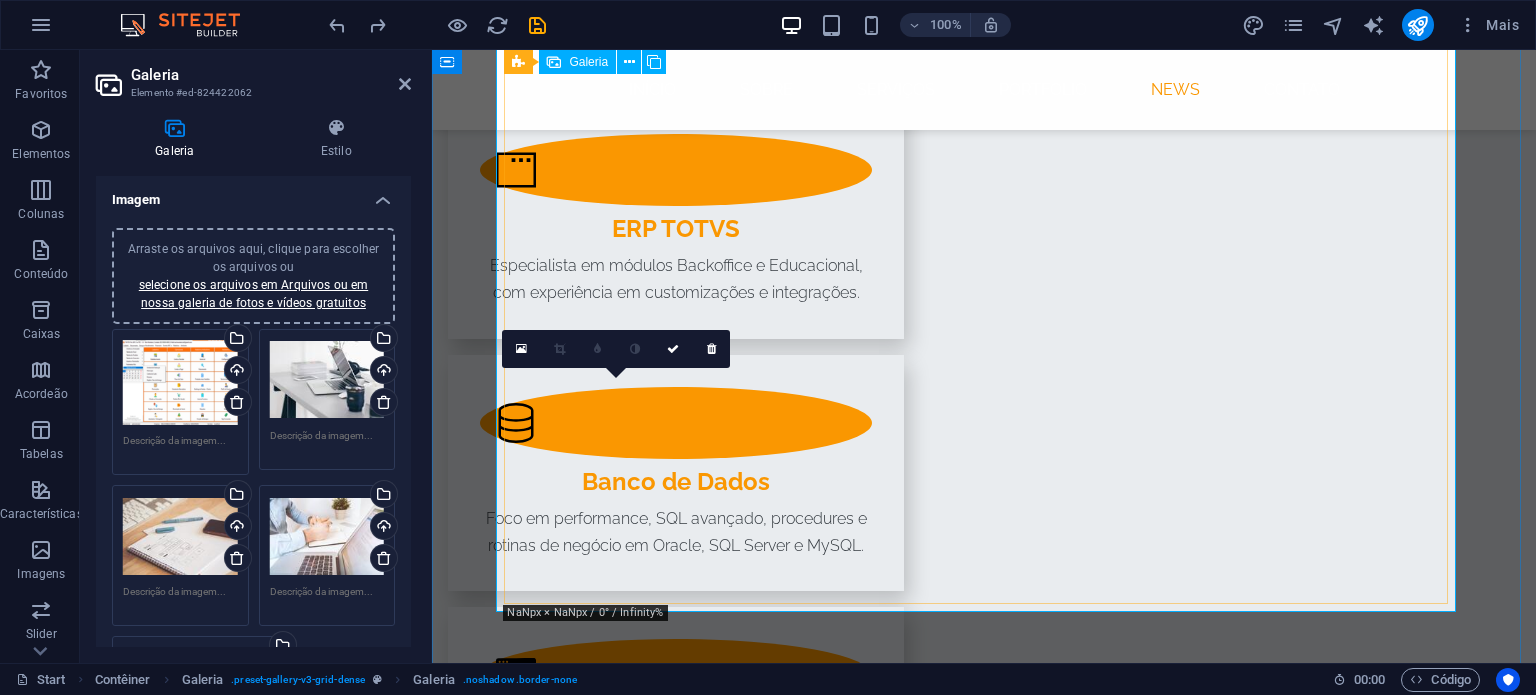 click at bounding box center (624, 2040) 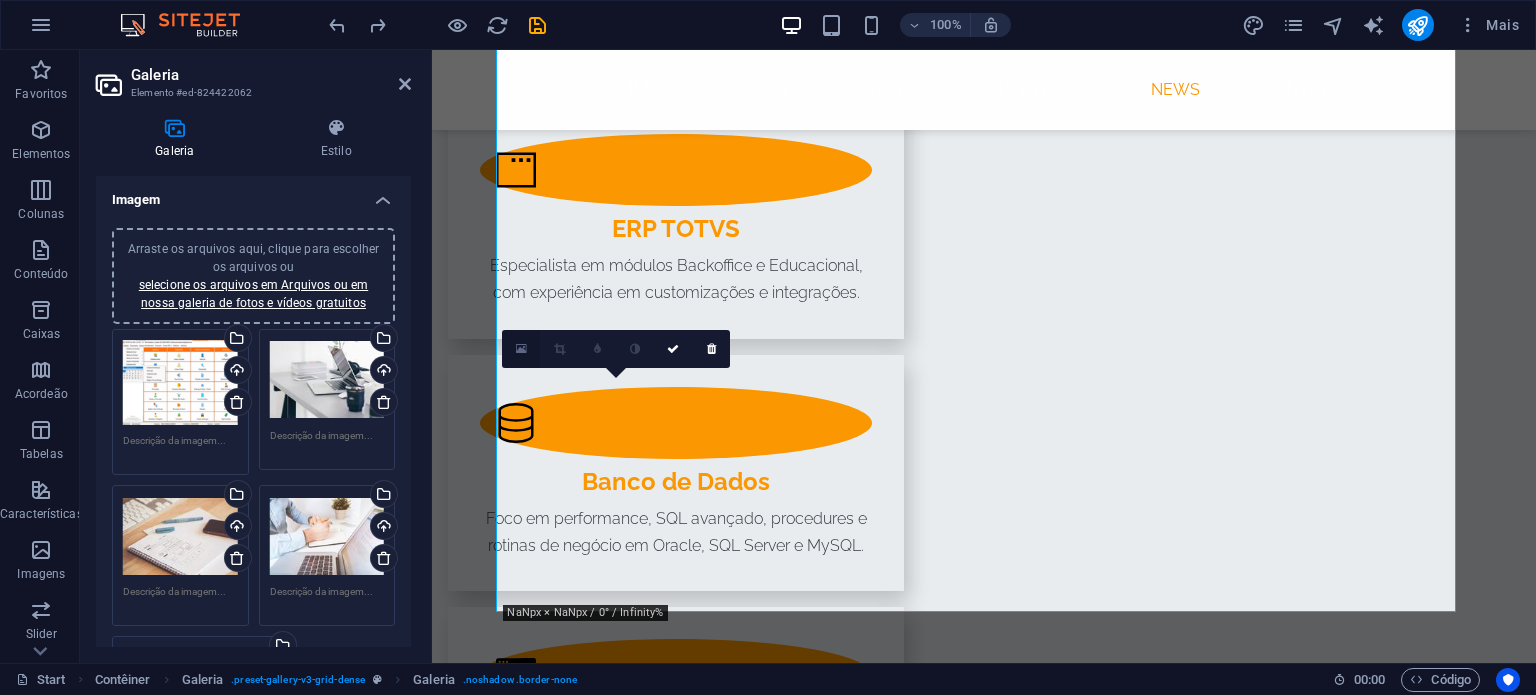 click at bounding box center (521, 349) 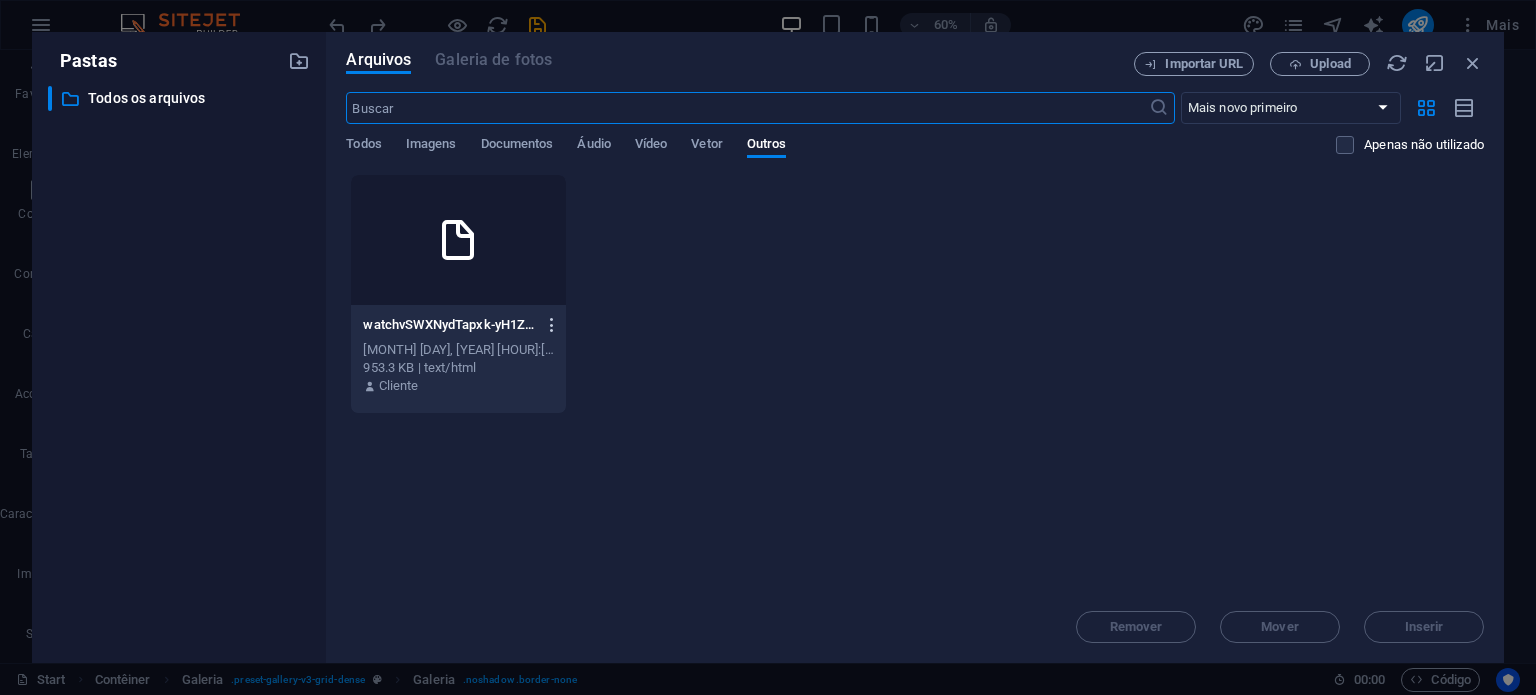 click at bounding box center (552, 325) 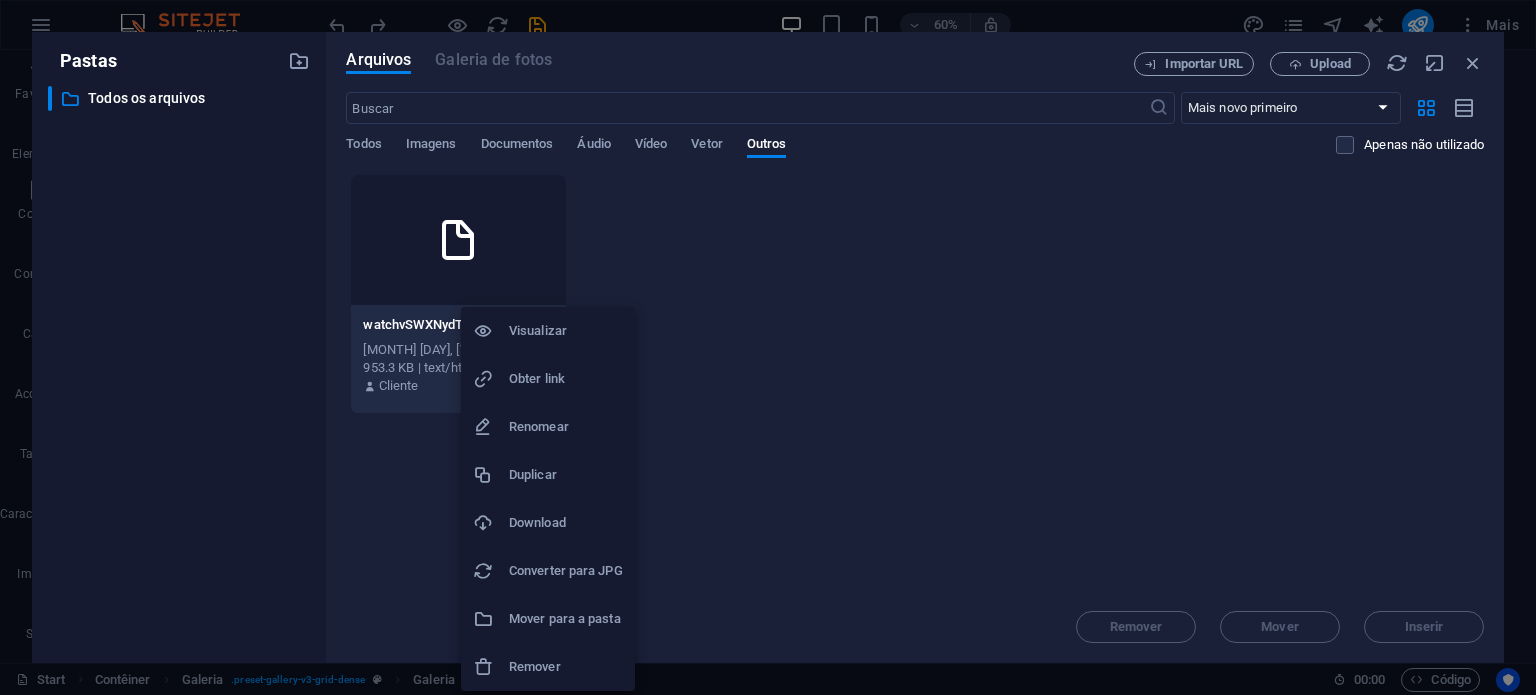 click on "Remover" at bounding box center (566, 667) 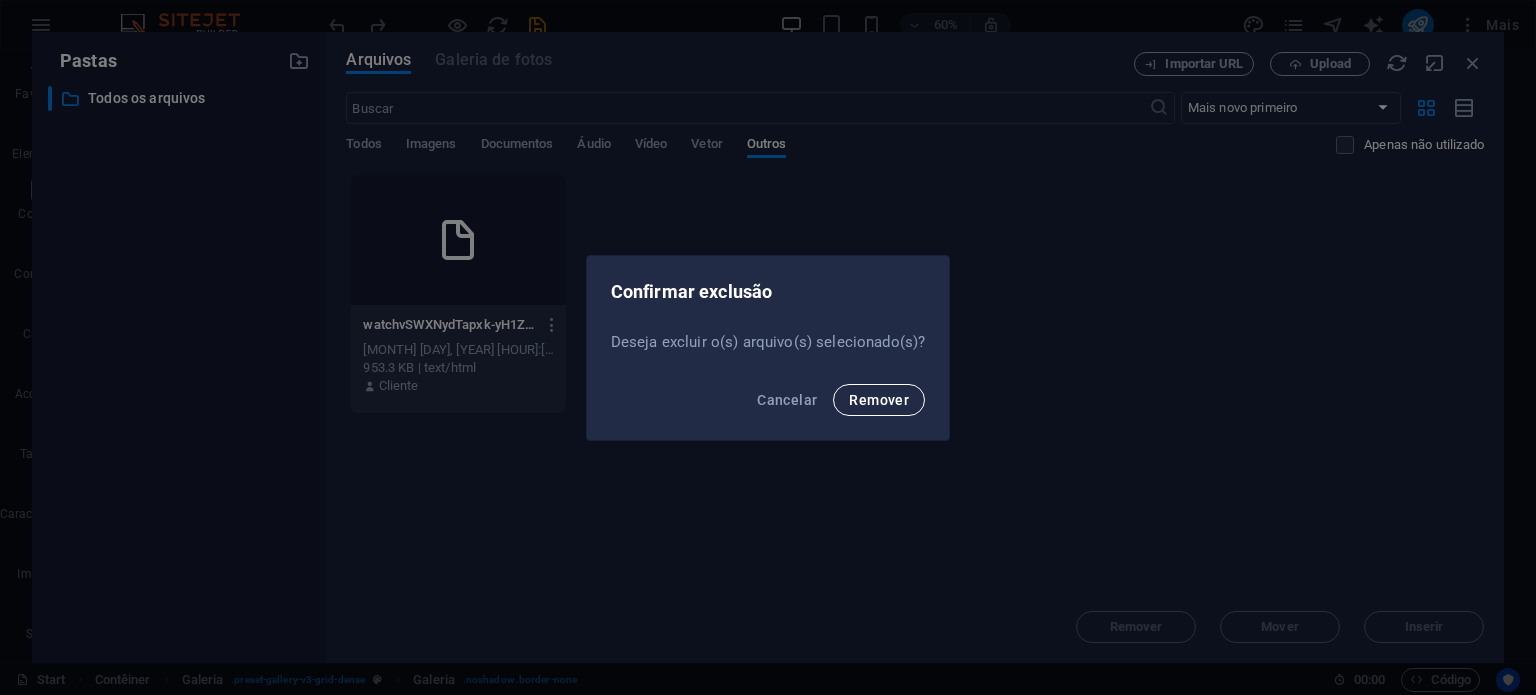 click on "Remover" at bounding box center [879, 400] 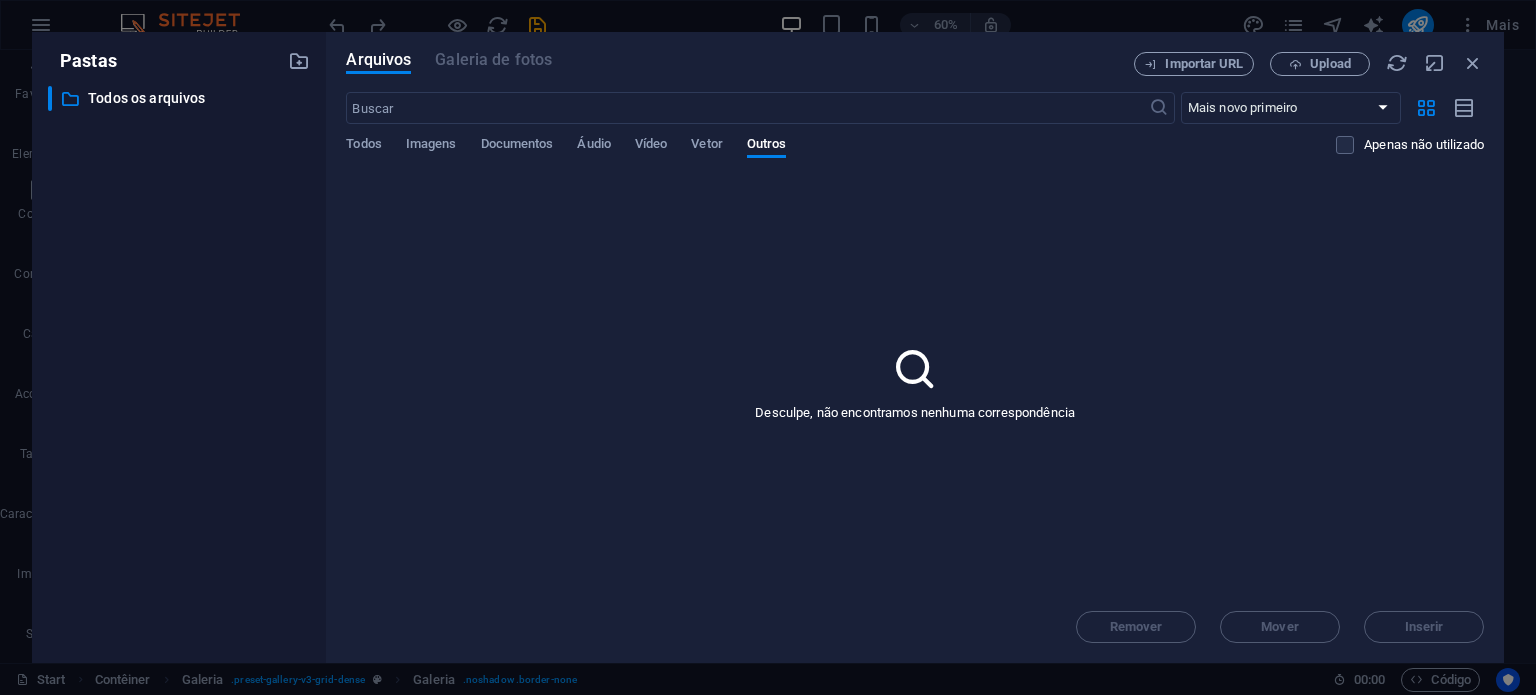 click on "Todos Imagens Documentos Áudio Vídeo Vetor Outros" at bounding box center (841, 155) 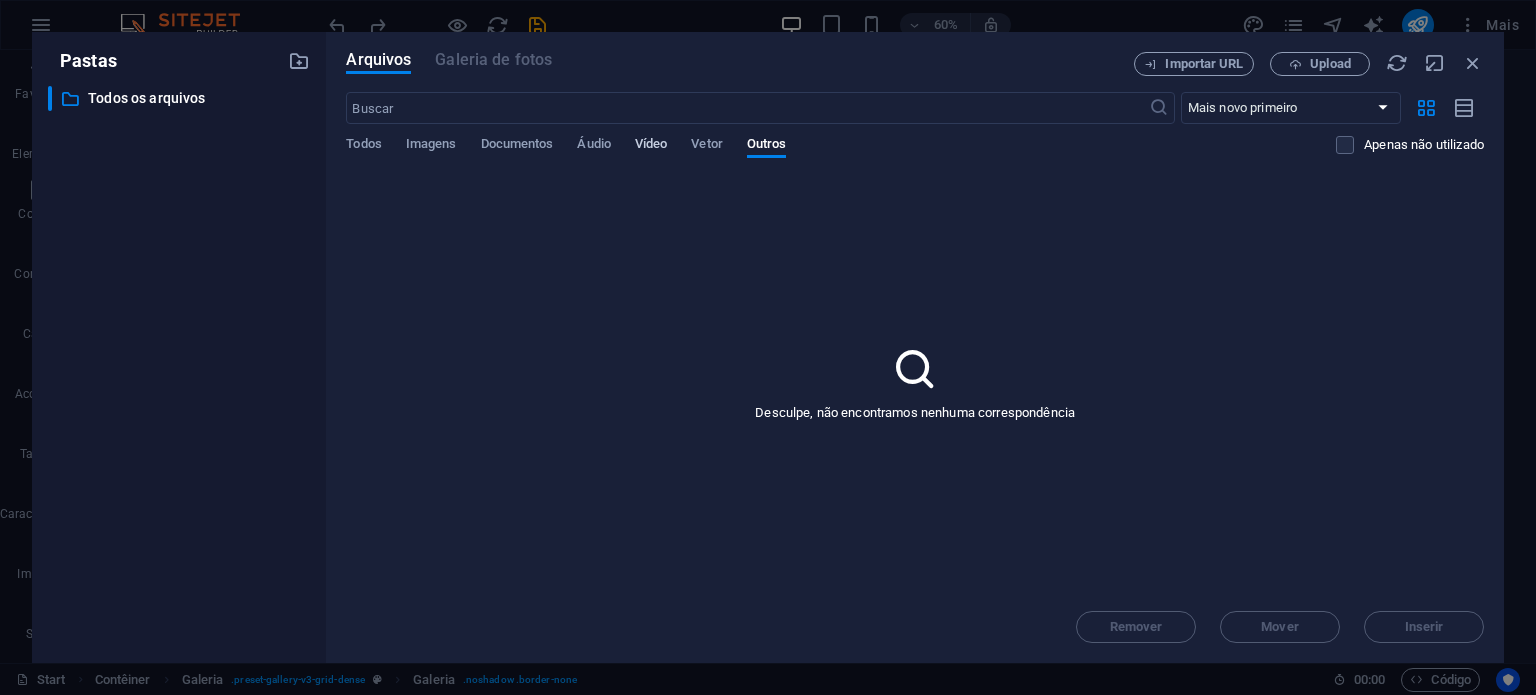 click on "Vídeo" at bounding box center (651, 146) 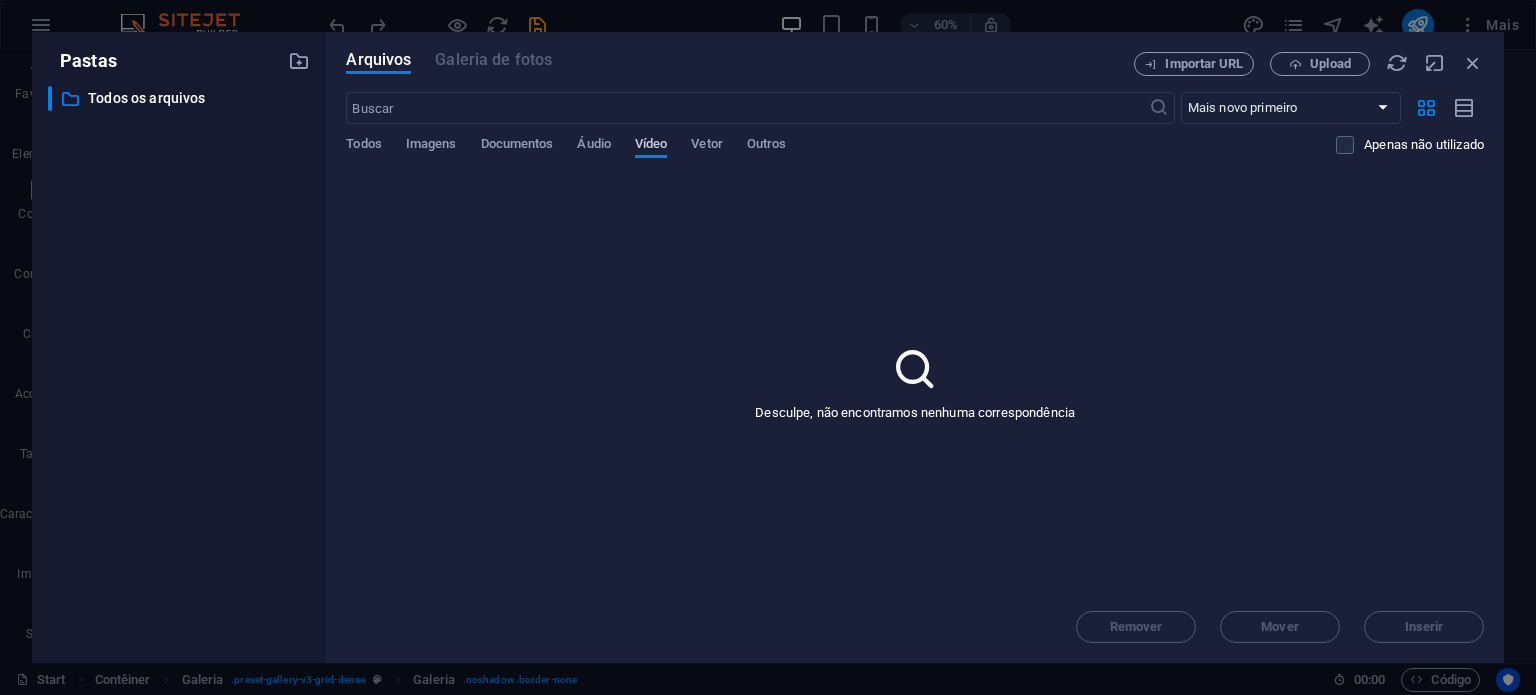 click on "Vídeo" at bounding box center [651, 146] 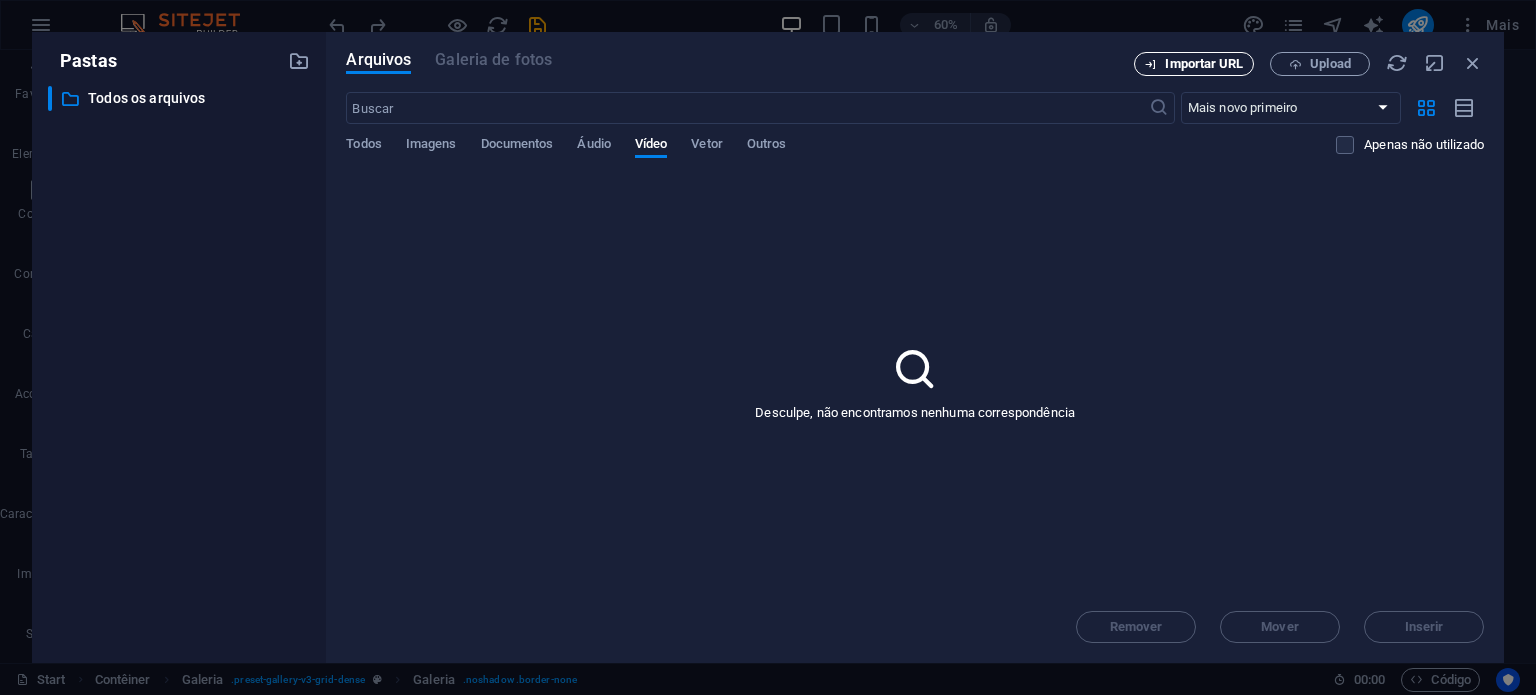 click on "Importar URL" at bounding box center [1204, 64] 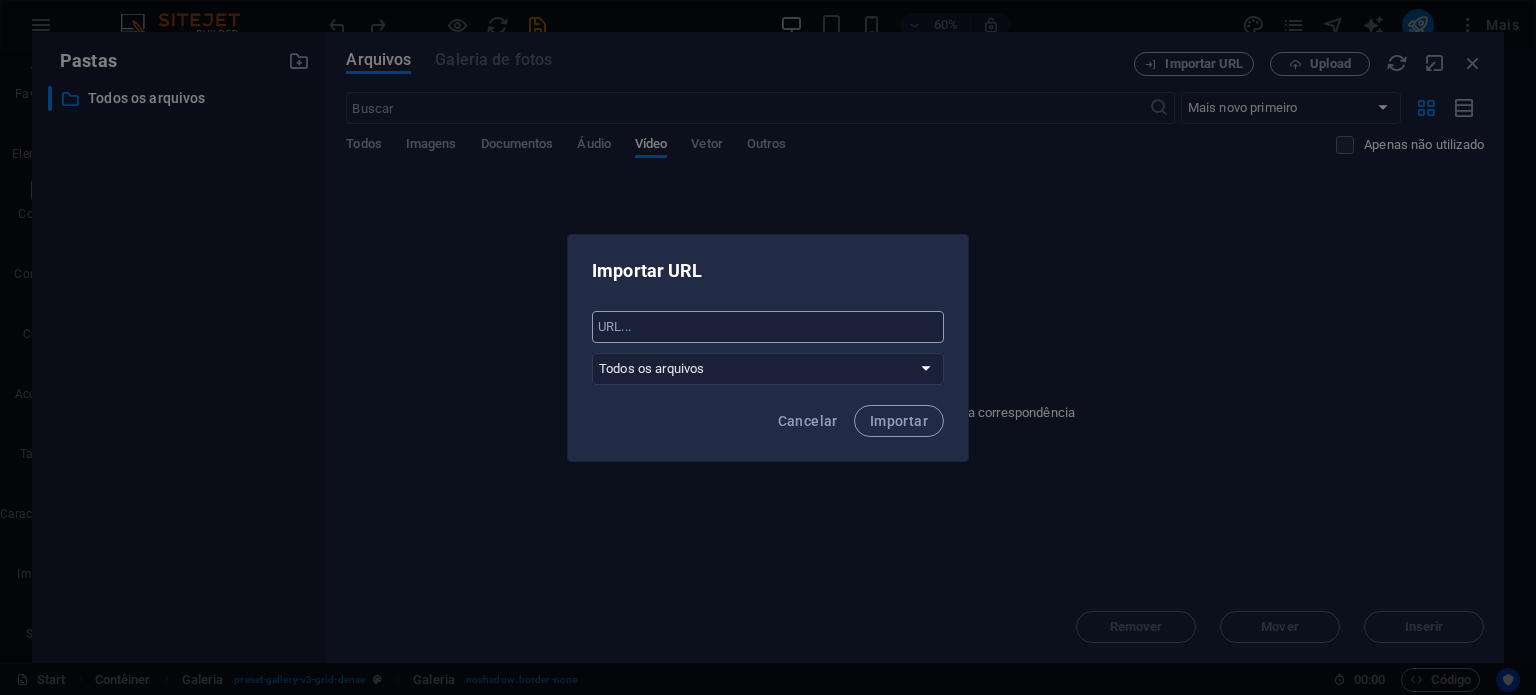 click at bounding box center [768, 327] 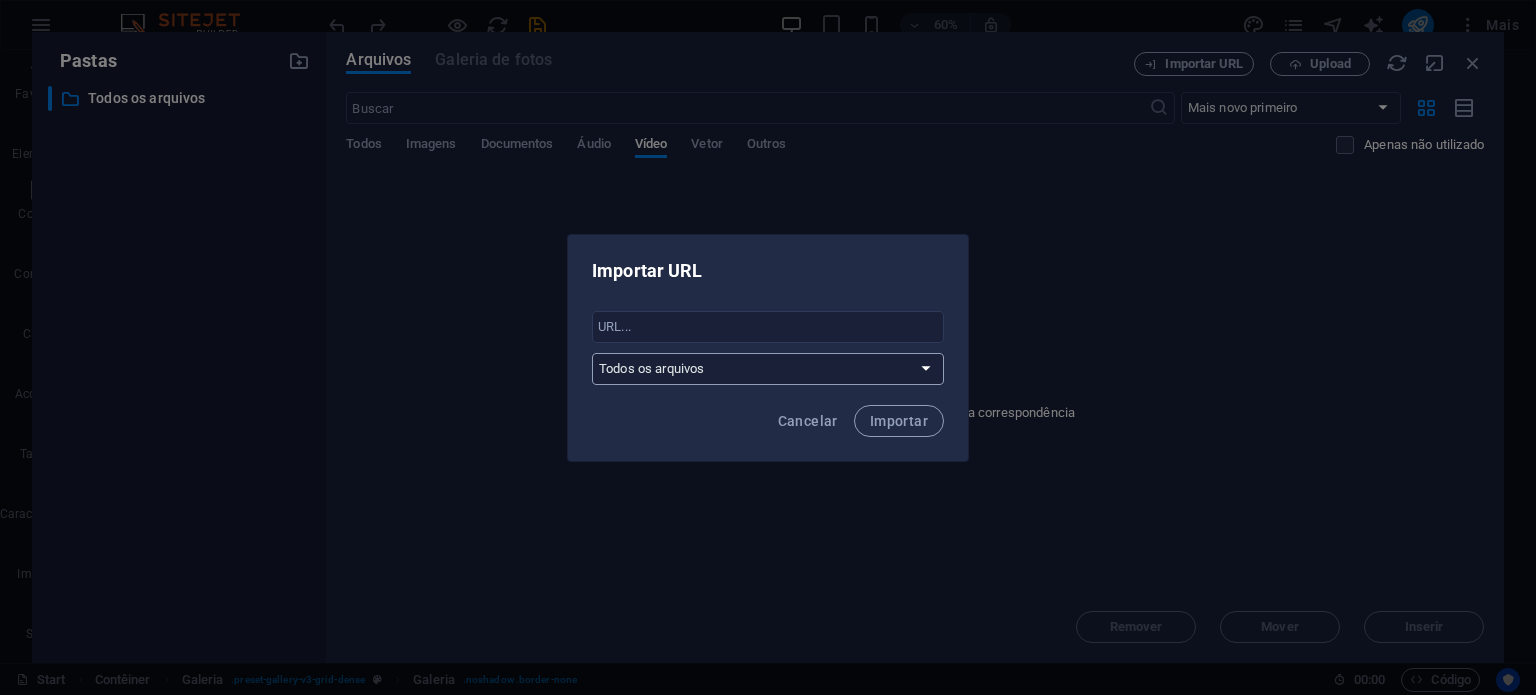 click on "Todos os arquivos" at bounding box center (768, 369) 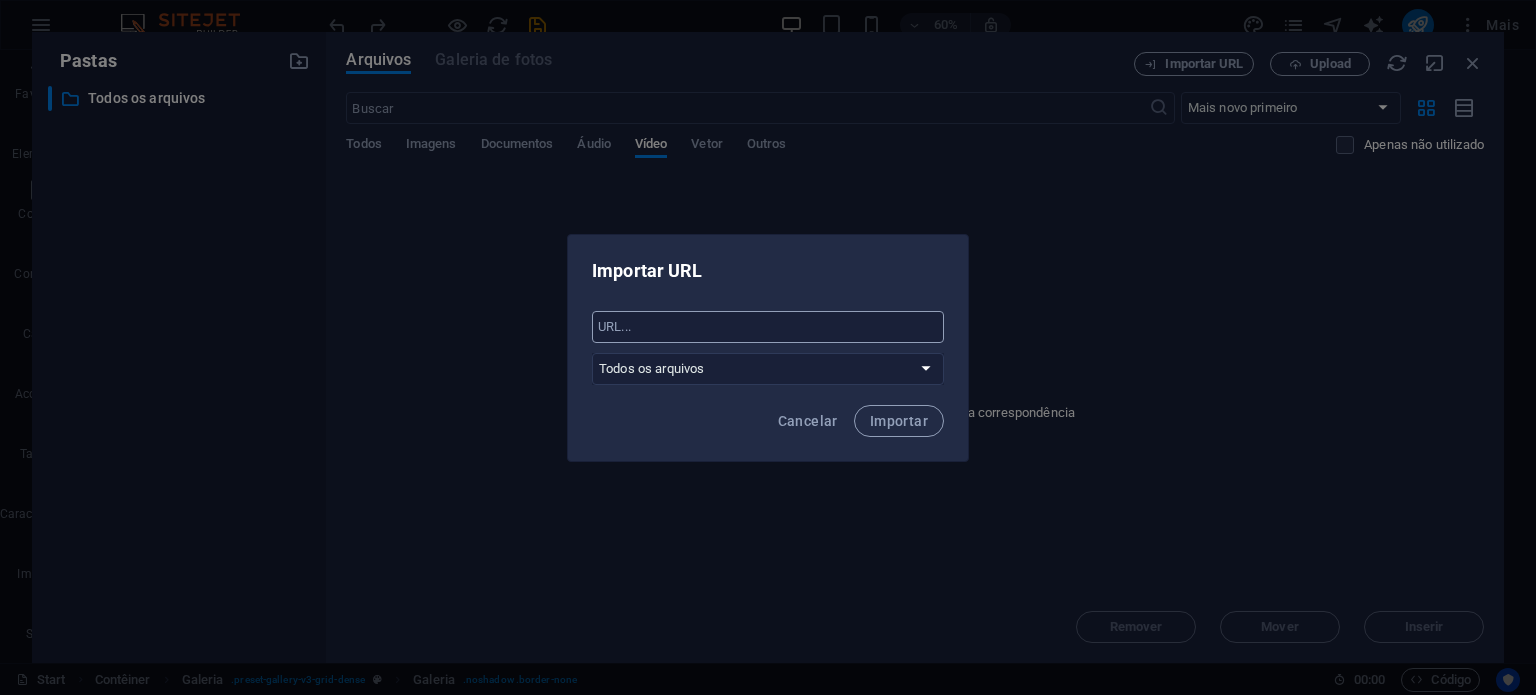click at bounding box center (768, 327) 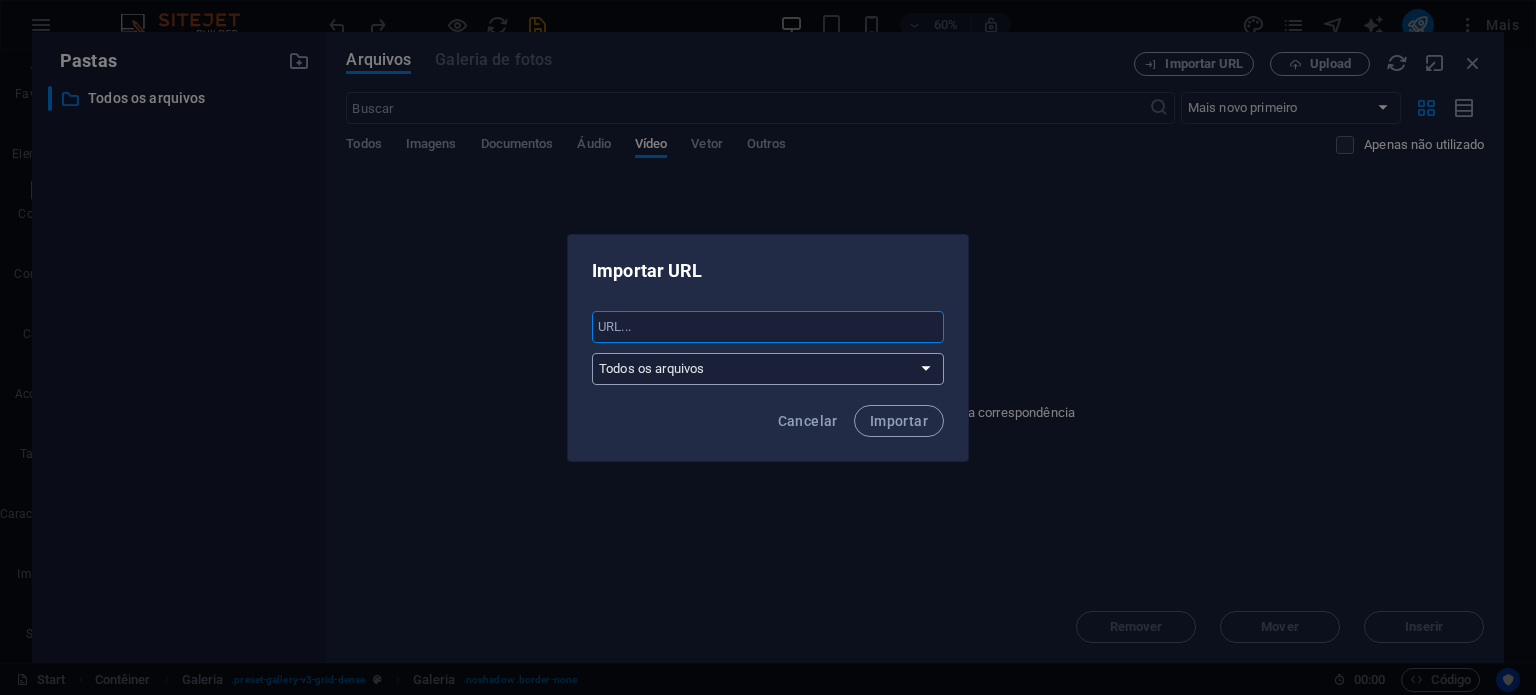 paste on "https://www.youtube.com/watch?v=SWXNydTapxk" 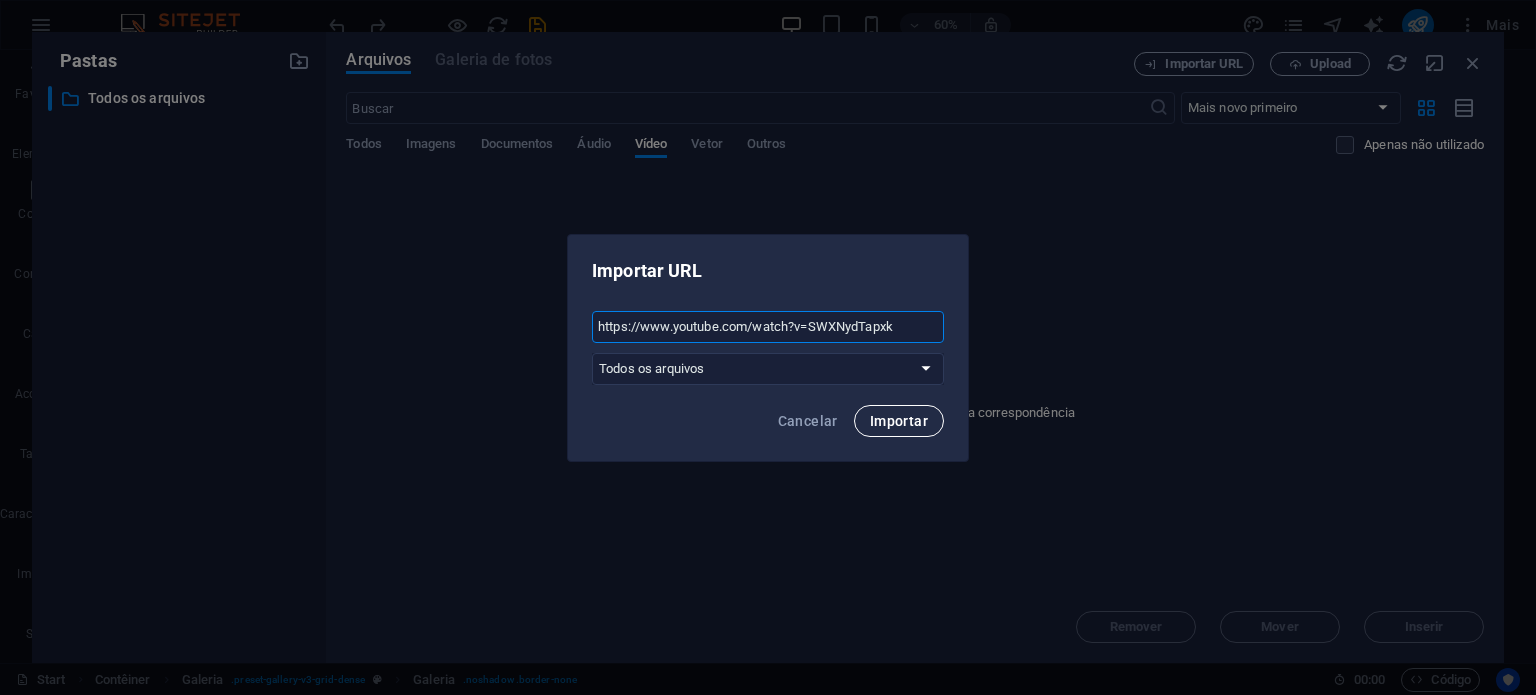 type on "https://www.youtube.com/watch?v=SWXNydTapxk" 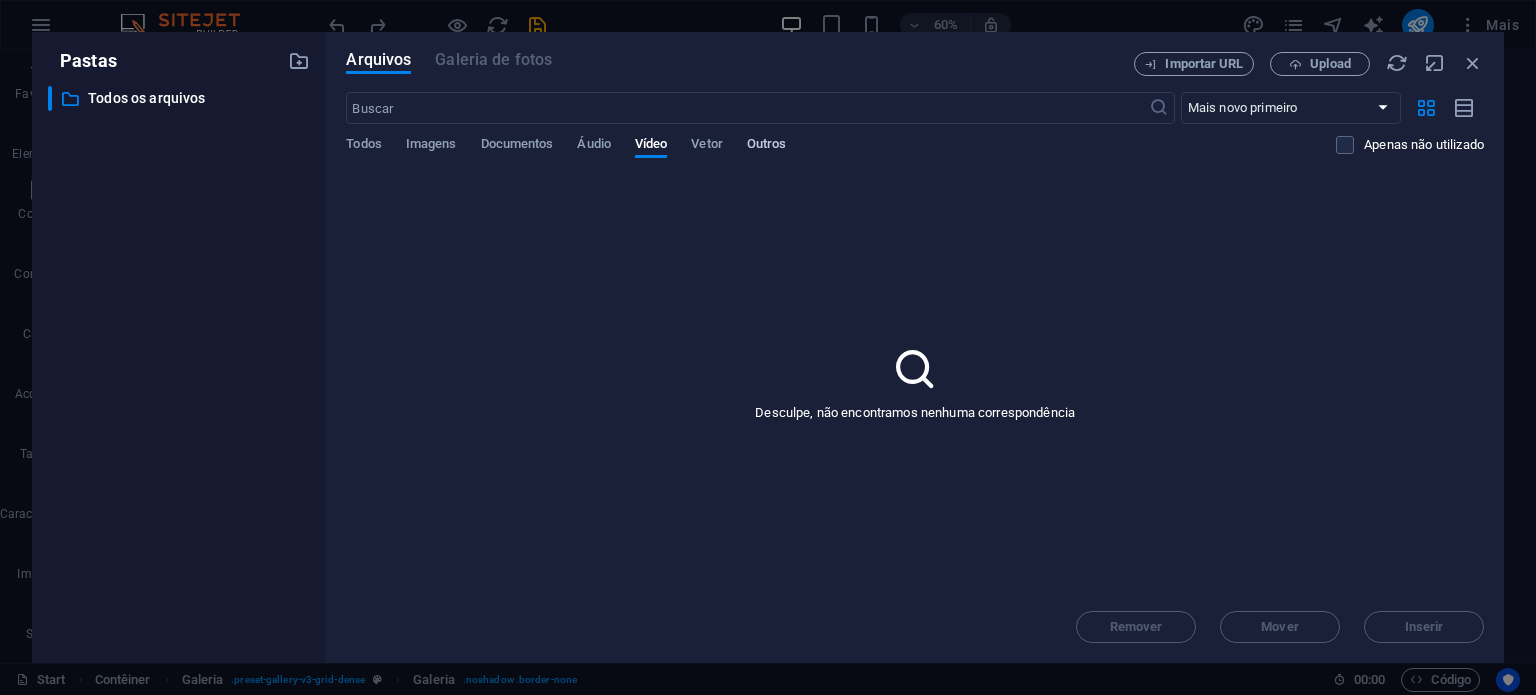 click on "Outros" at bounding box center (767, 146) 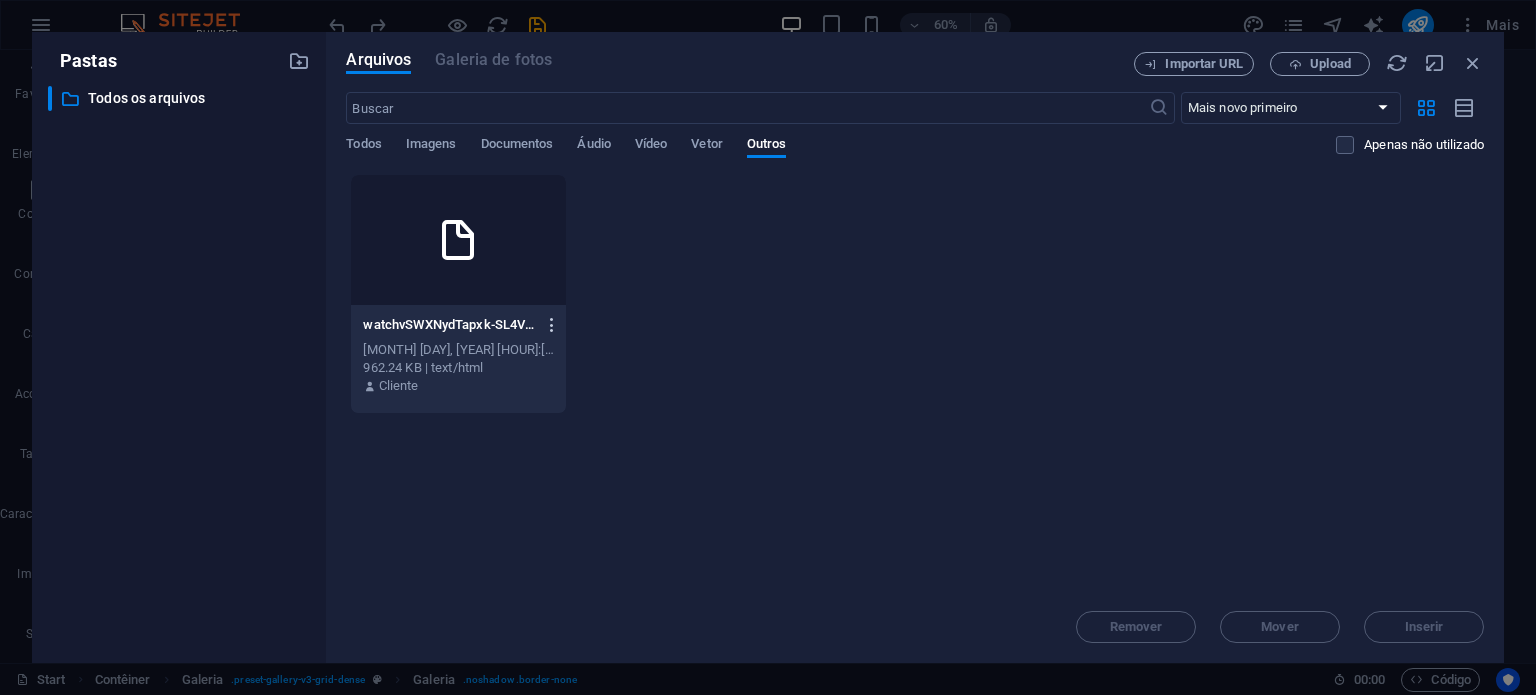 click at bounding box center [548, 325] 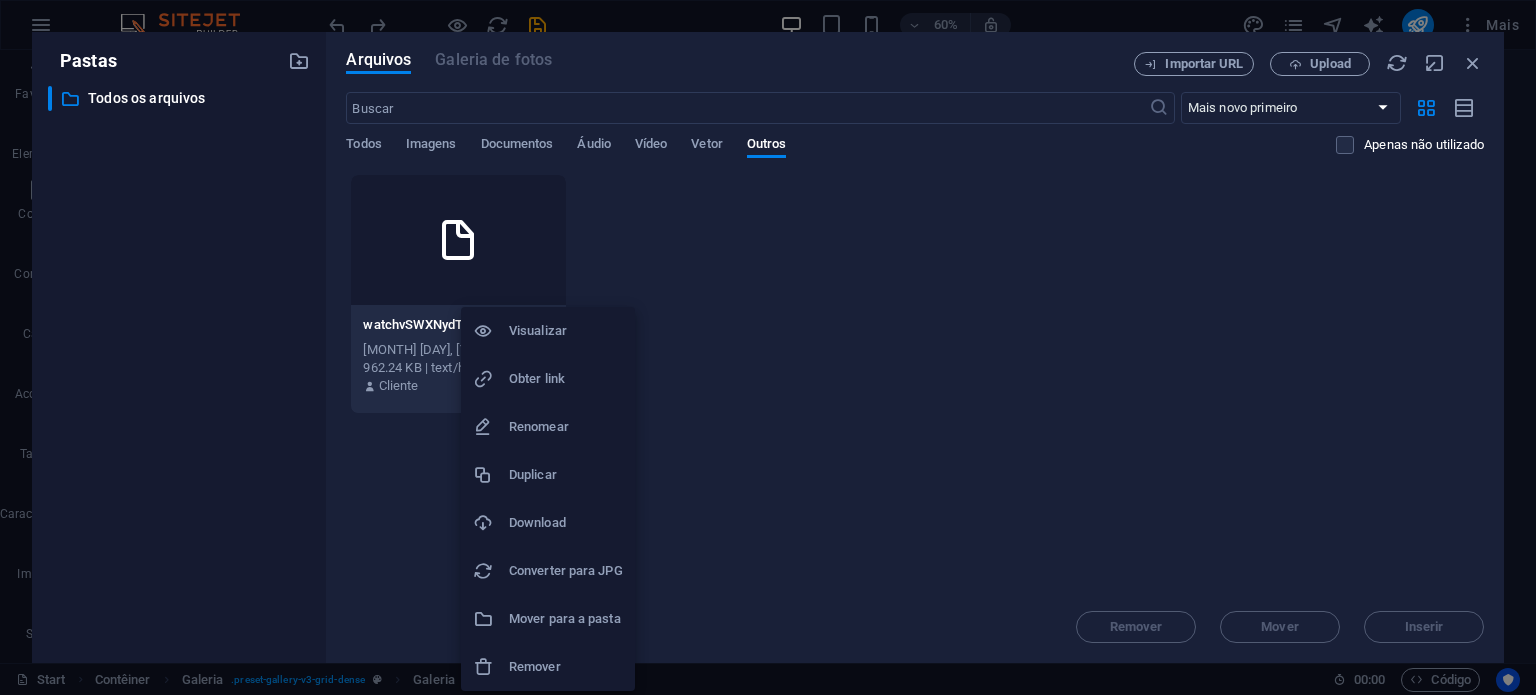 click on "Remover" at bounding box center (566, 667) 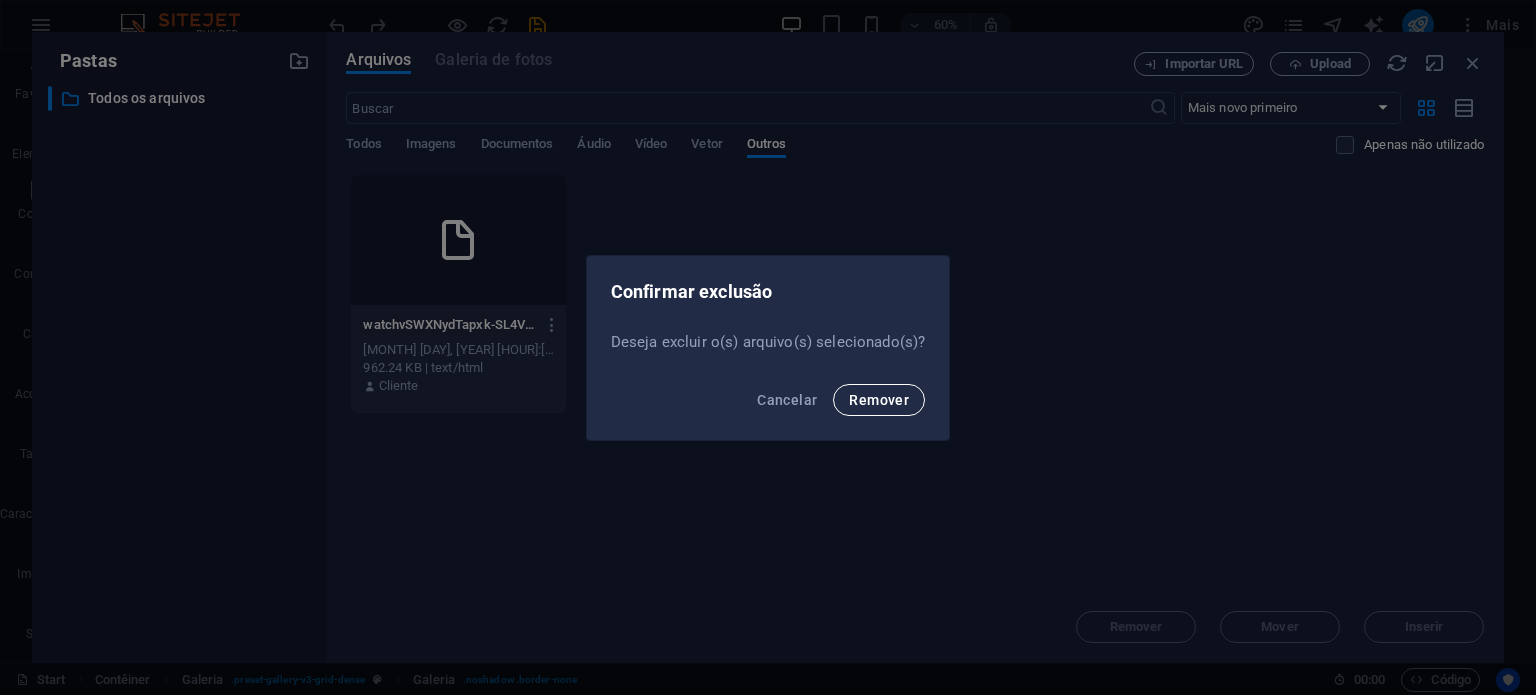 click on "Remover" at bounding box center [879, 400] 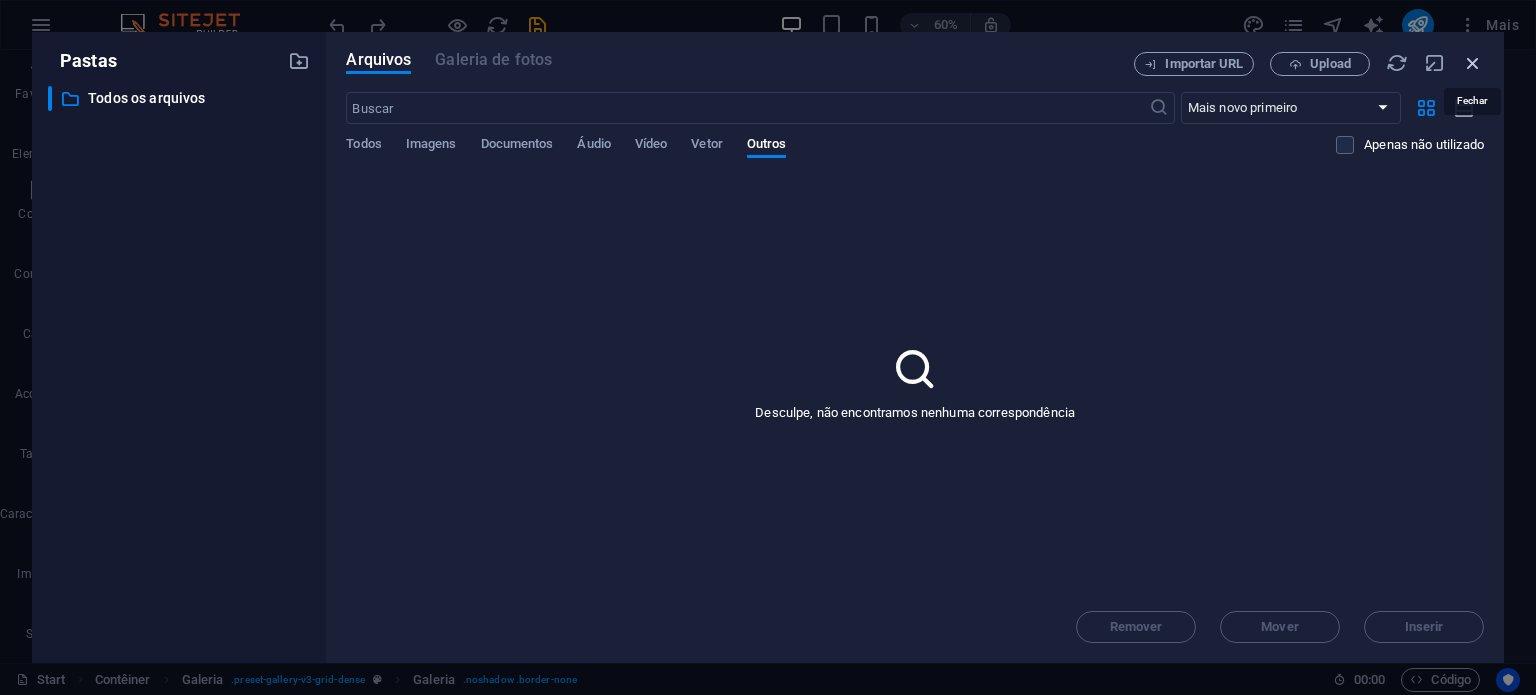 click at bounding box center [1473, 63] 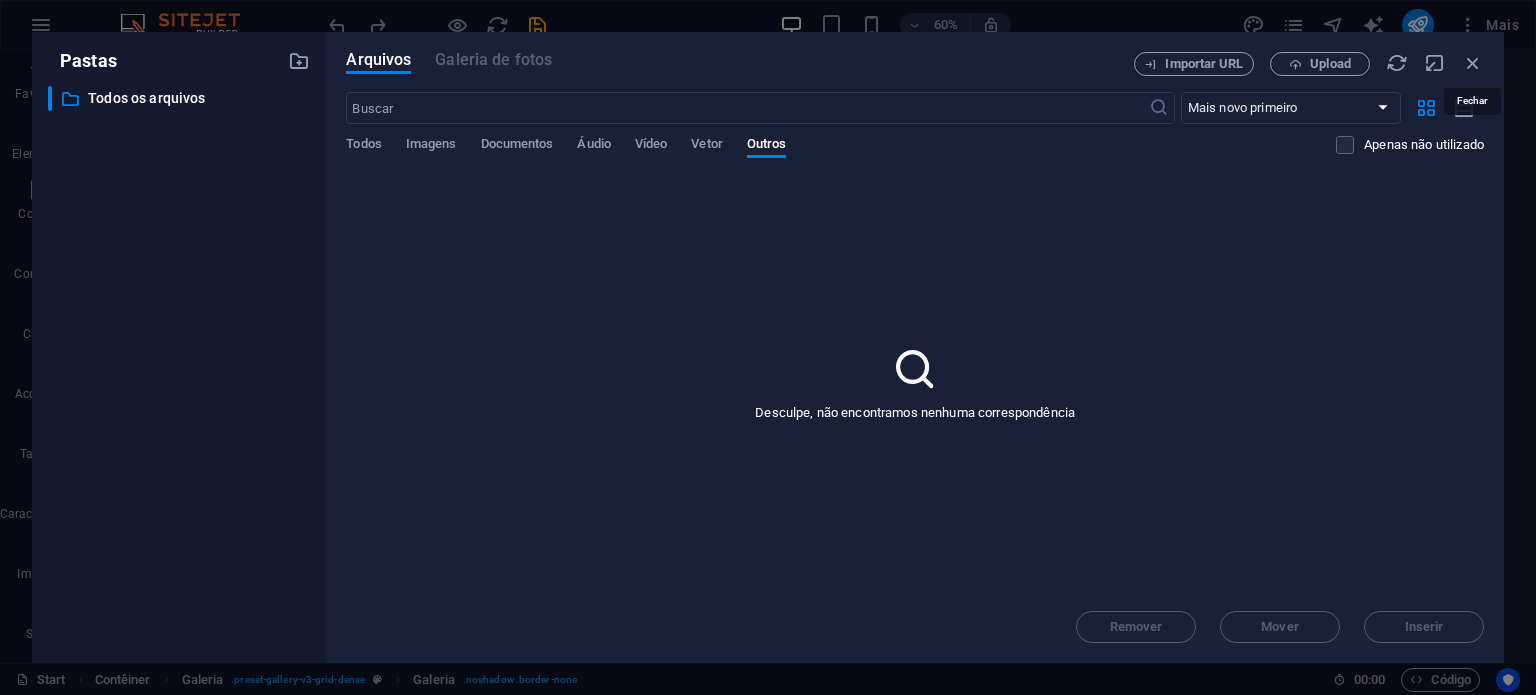 scroll, scrollTop: 2383, scrollLeft: 0, axis: vertical 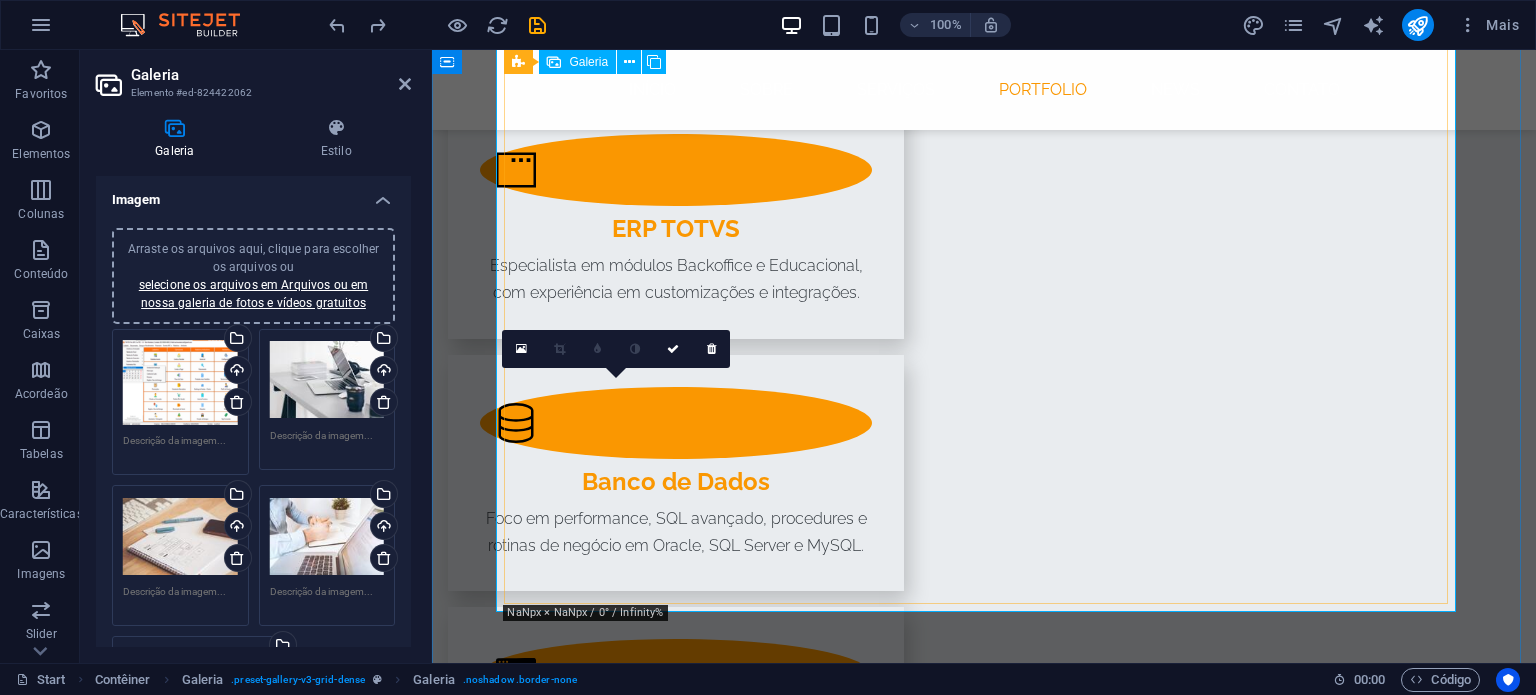 click at bounding box center [624, 2040] 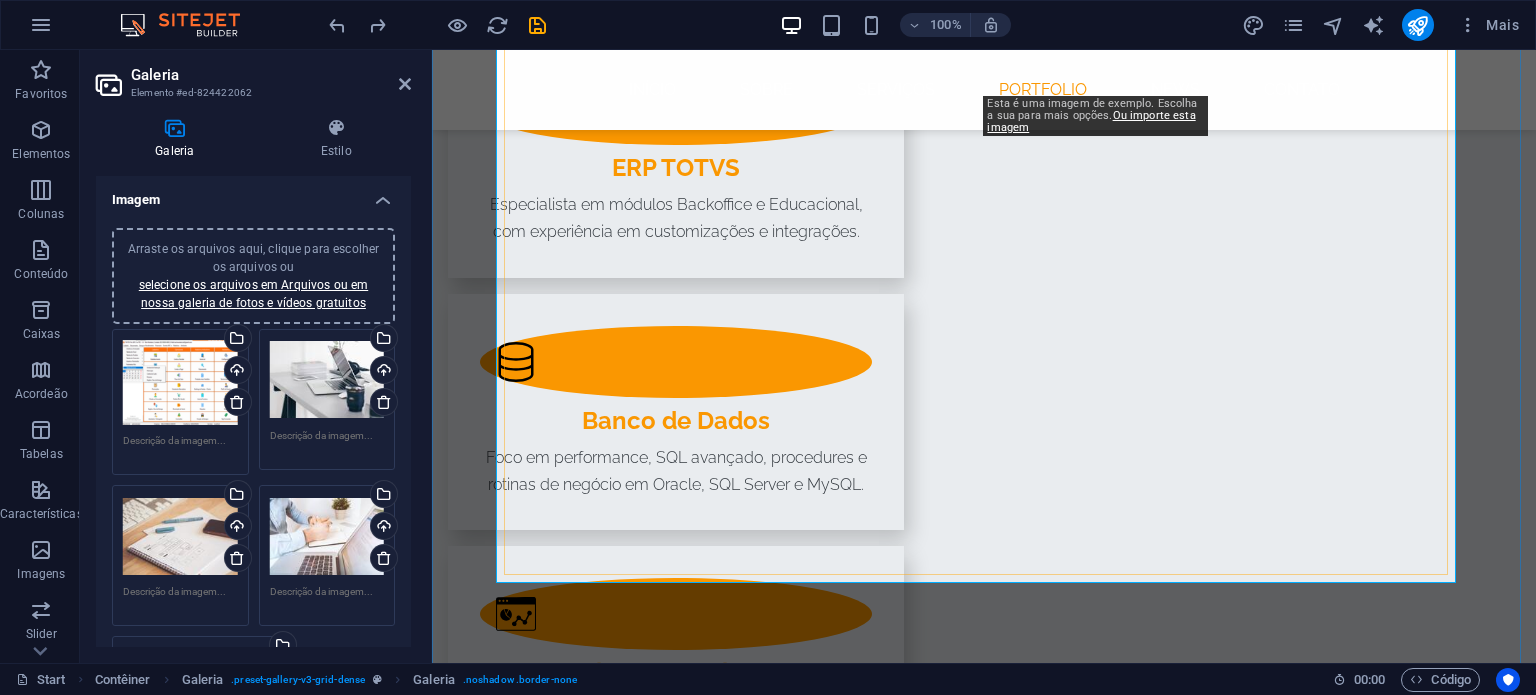 scroll, scrollTop: 2483, scrollLeft: 0, axis: vertical 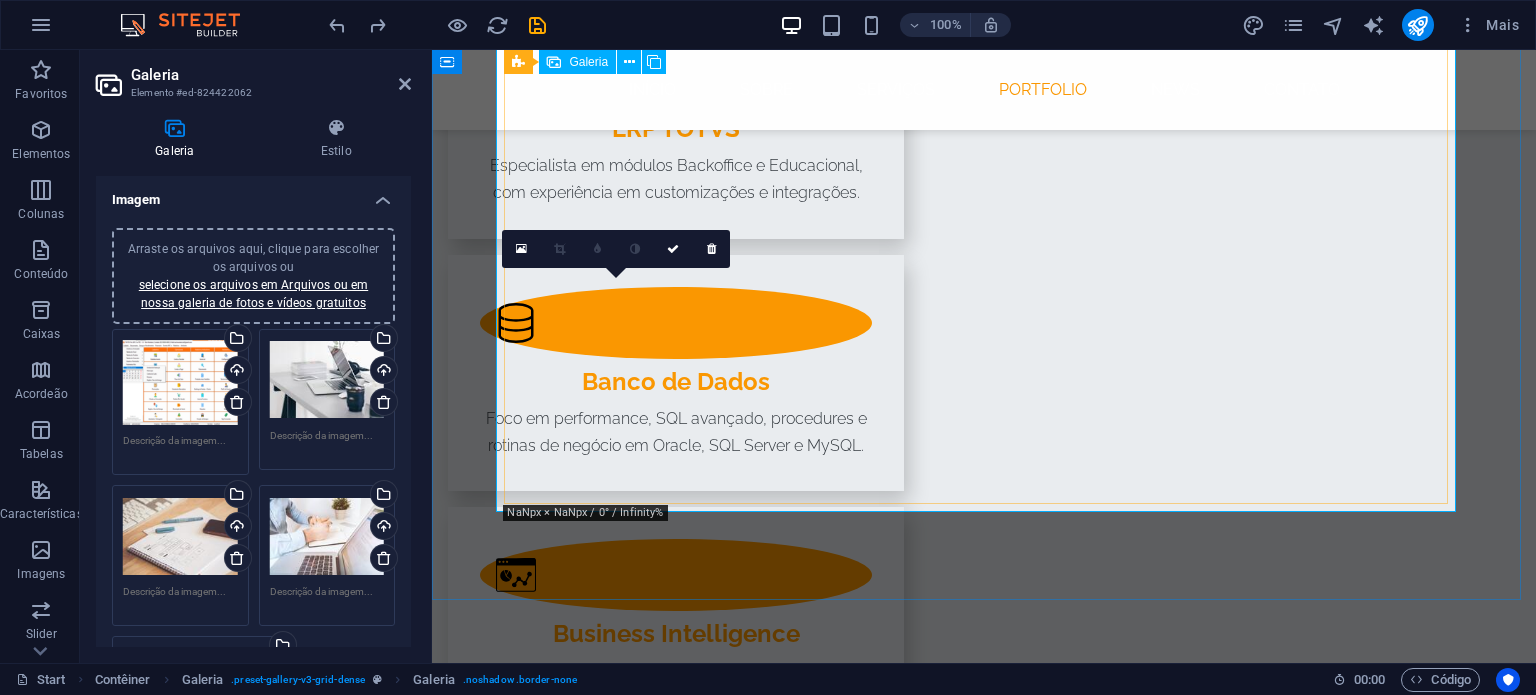 click at bounding box center (624, 1940) 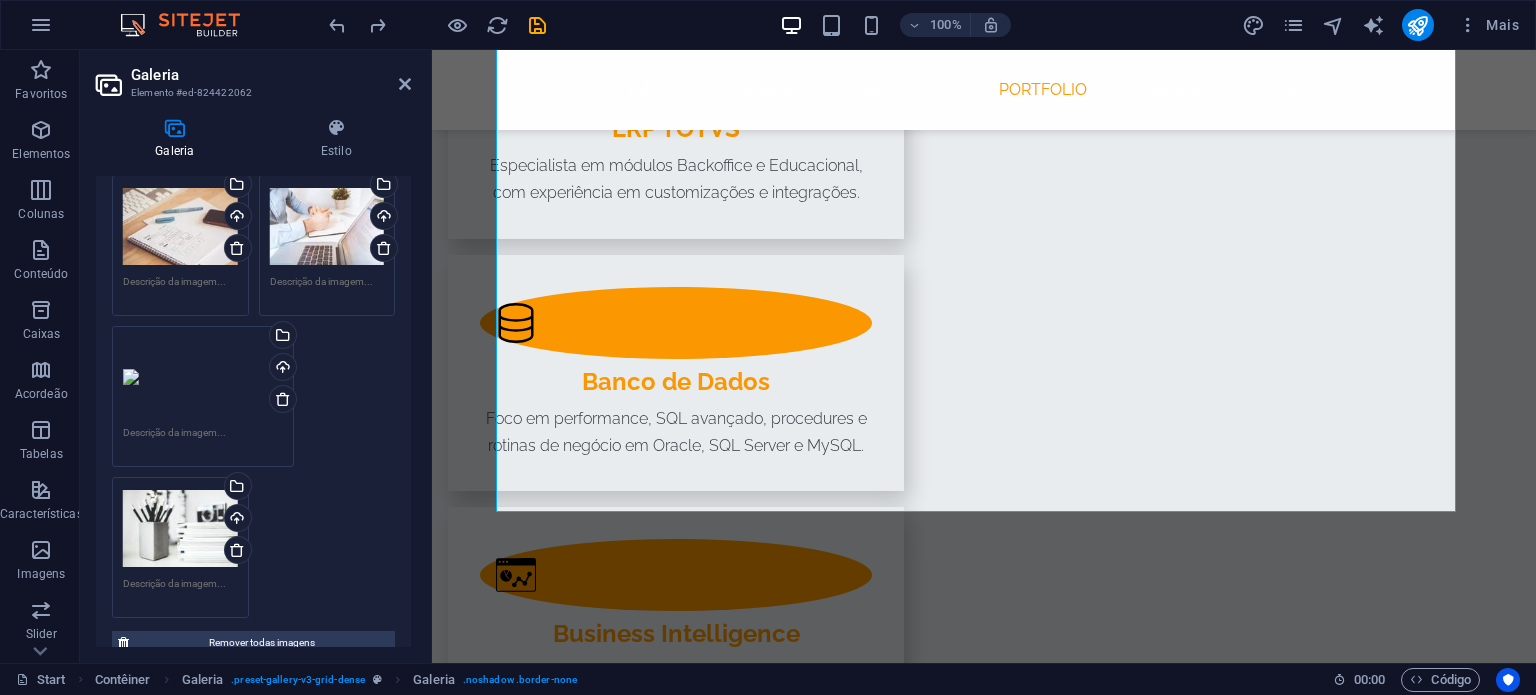 scroll, scrollTop: 312, scrollLeft: 0, axis: vertical 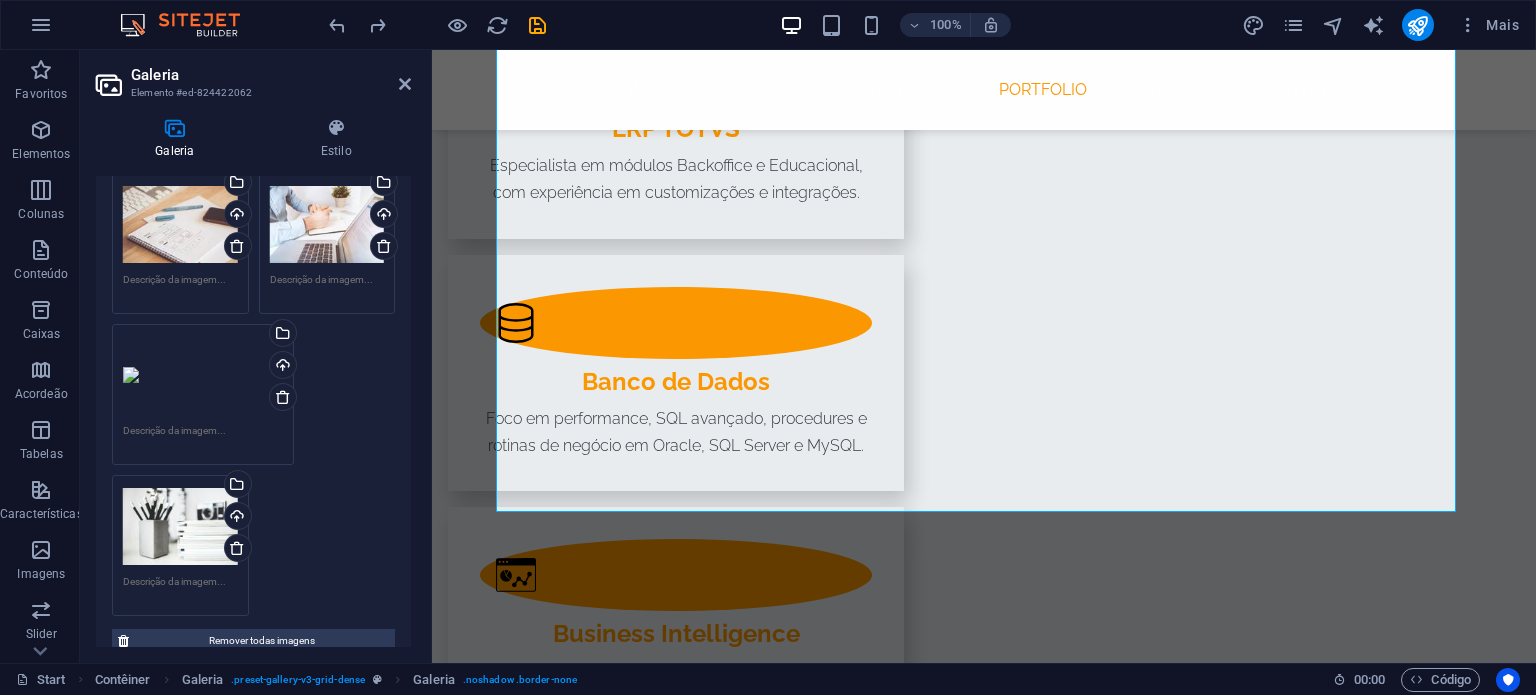 click on "Arraste os arquivos aqui, clique para escolher os arquivos ou selecione os arquivos em Arquivos ou em nossa galeria de fotos e vídeos gratuitos" at bounding box center (203, 375) 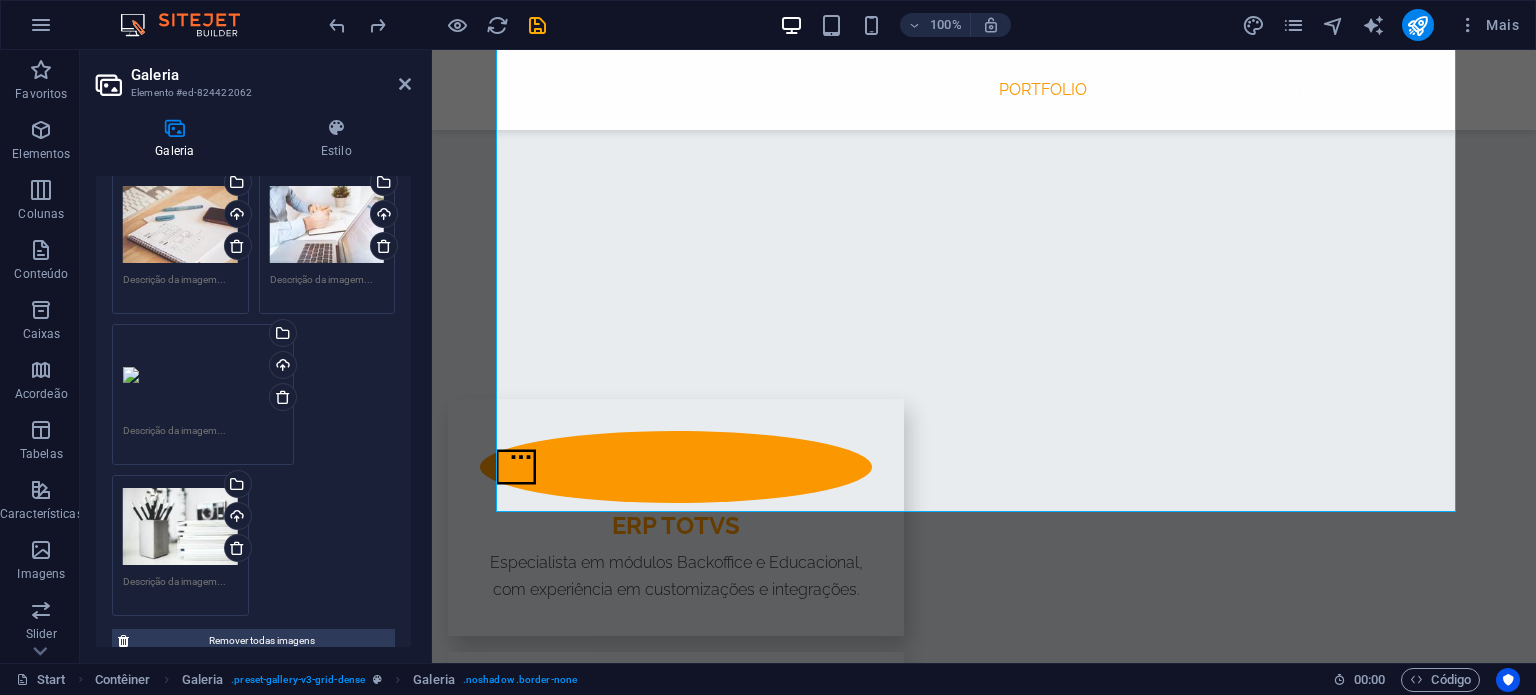 scroll, scrollTop: 2848, scrollLeft: 0, axis: vertical 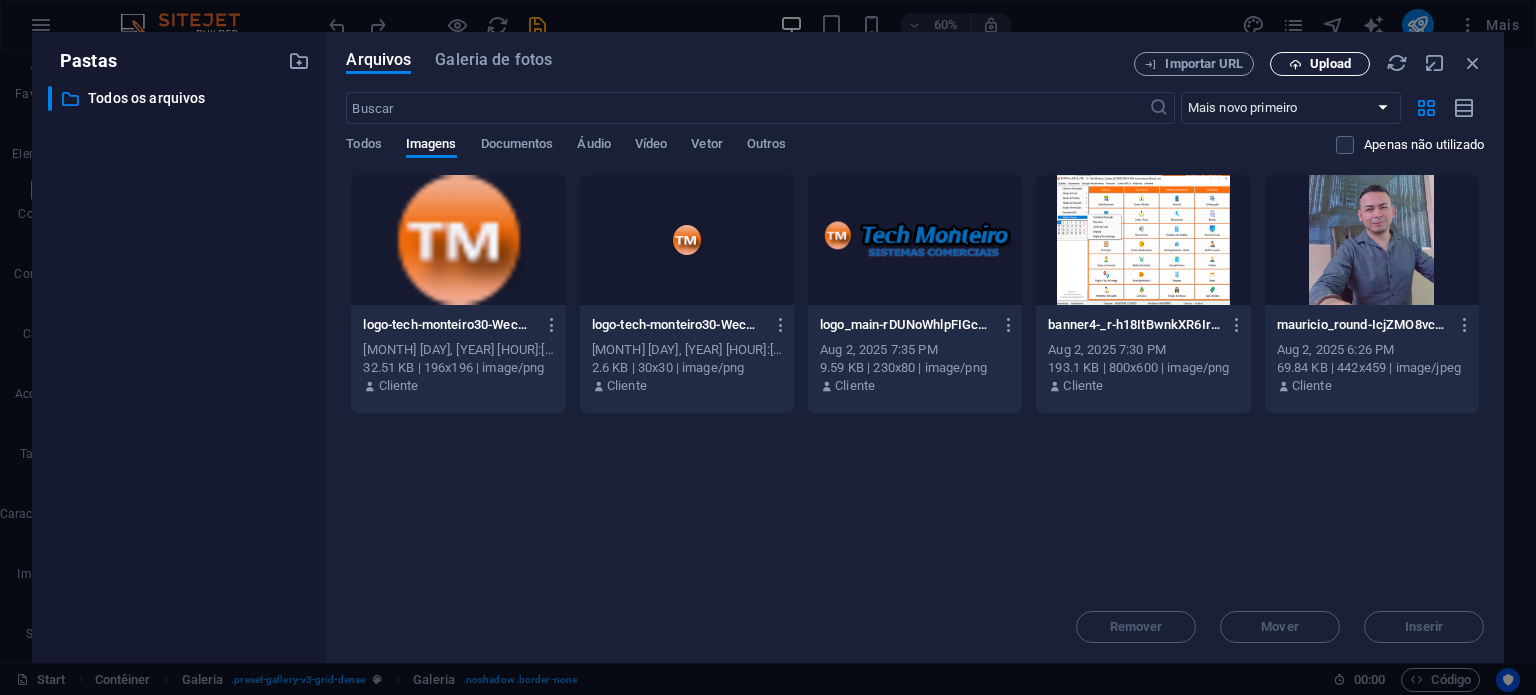 click on "Upload" at bounding box center [1330, 64] 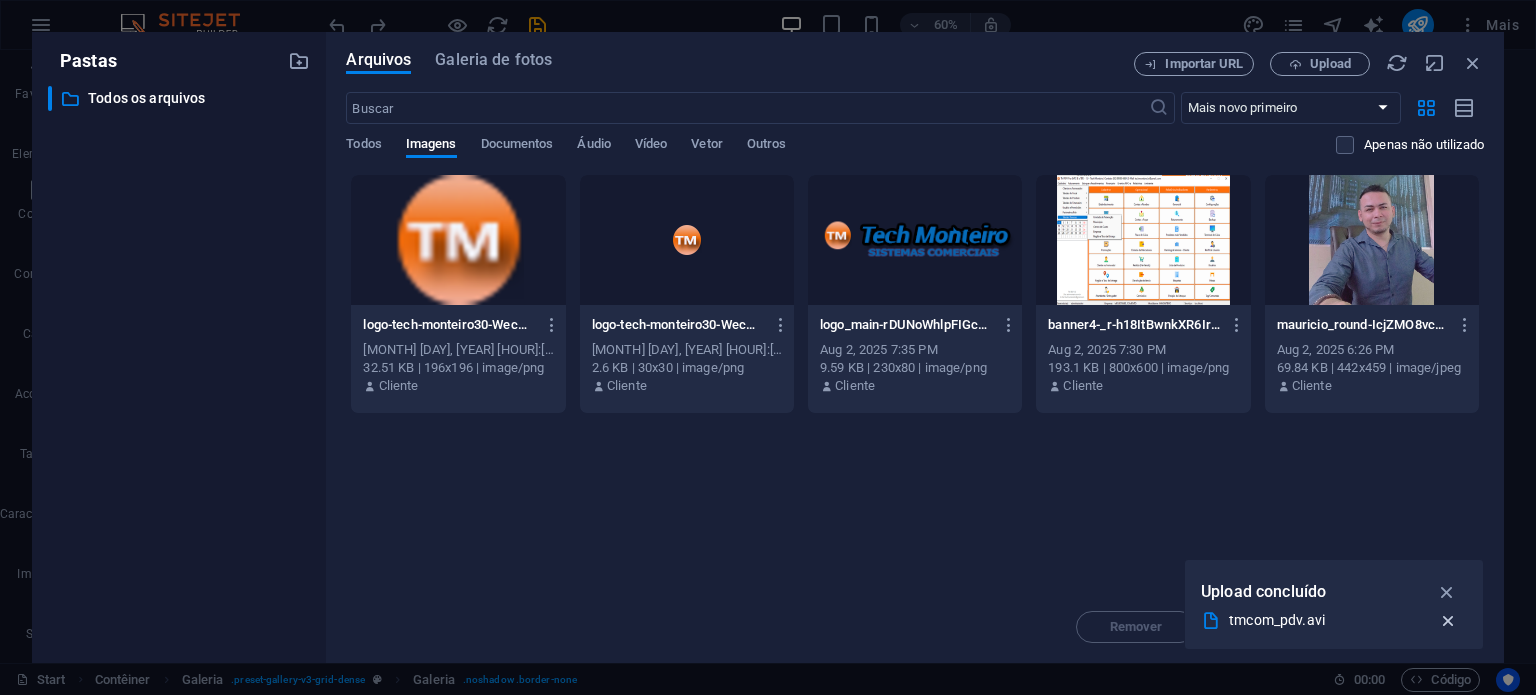 click at bounding box center [1448, 621] 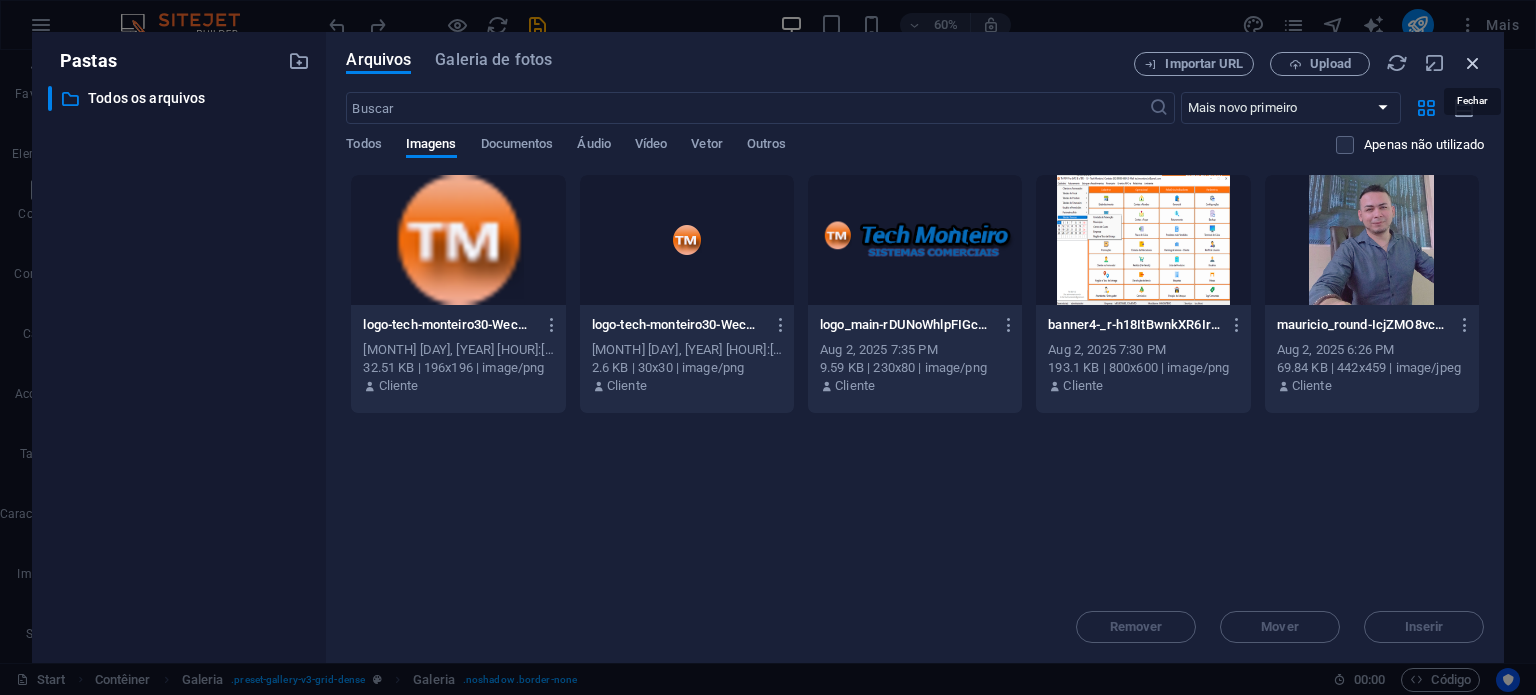 drag, startPoint x: 1483, startPoint y: 59, endPoint x: 1050, endPoint y: 9, distance: 435.8773 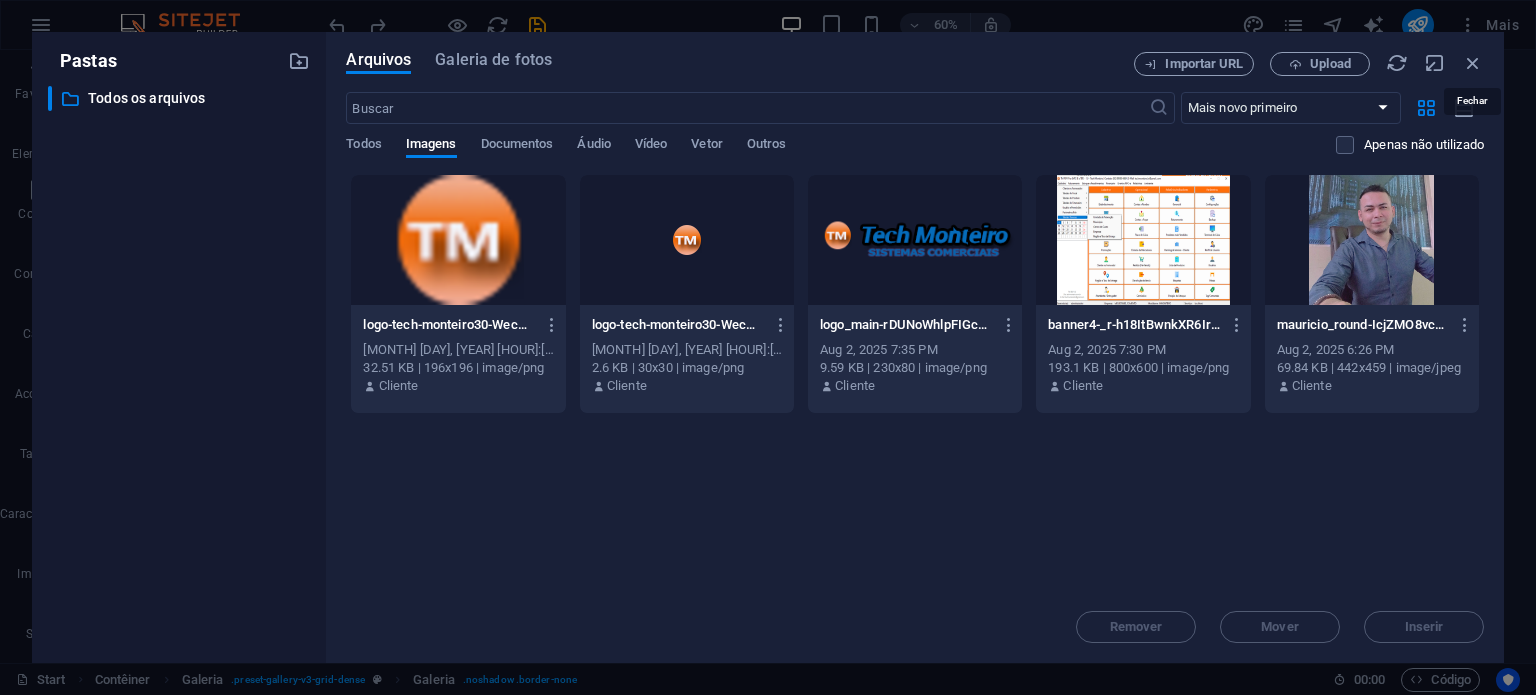 scroll, scrollTop: 2483, scrollLeft: 0, axis: vertical 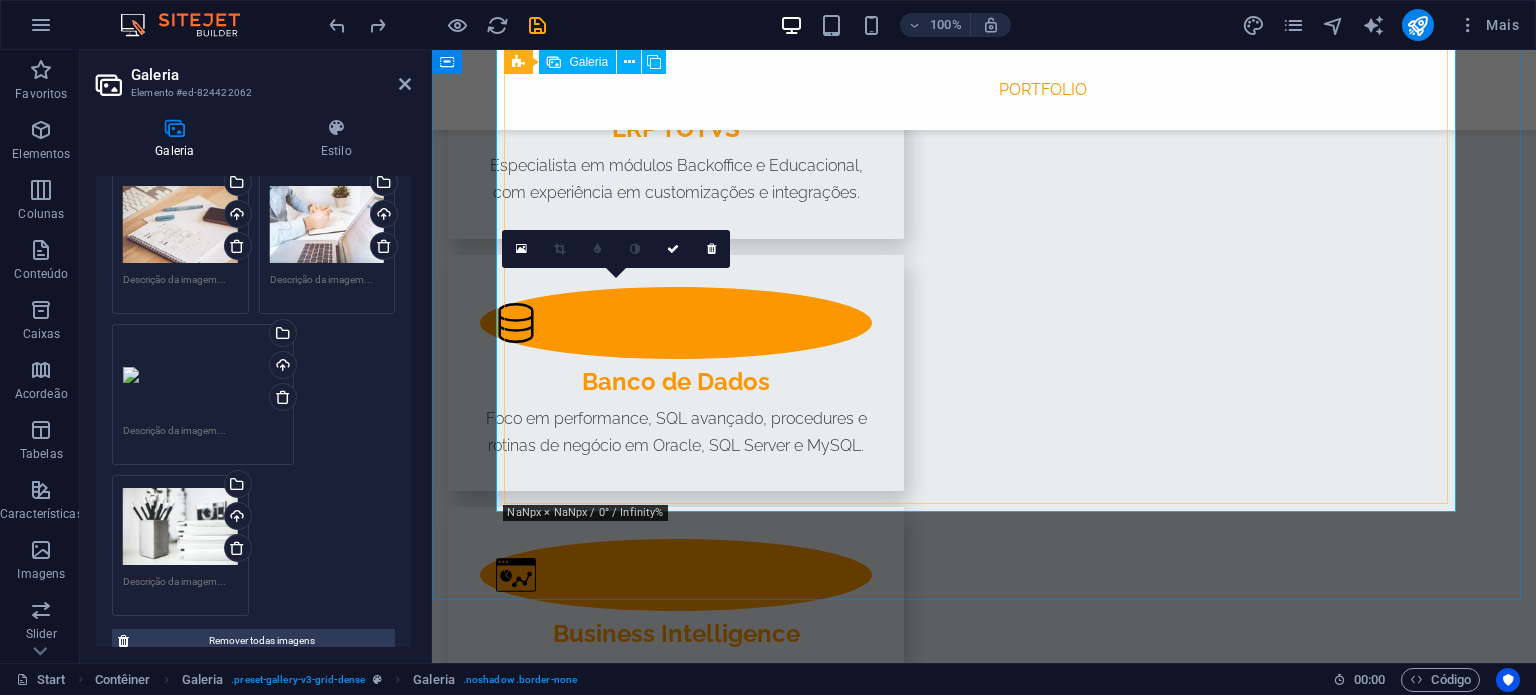 click at bounding box center (624, 1940) 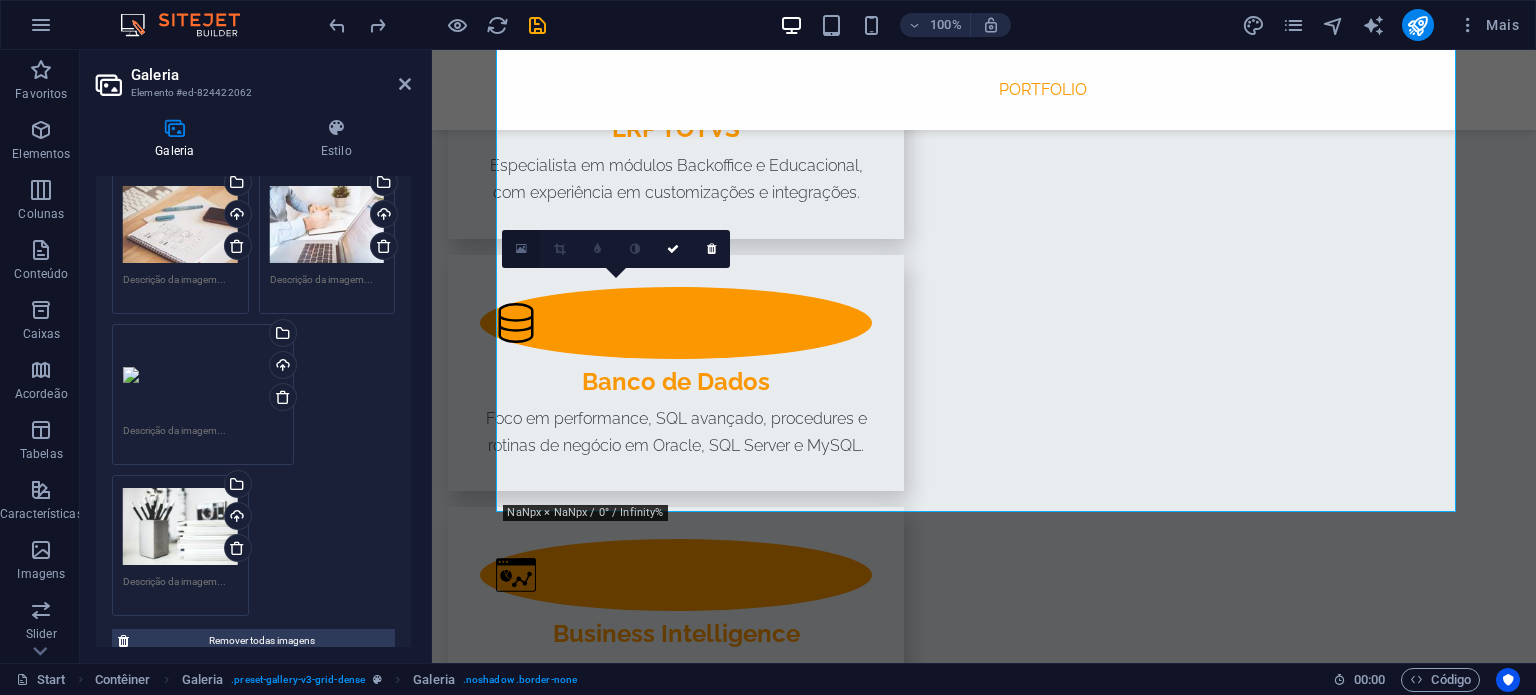 click at bounding box center [521, 249] 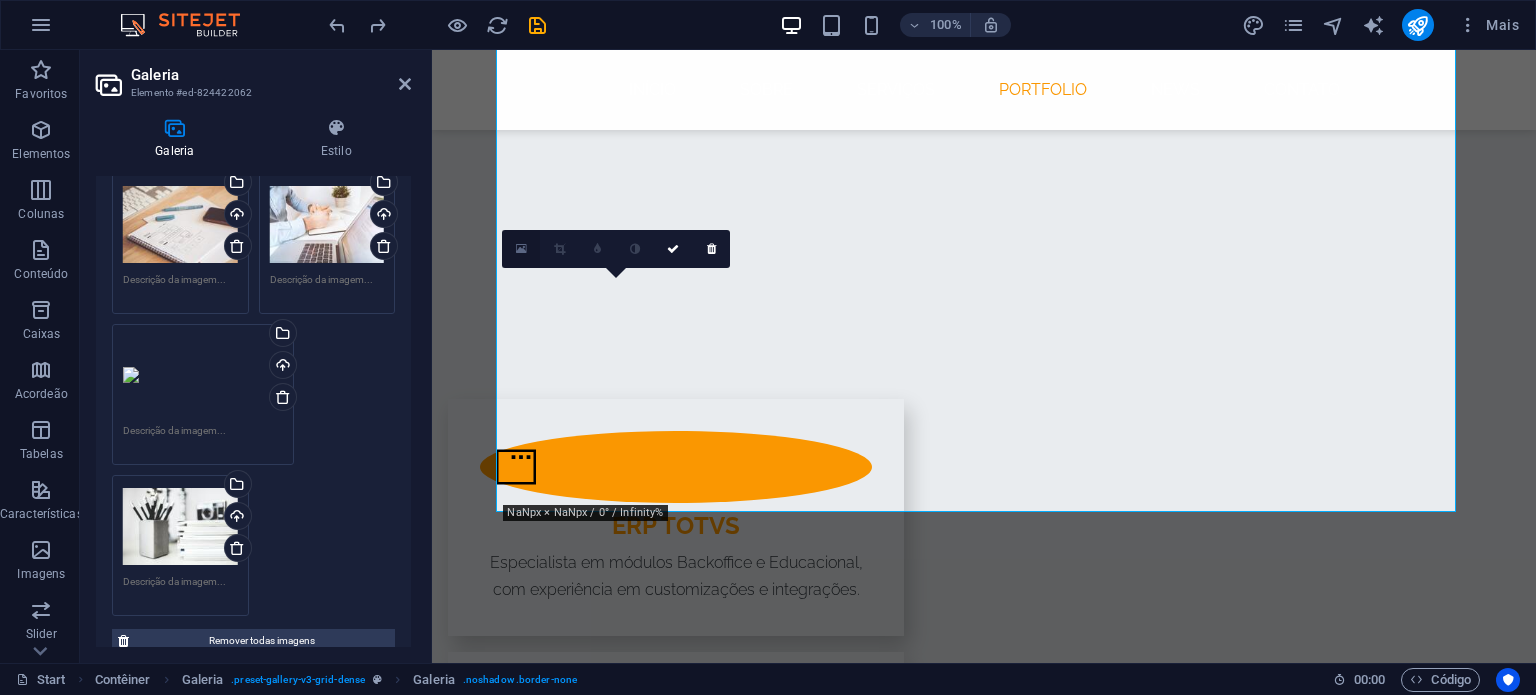 scroll, scrollTop: 2848, scrollLeft: 0, axis: vertical 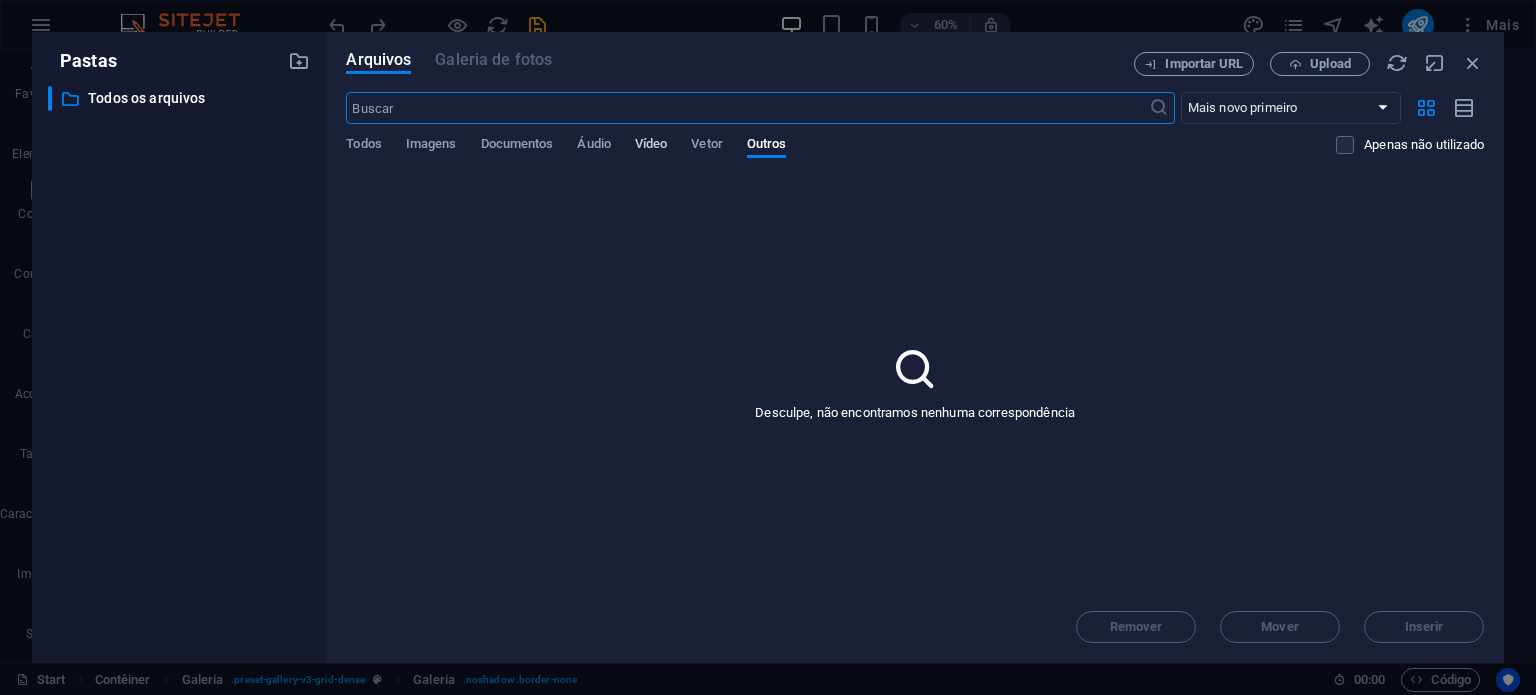 click on "Vídeo" at bounding box center (651, 146) 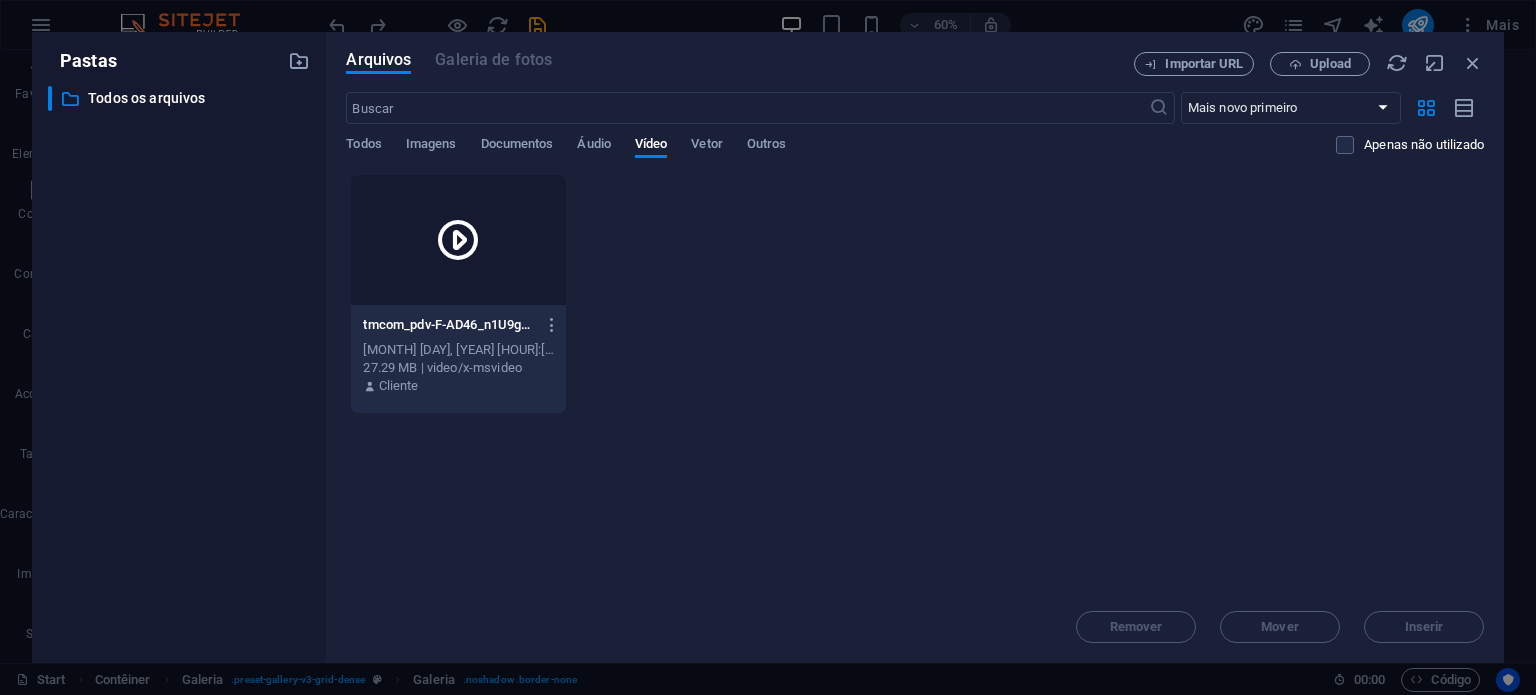 click at bounding box center [458, 240] 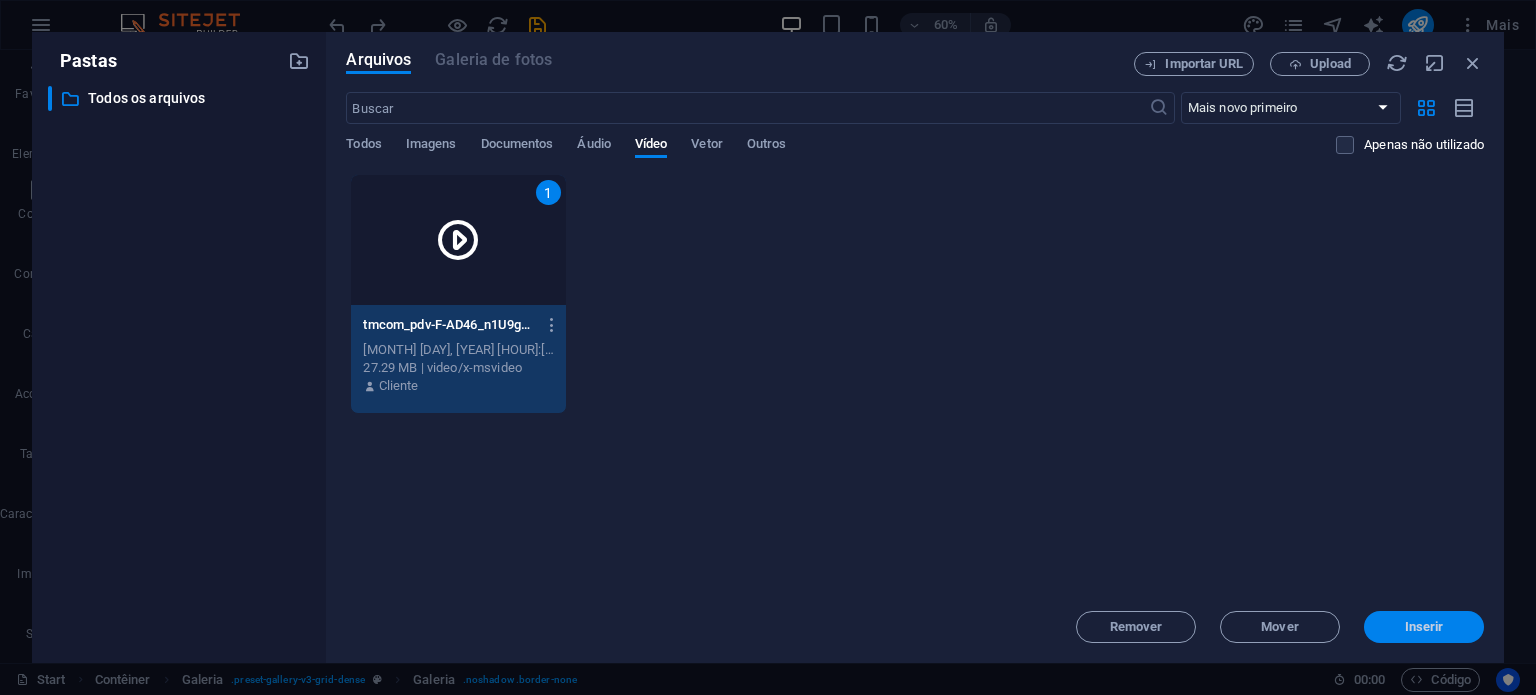 click on "Inserir" at bounding box center [1424, 627] 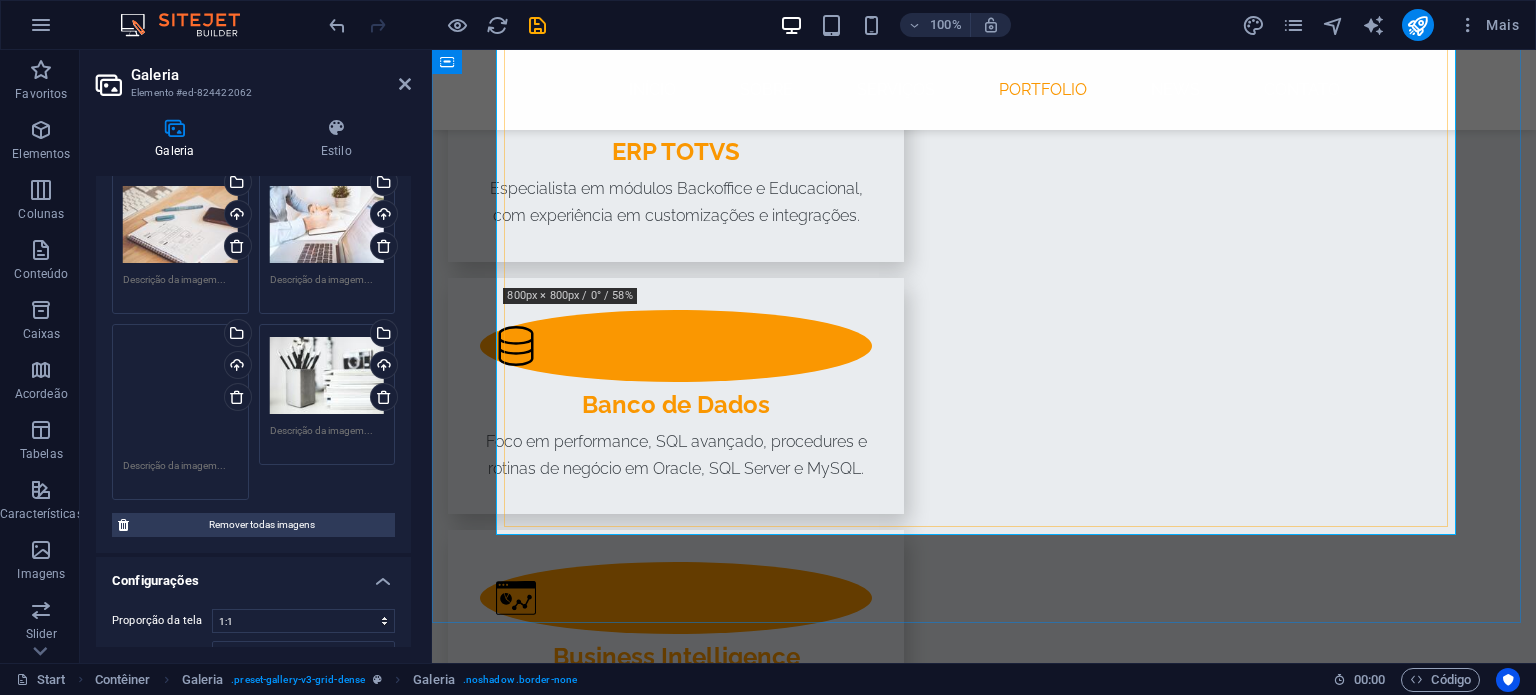 scroll, scrollTop: 2583, scrollLeft: 0, axis: vertical 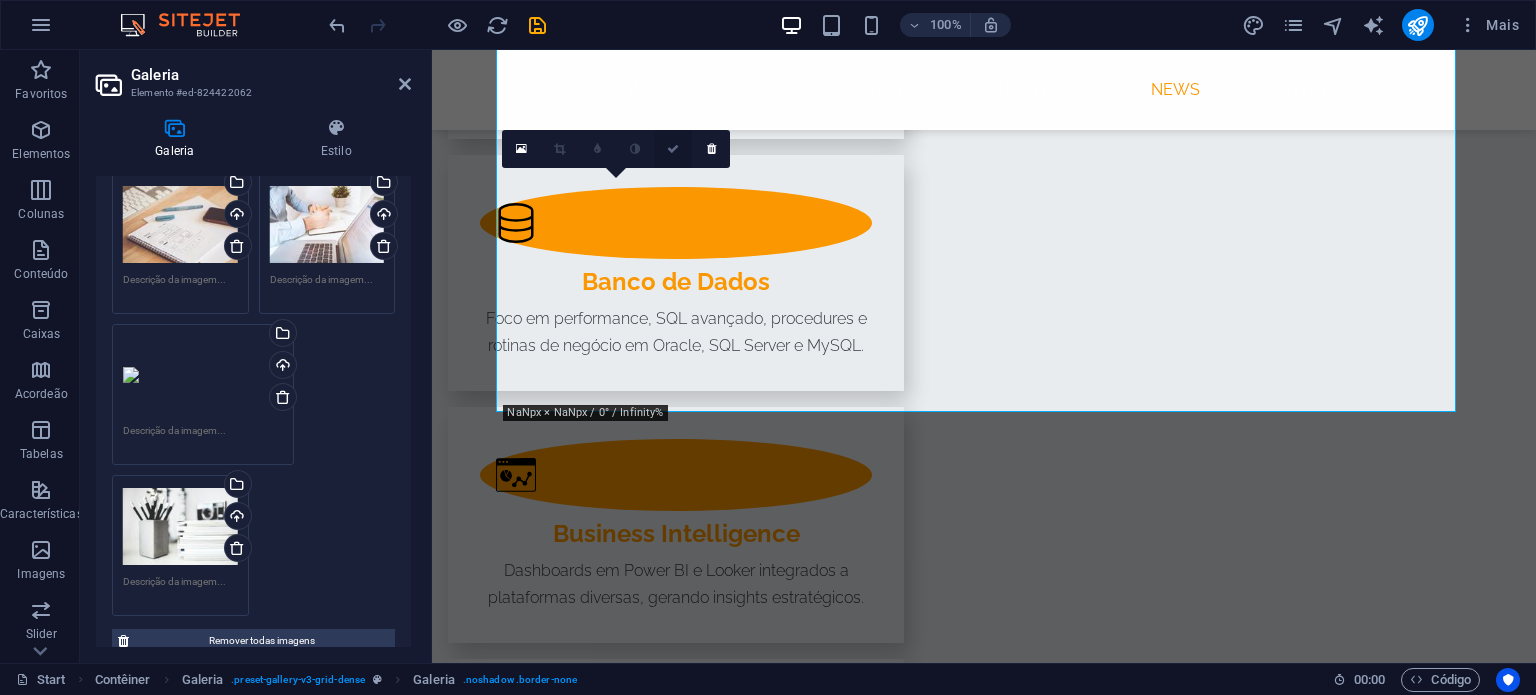 click at bounding box center (673, 149) 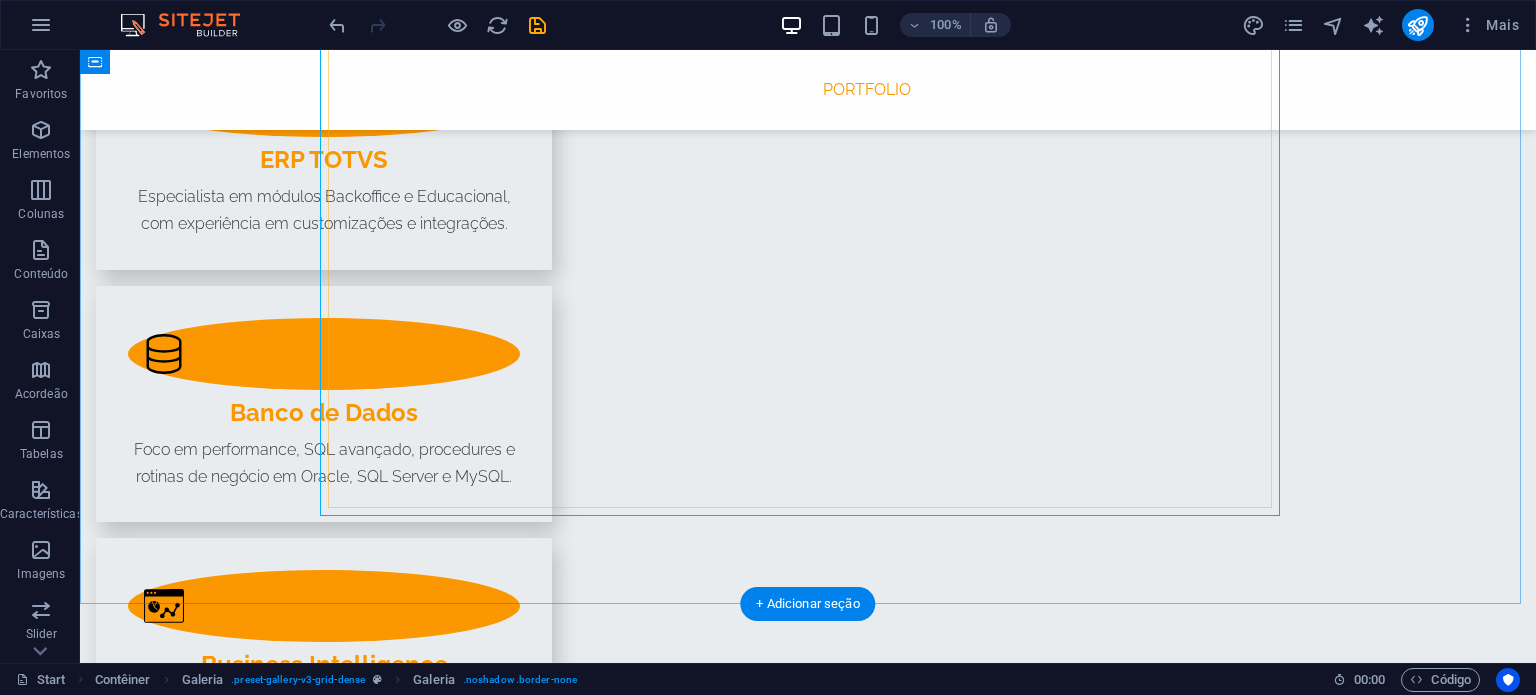 scroll, scrollTop: 2483, scrollLeft: 0, axis: vertical 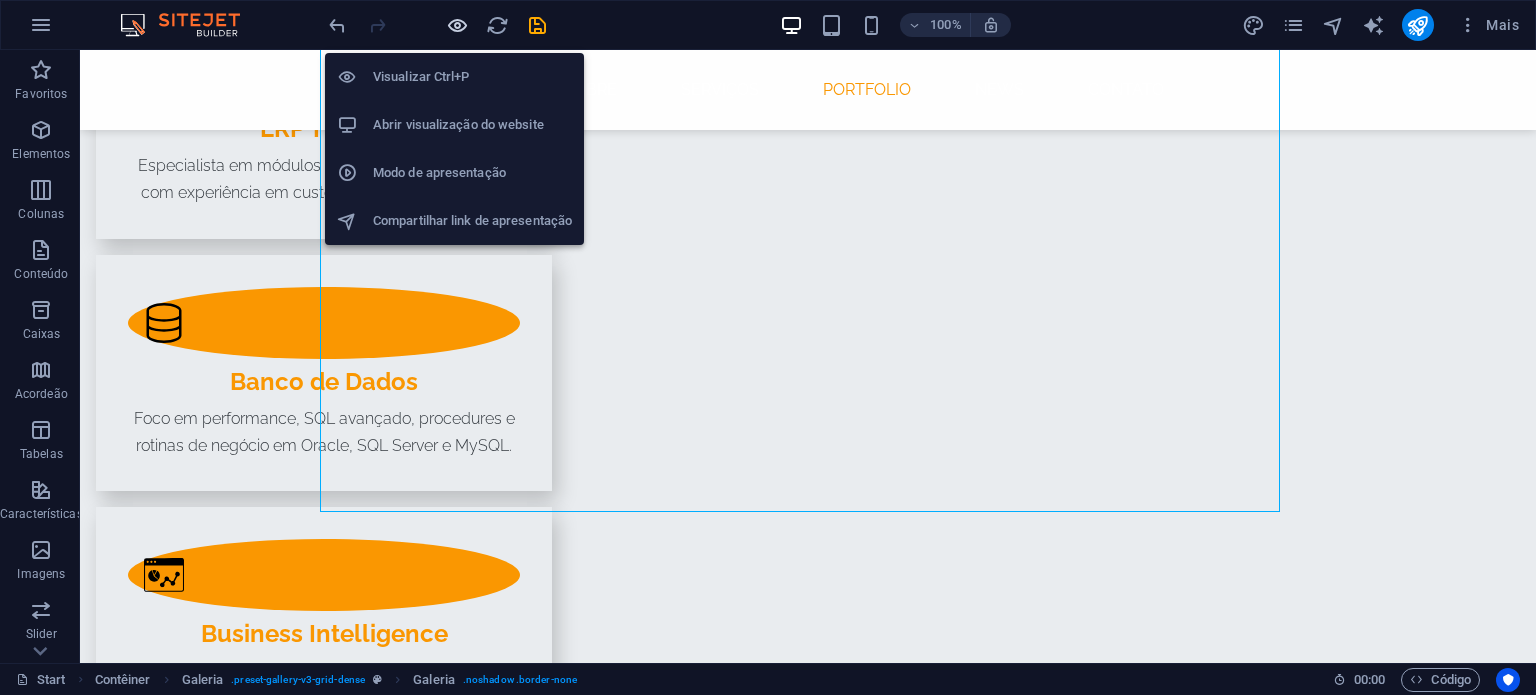 click at bounding box center [457, 25] 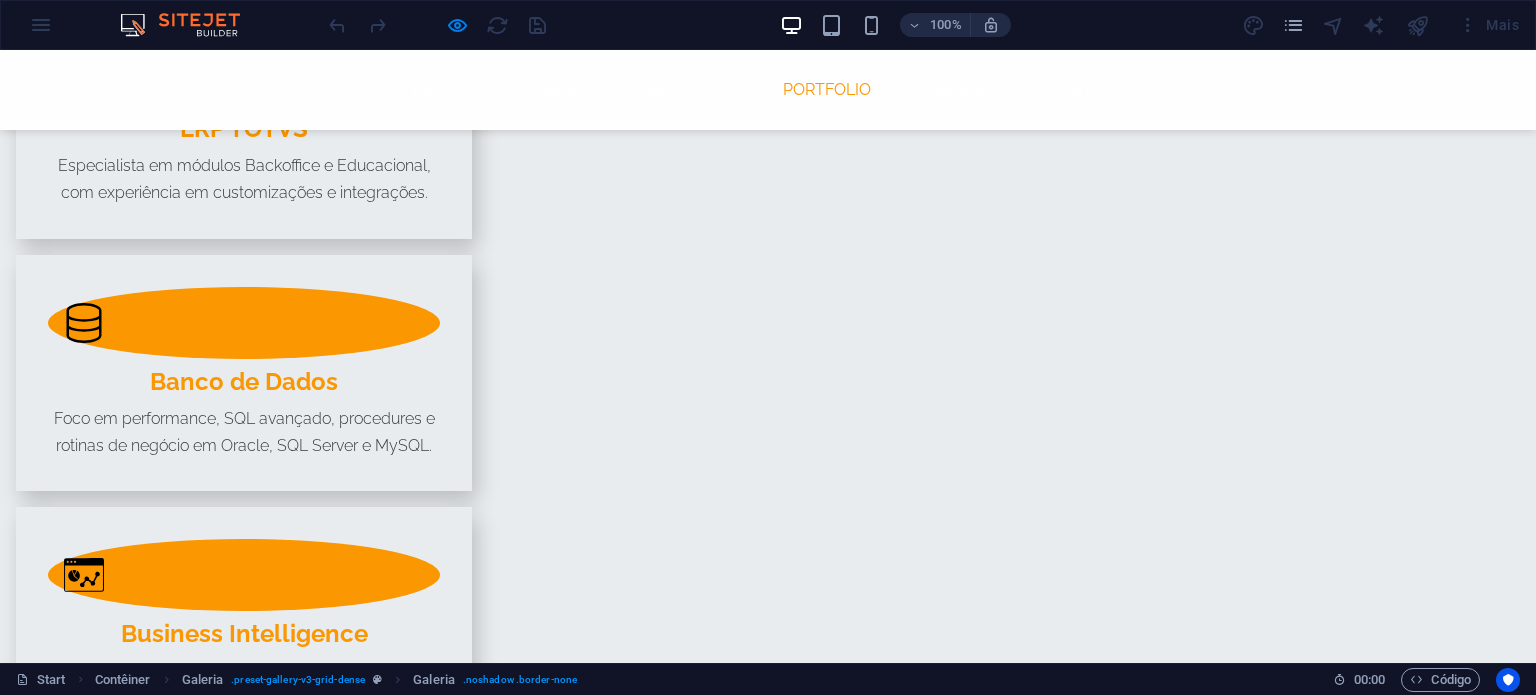 click at bounding box center [408, 1940] 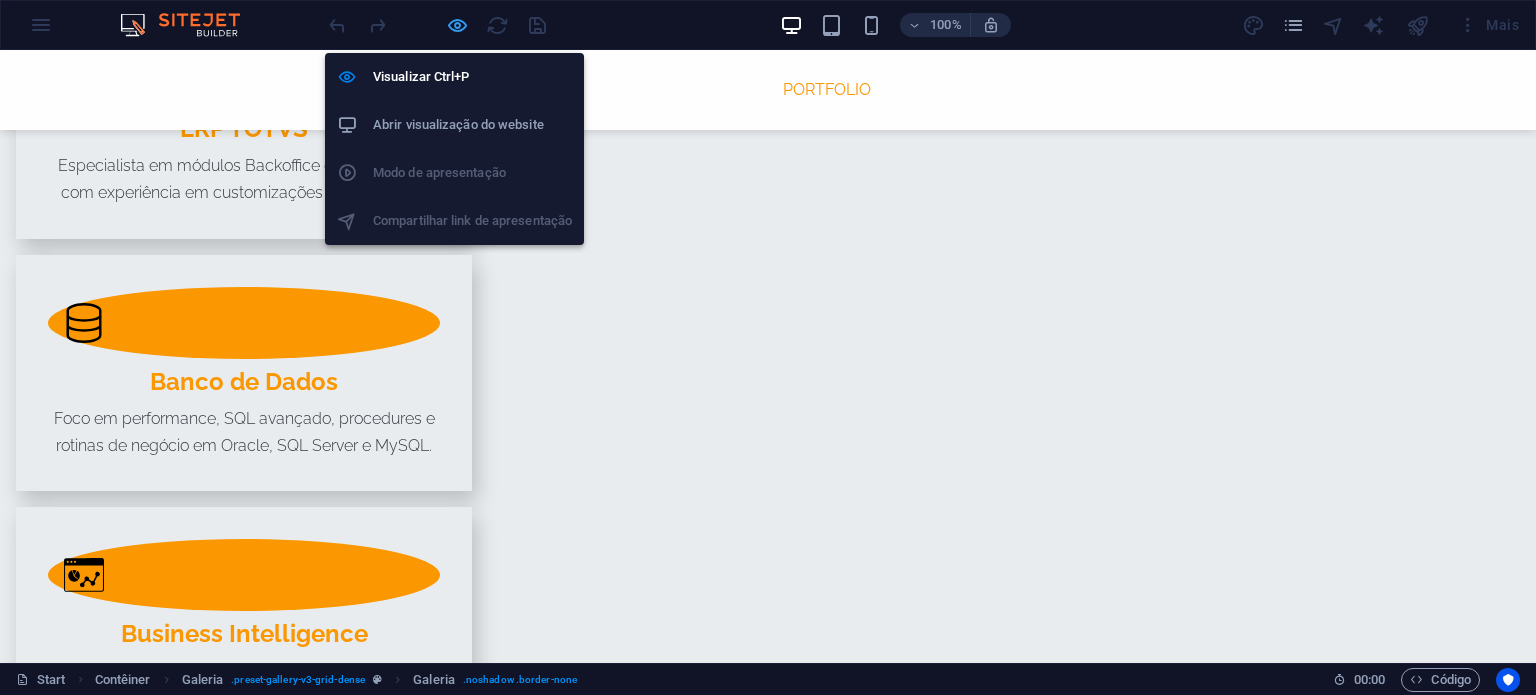 click at bounding box center (457, 25) 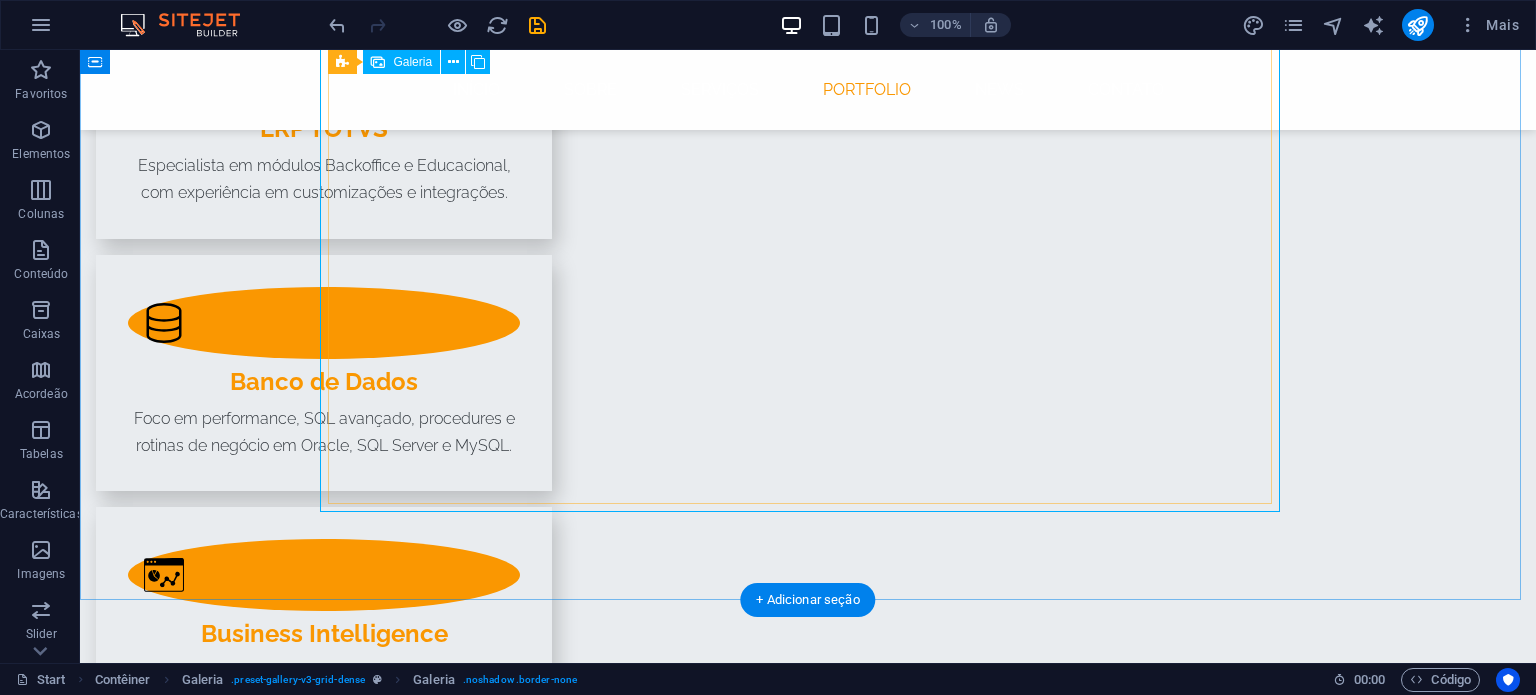 click at bounding box center (448, 1940) 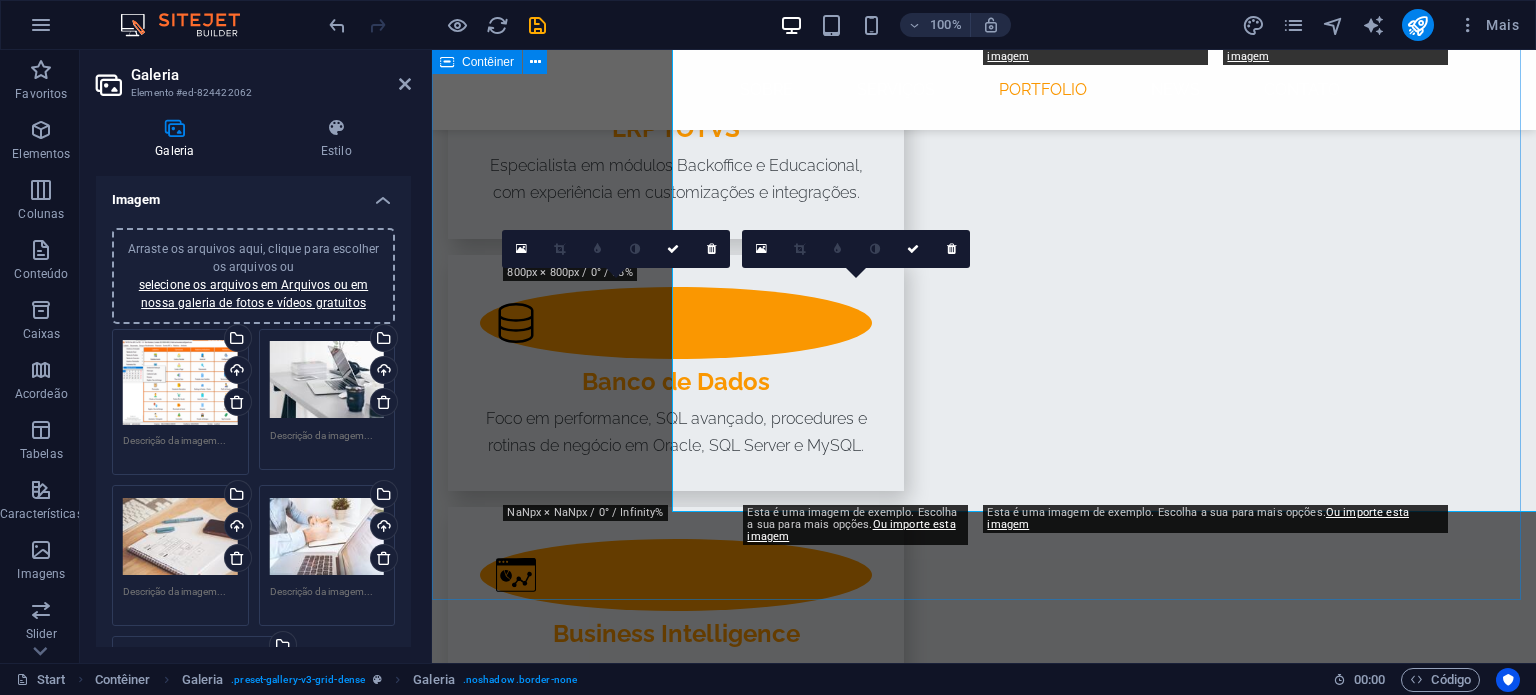 click on "PORTFOLIO" at bounding box center [984, 1660] 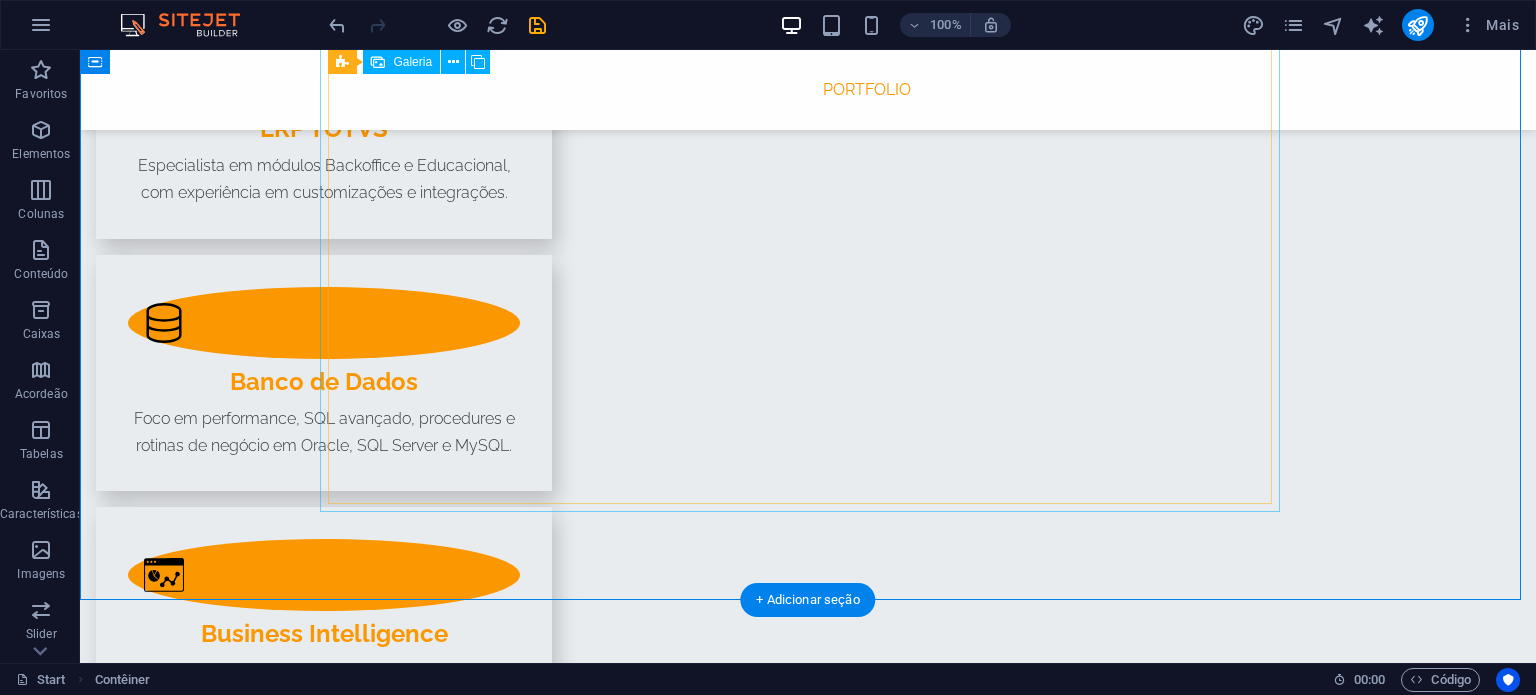 click at bounding box center [448, 1940] 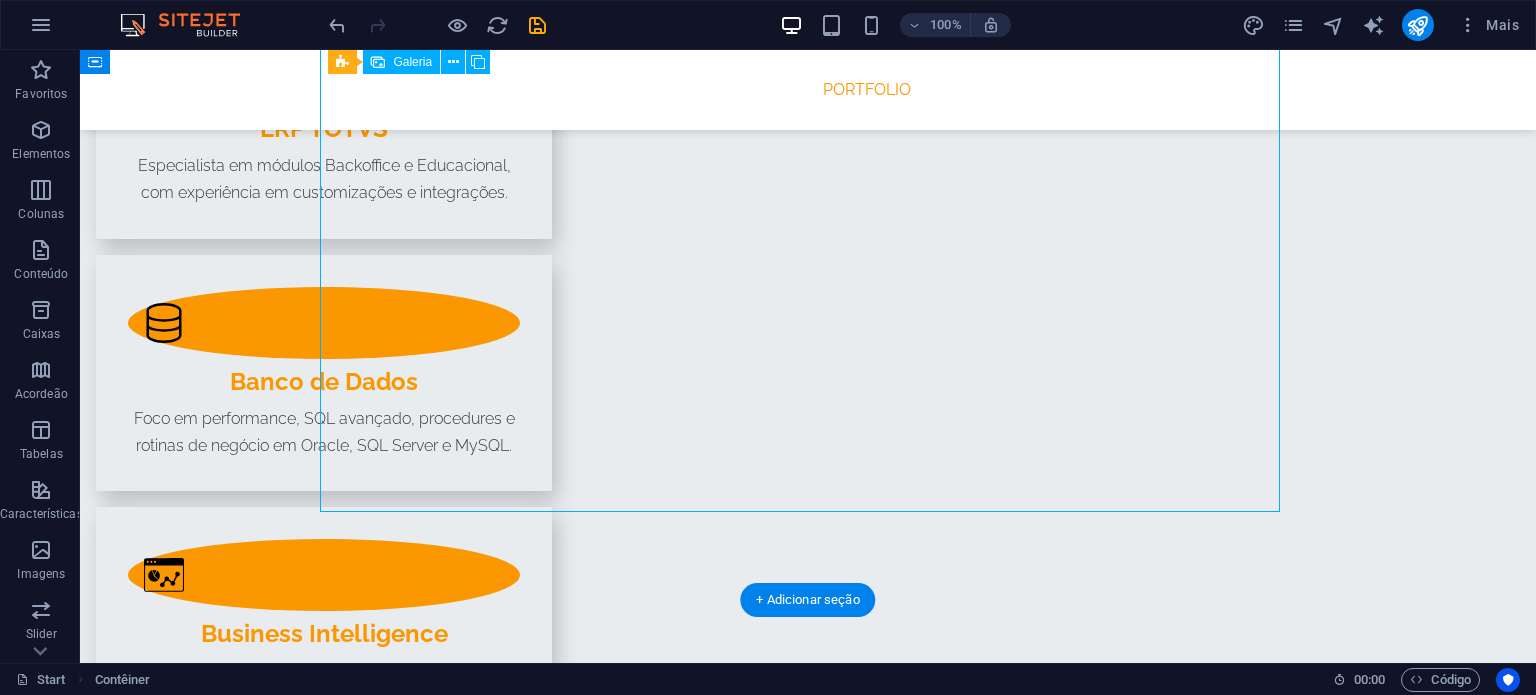 click at bounding box center (448, 1940) 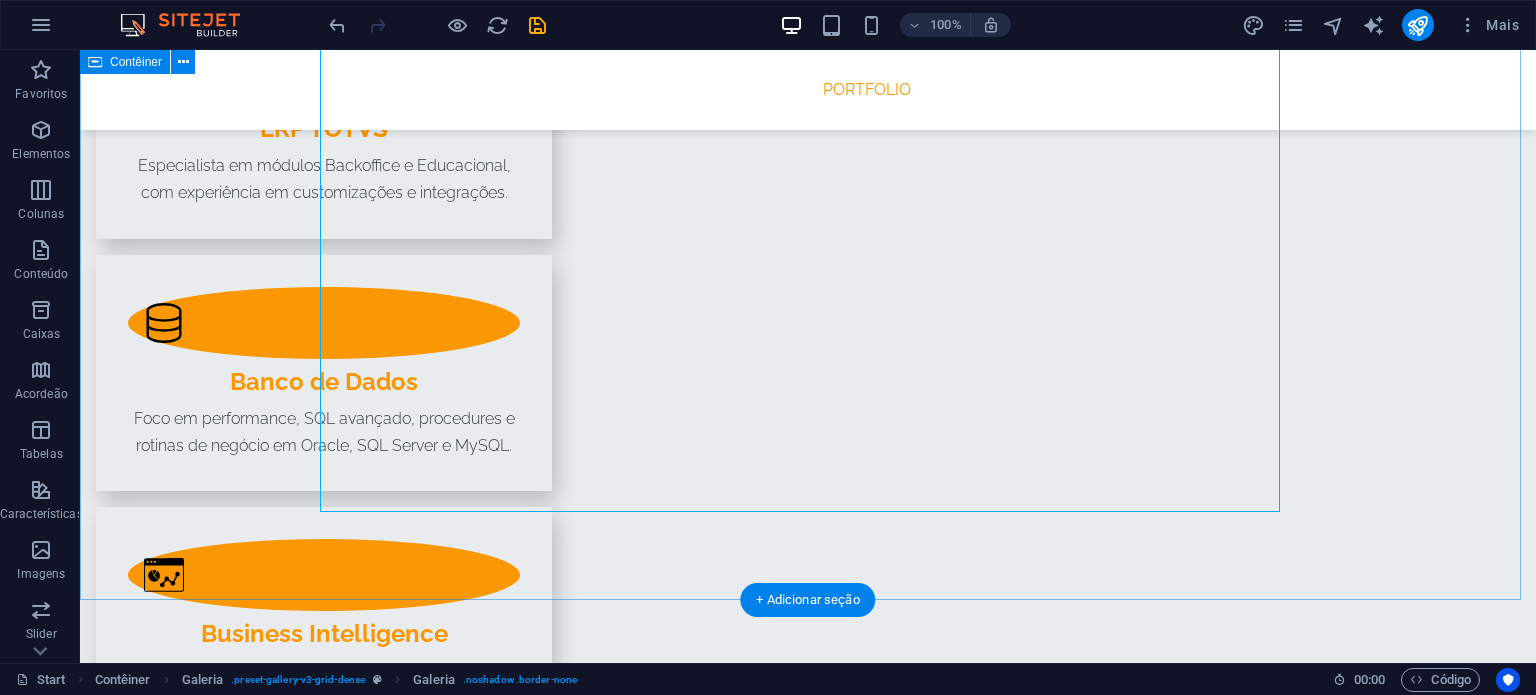 click on "PORTFOLIO" at bounding box center [808, 1660] 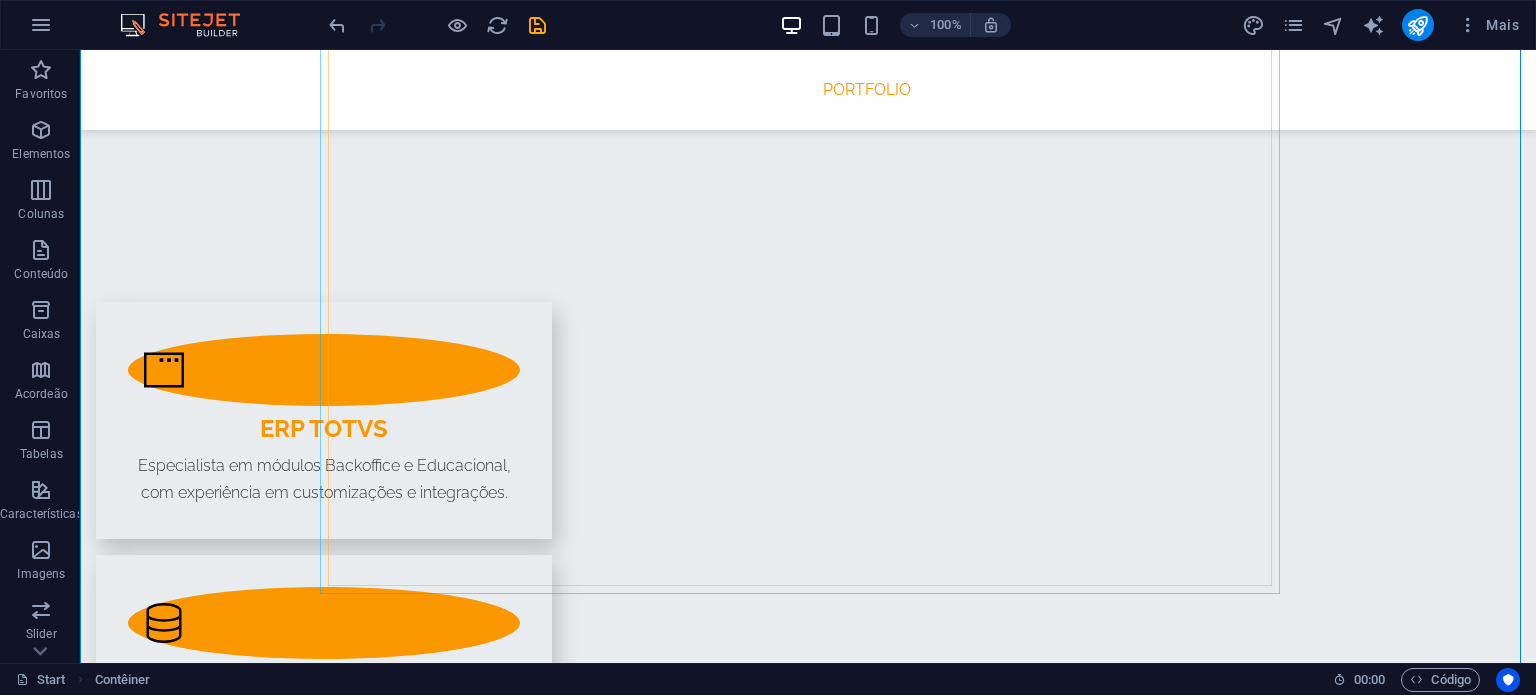 scroll, scrollTop: 2483, scrollLeft: 0, axis: vertical 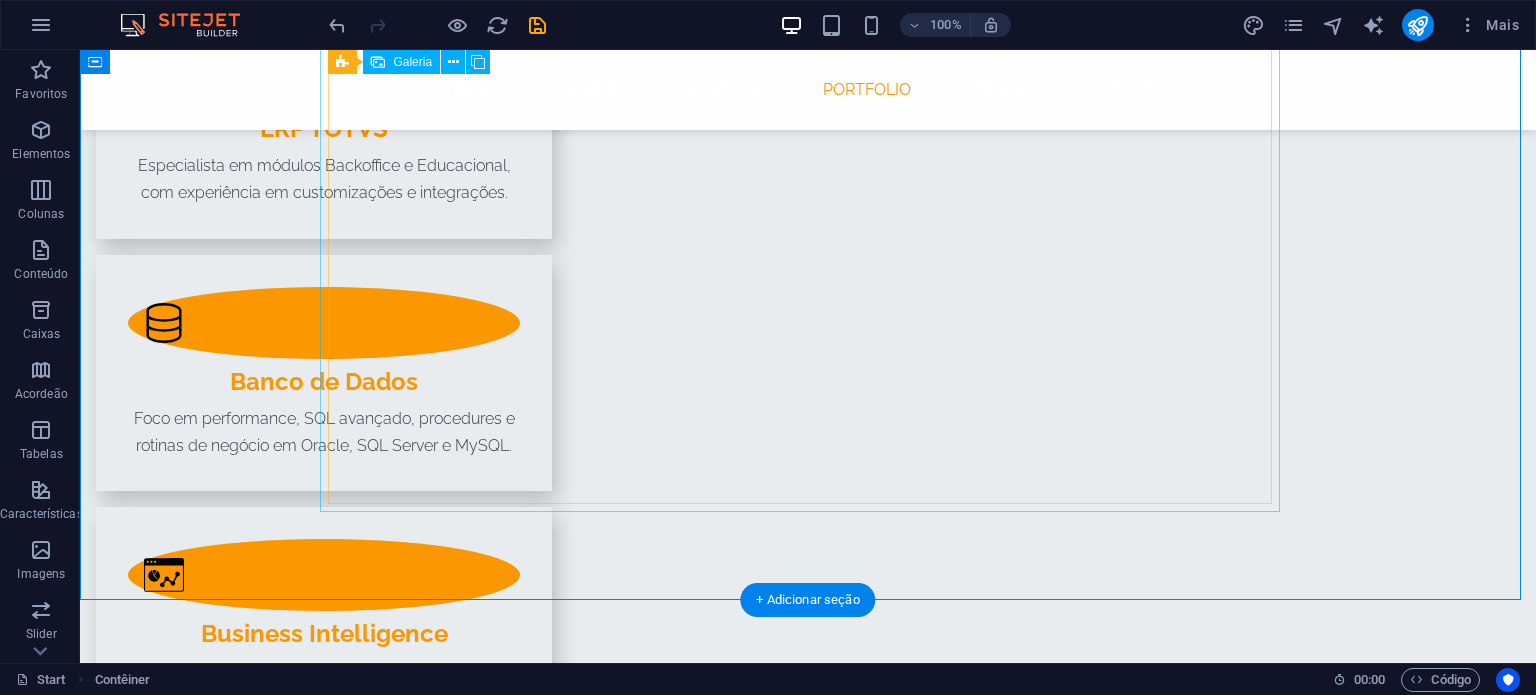 click at bounding box center (448, 1940) 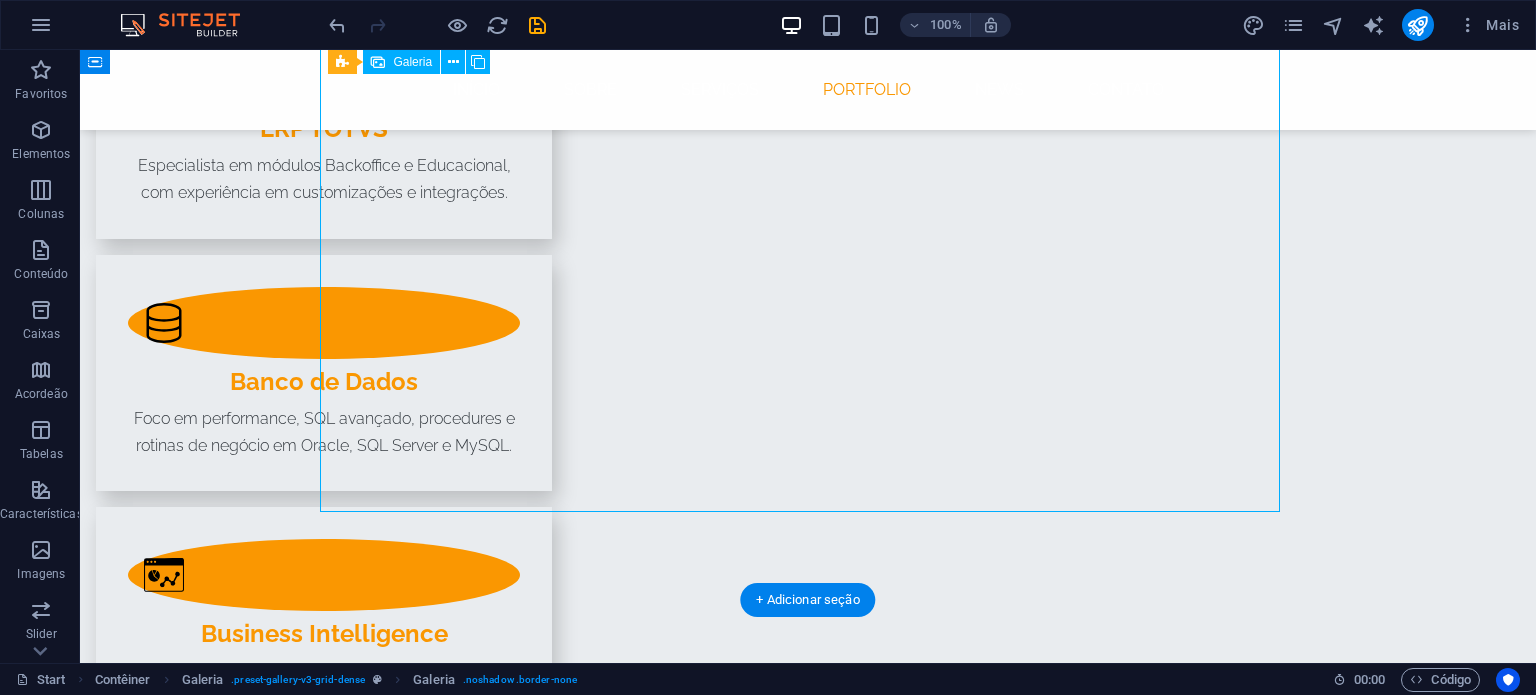 click at bounding box center (688, 1940) 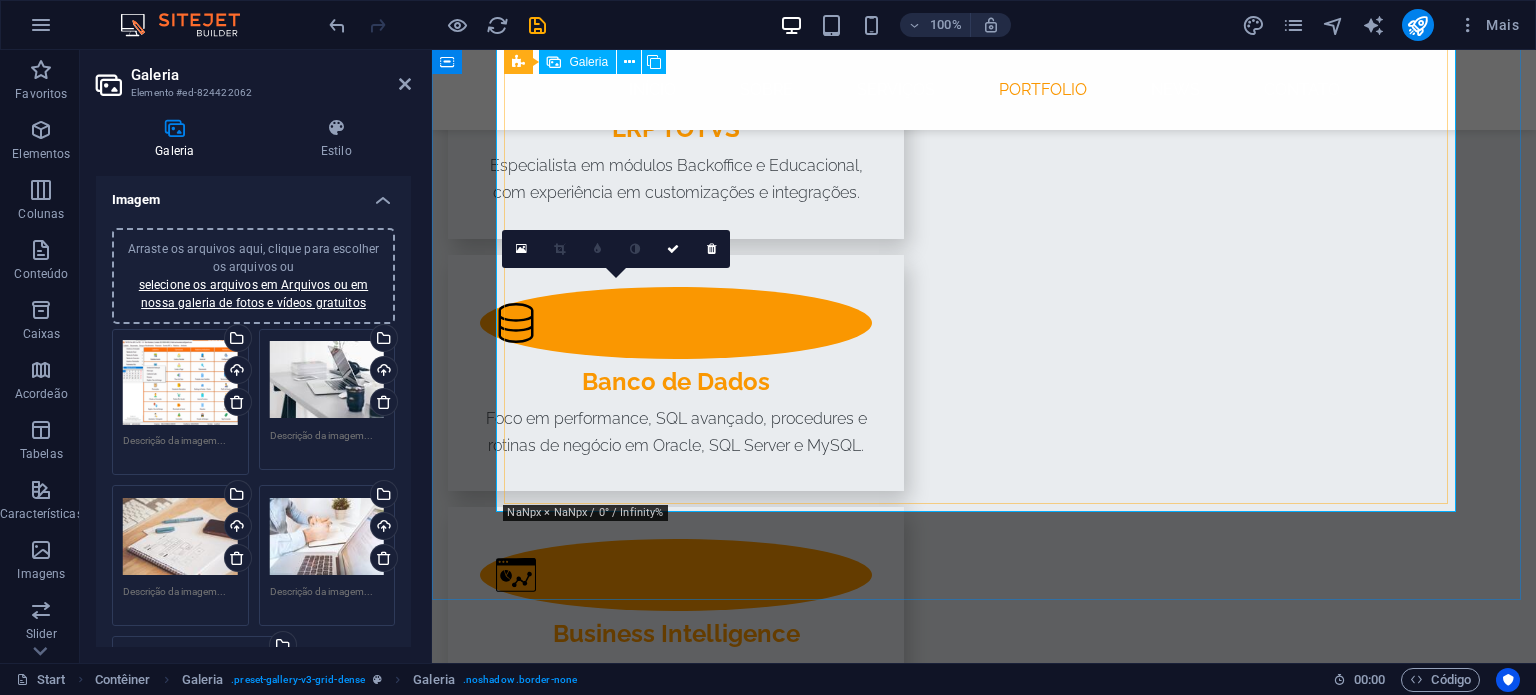 click at bounding box center (624, 1940) 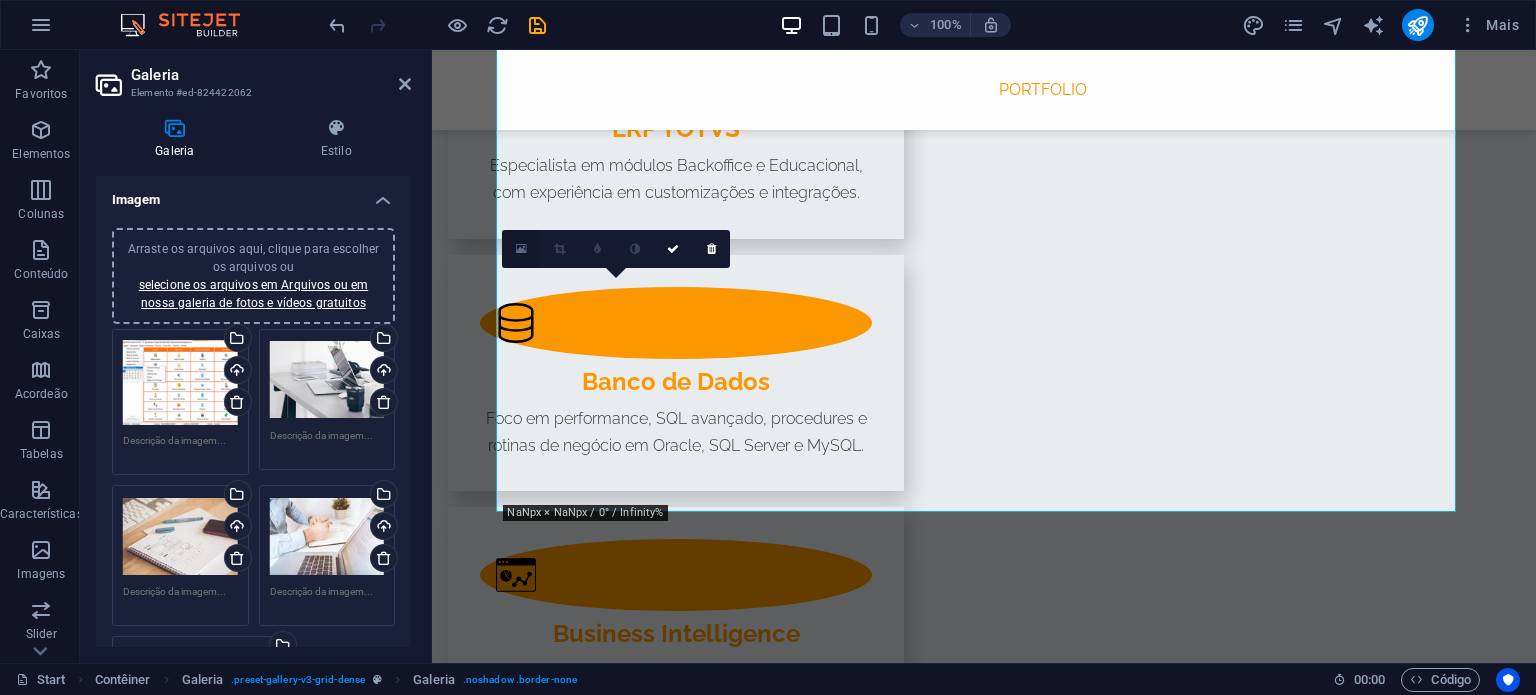 click at bounding box center [521, 249] 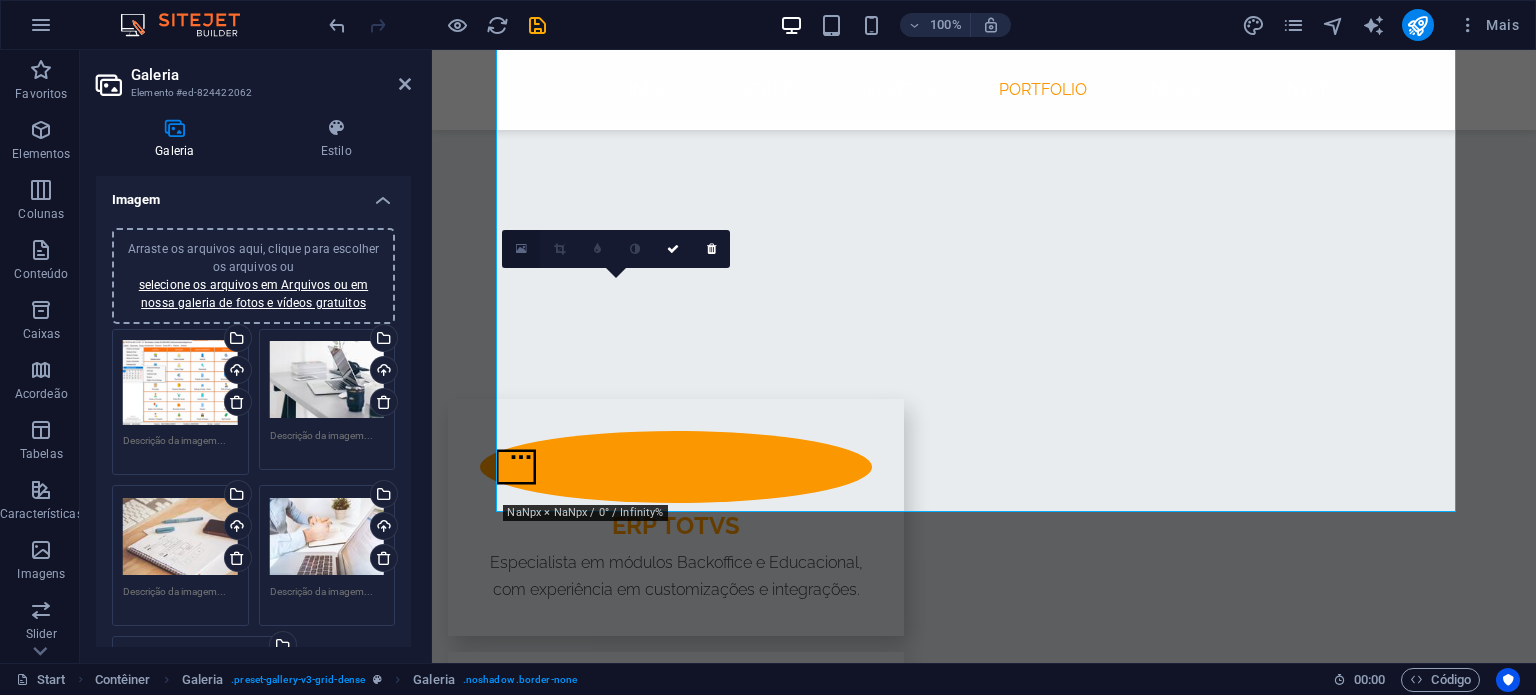 scroll, scrollTop: 2848, scrollLeft: 0, axis: vertical 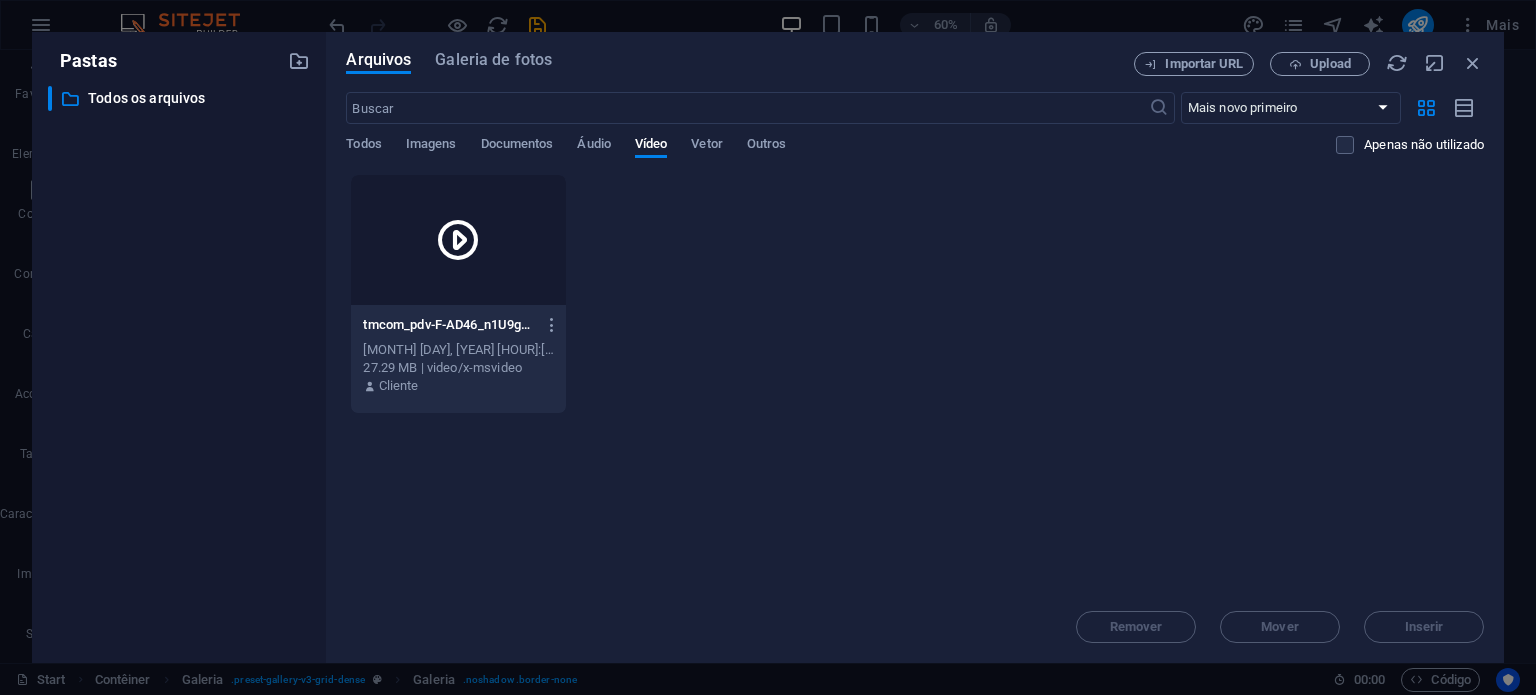 click at bounding box center (458, 240) 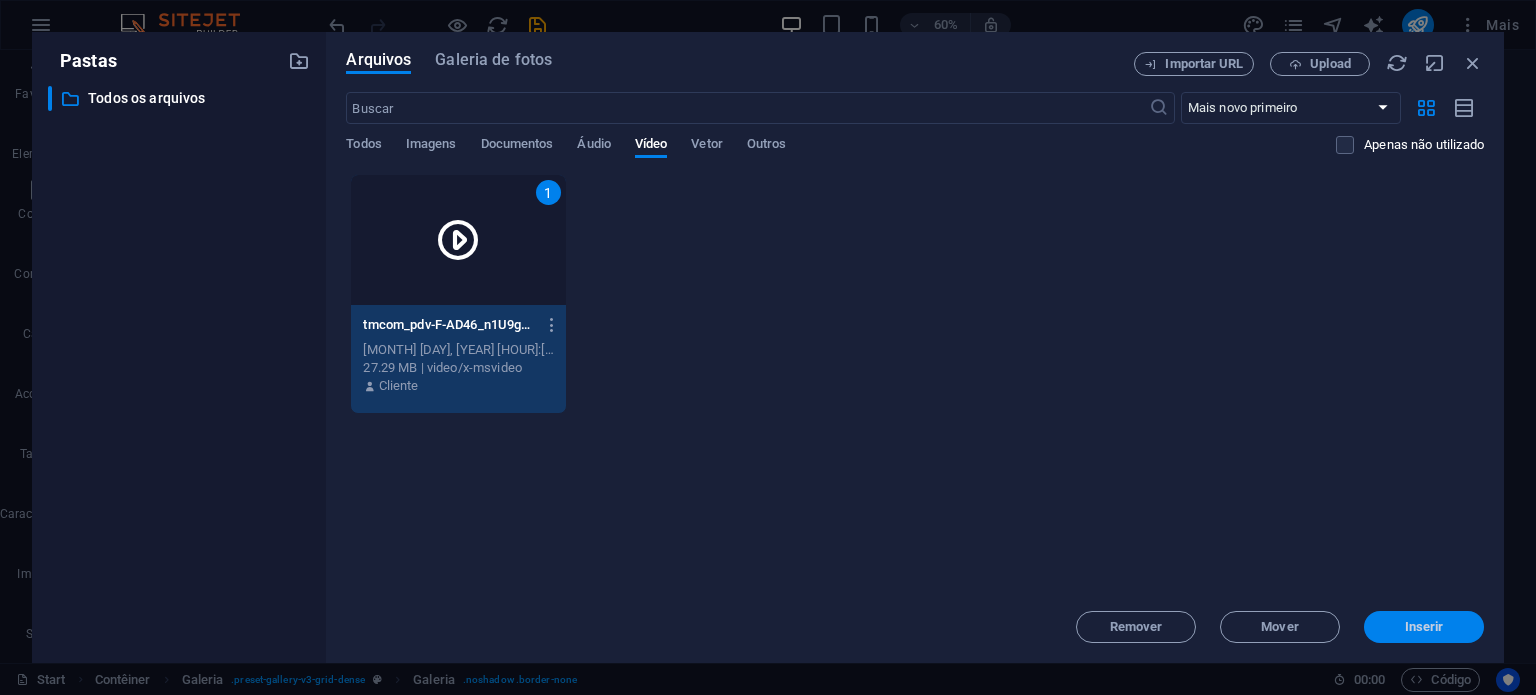 click on "Inserir" at bounding box center [1424, 627] 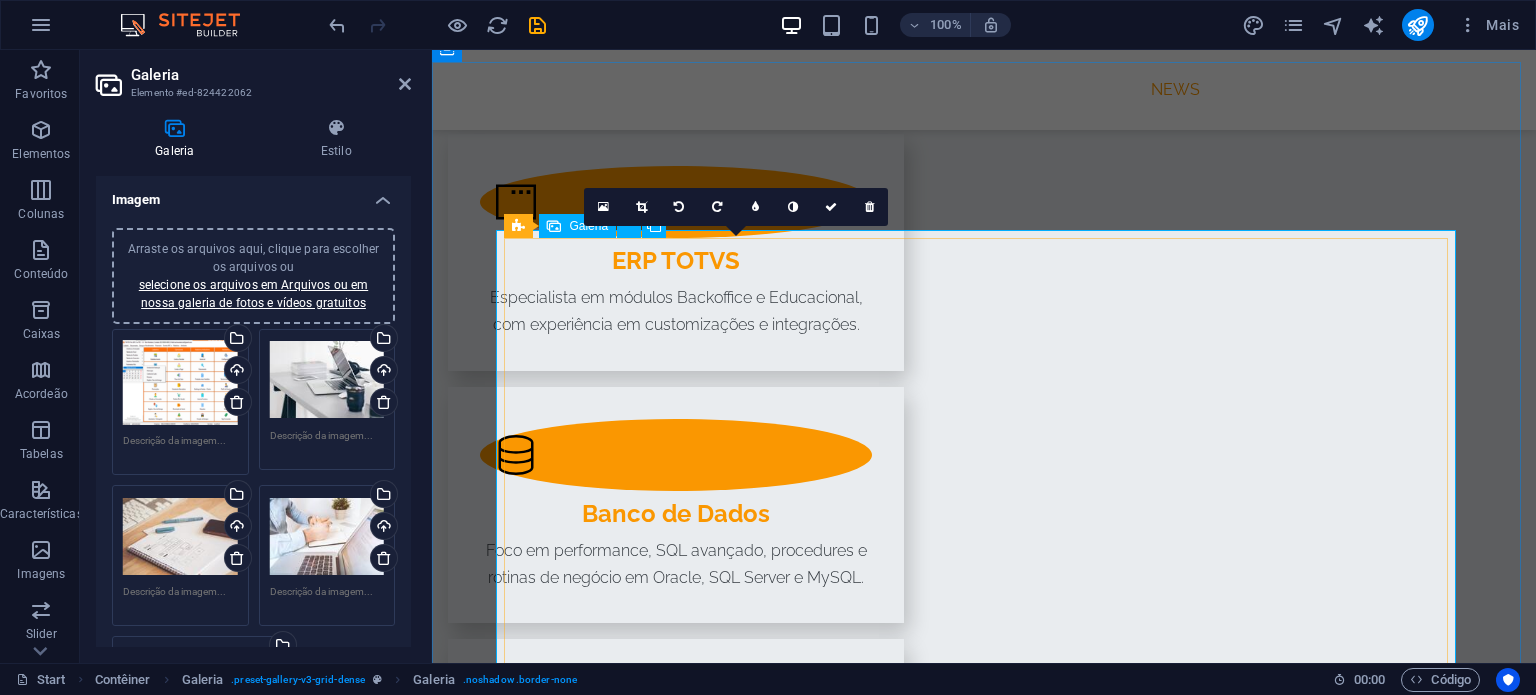 scroll, scrollTop: 2383, scrollLeft: 0, axis: vertical 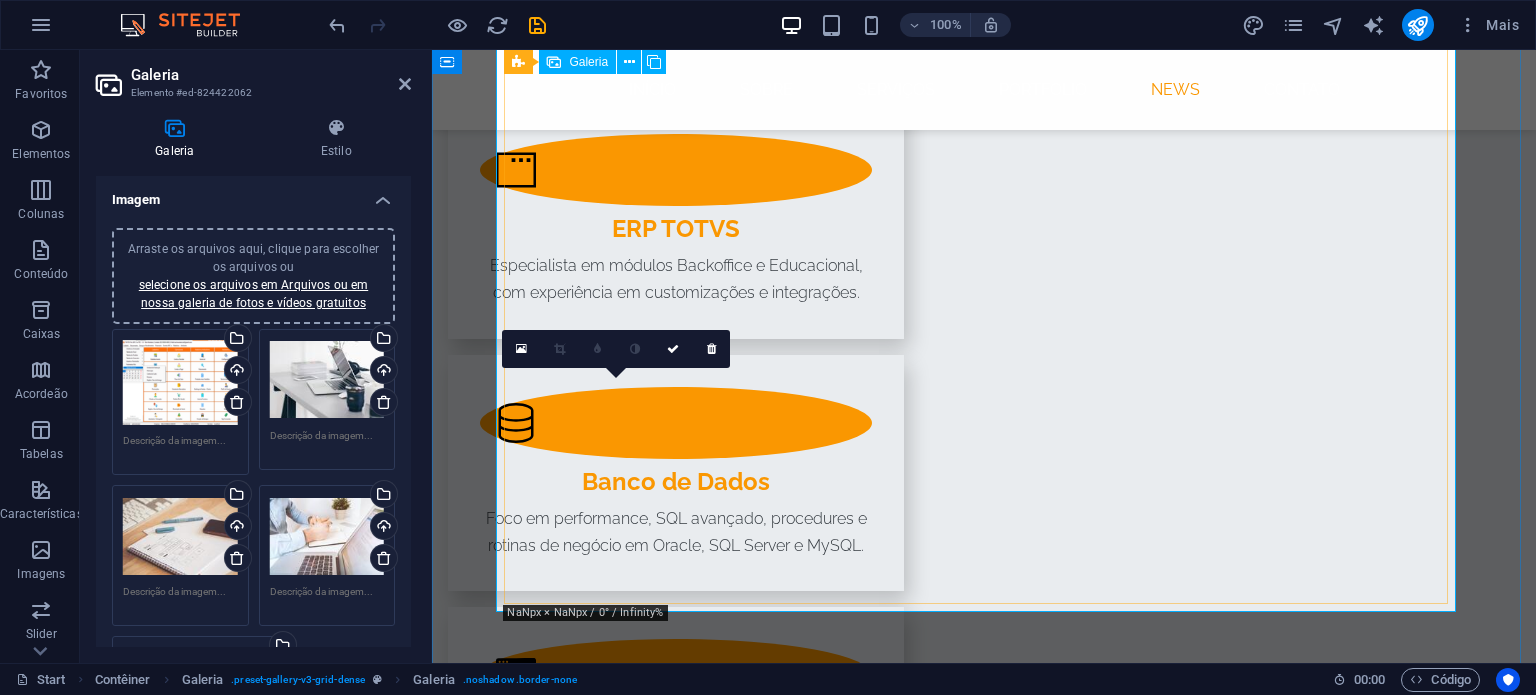 click at bounding box center [624, 2040] 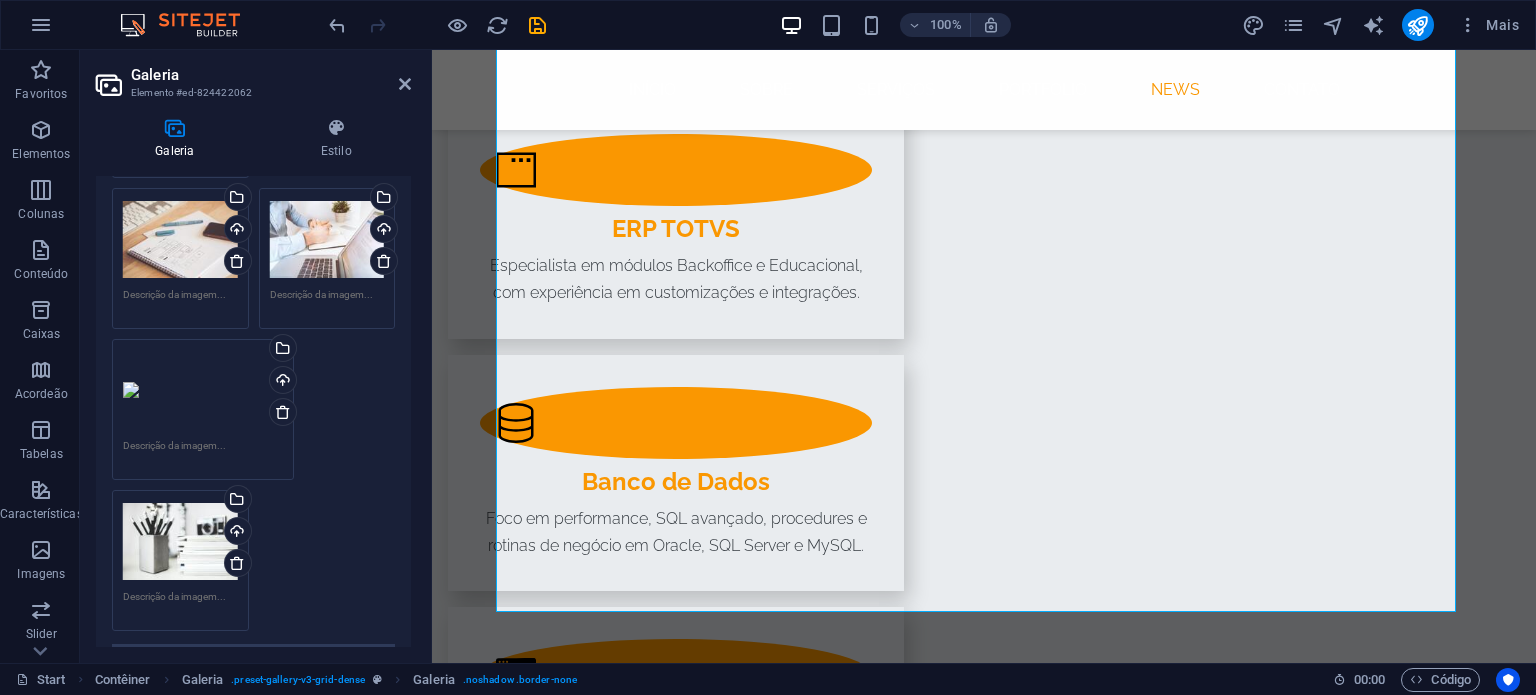 scroll, scrollTop: 300, scrollLeft: 0, axis: vertical 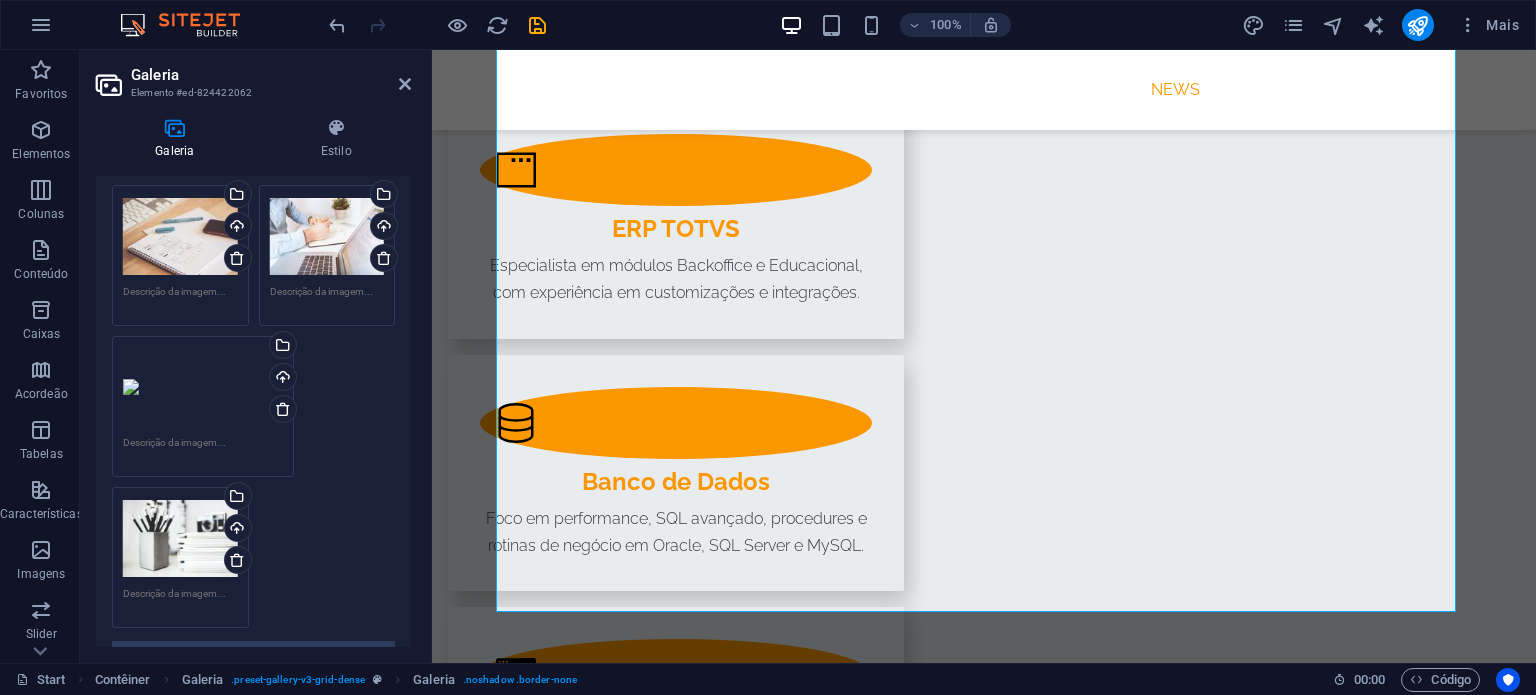 click on "Arraste os arquivos aqui, clique para escolher os arquivos ou selecione os arquivos em Arquivos ou em nossa galeria de fotos e vídeos gratuitos" at bounding box center [203, 387] 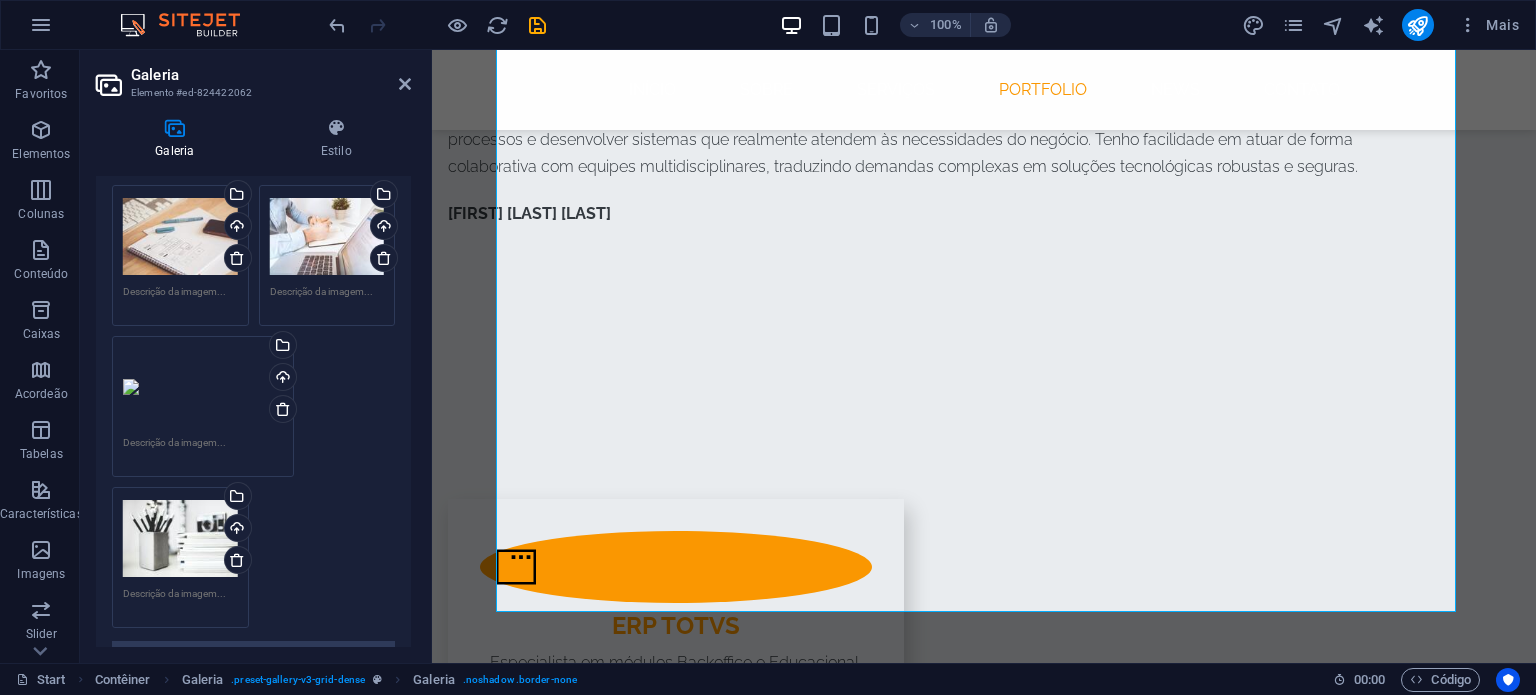 scroll, scrollTop: 2748, scrollLeft: 0, axis: vertical 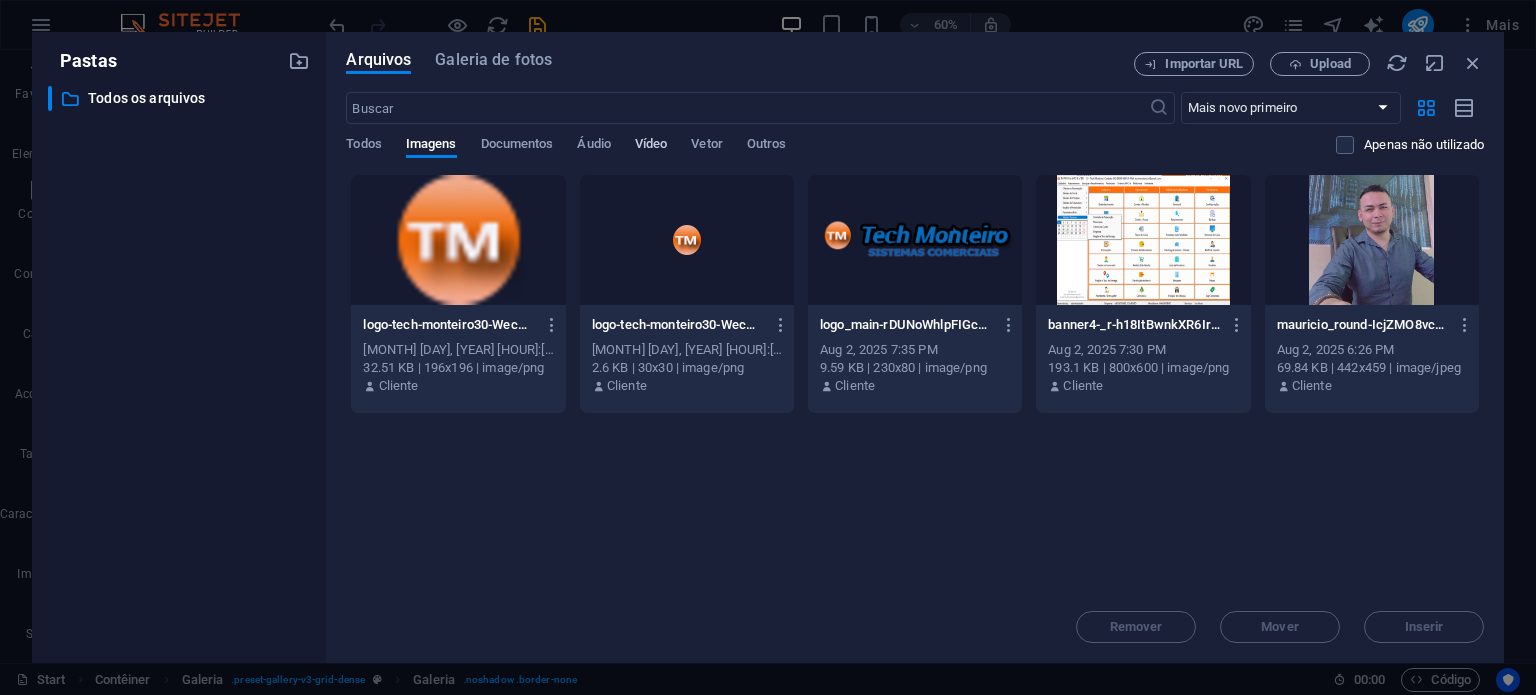 click on "Vídeo" at bounding box center (651, 146) 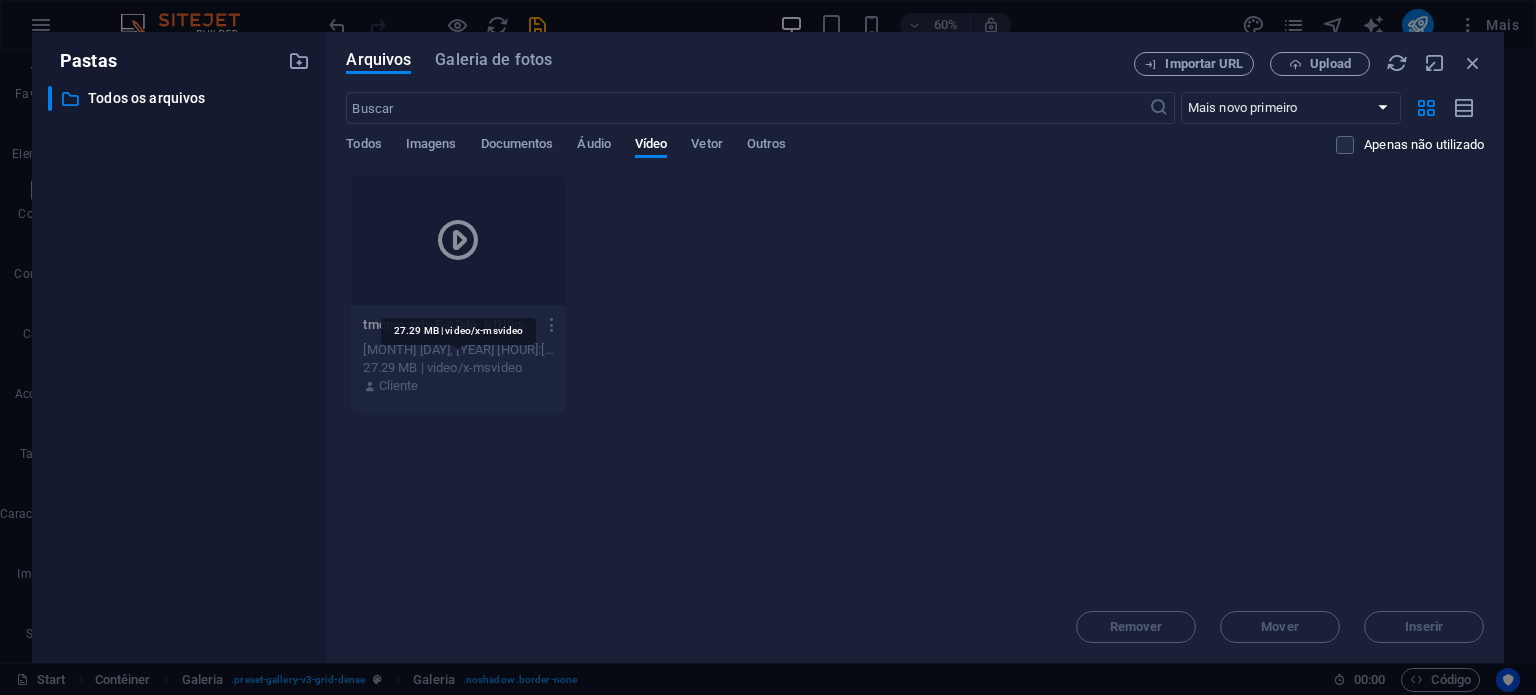 click on "27.29 MB | video/x-msvideo" at bounding box center [458, 368] 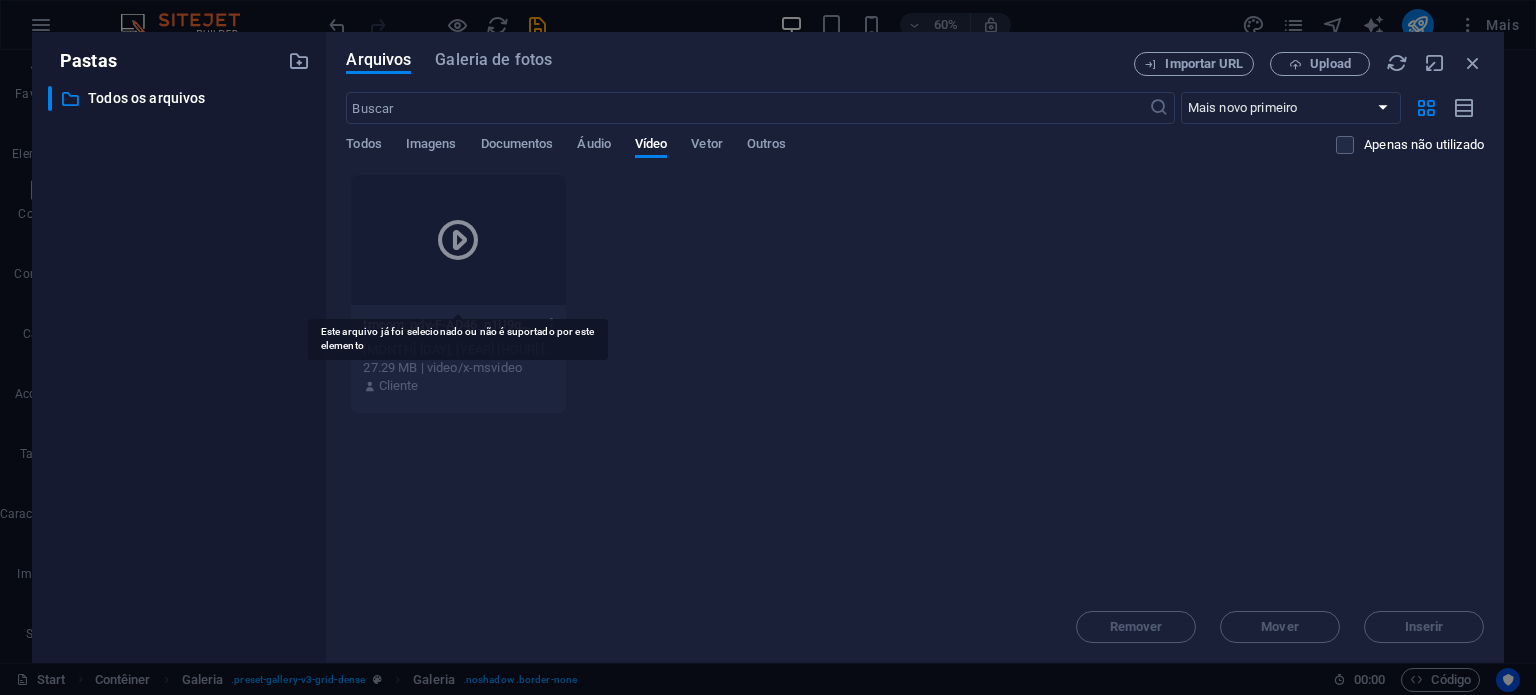 click at bounding box center (458, 240) 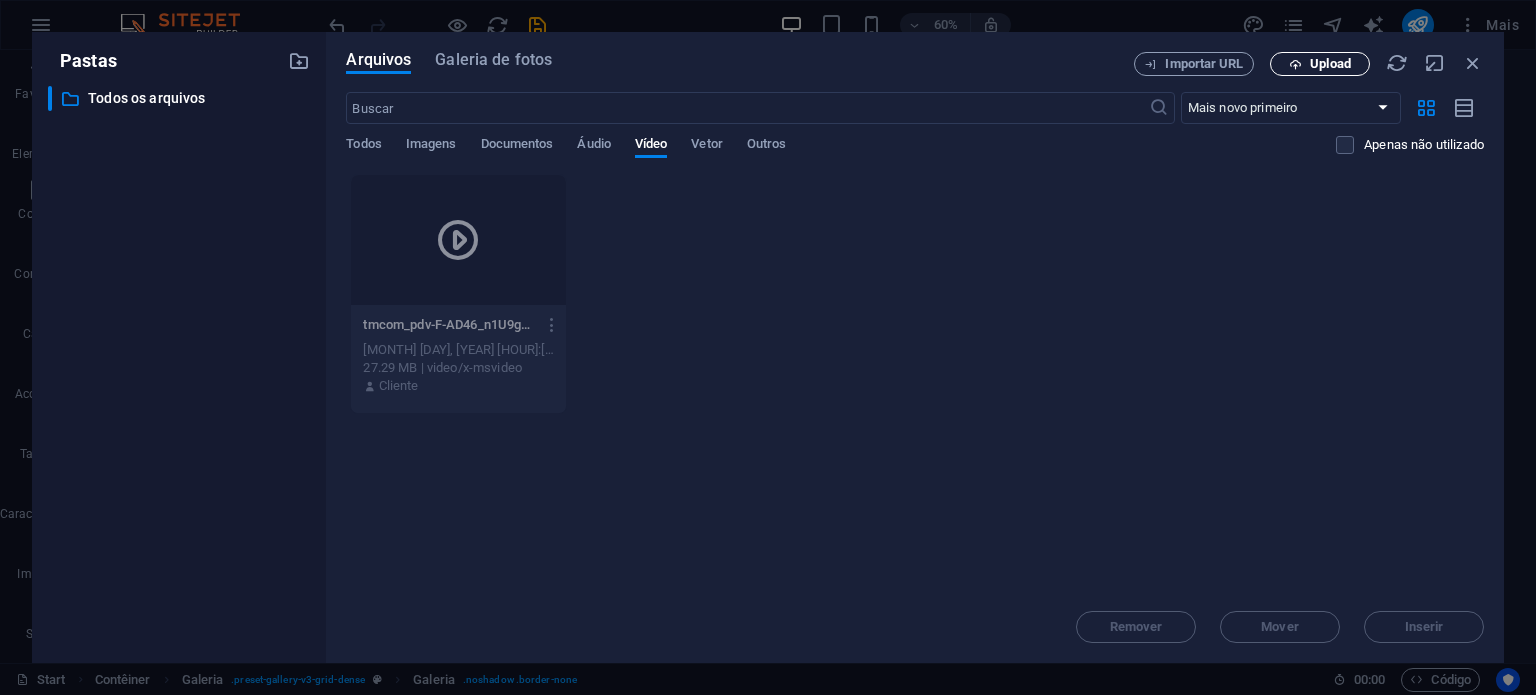 click on "Upload" at bounding box center [1330, 64] 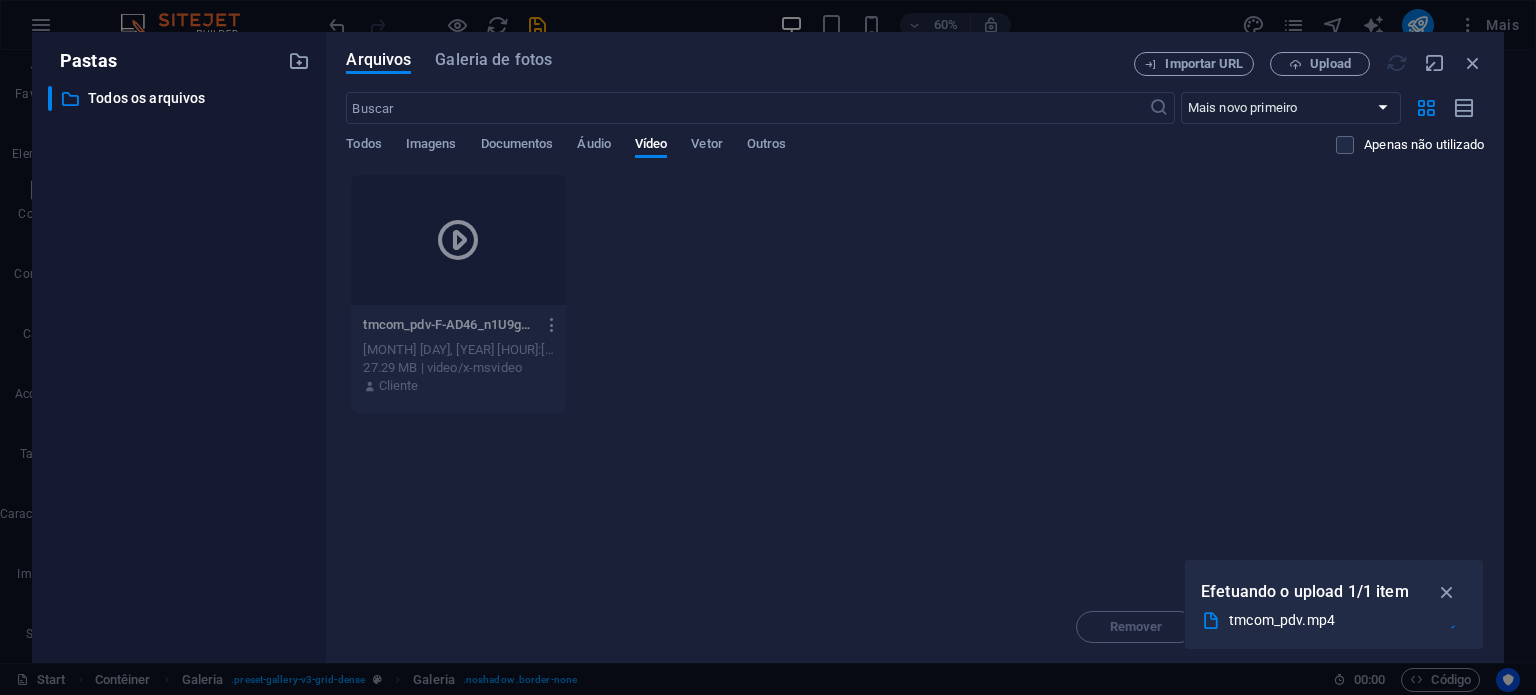 click at bounding box center [552, 325] 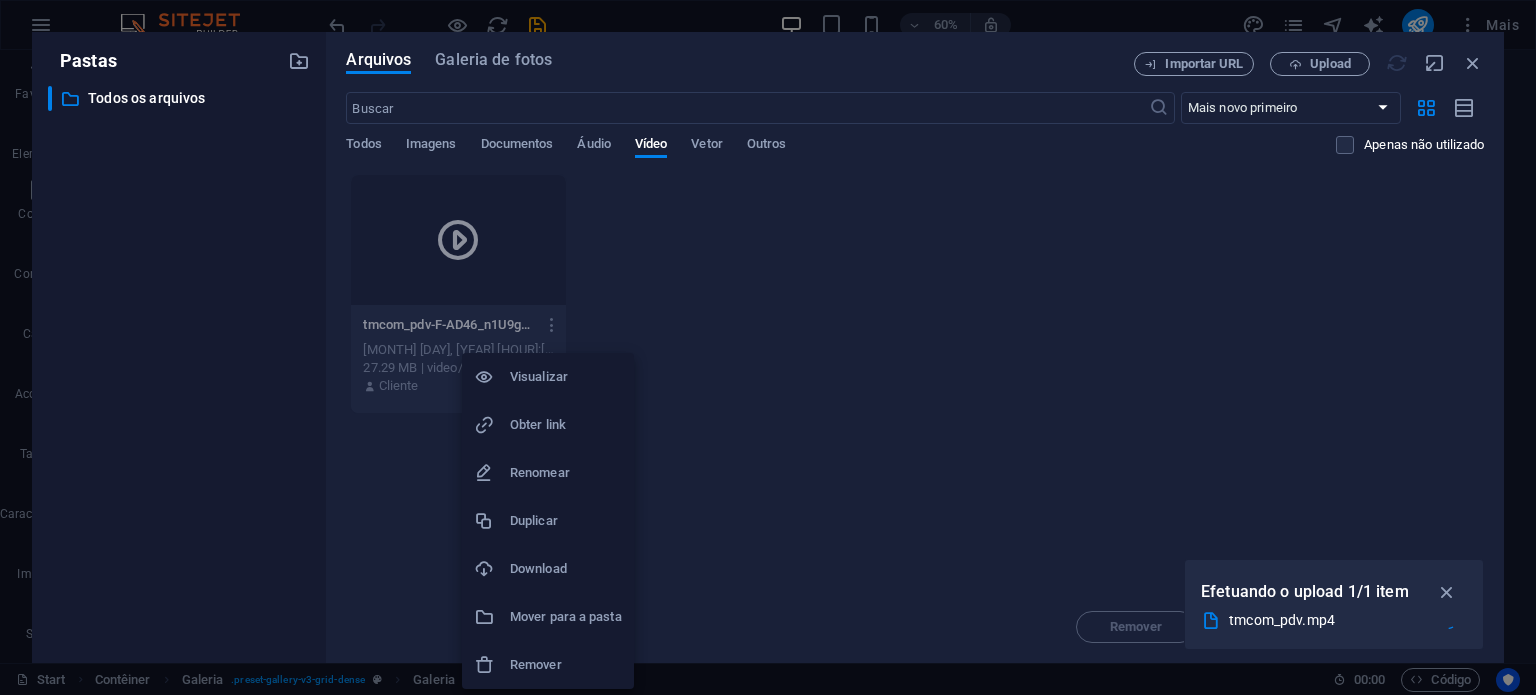 click on "Remover" at bounding box center [566, 665] 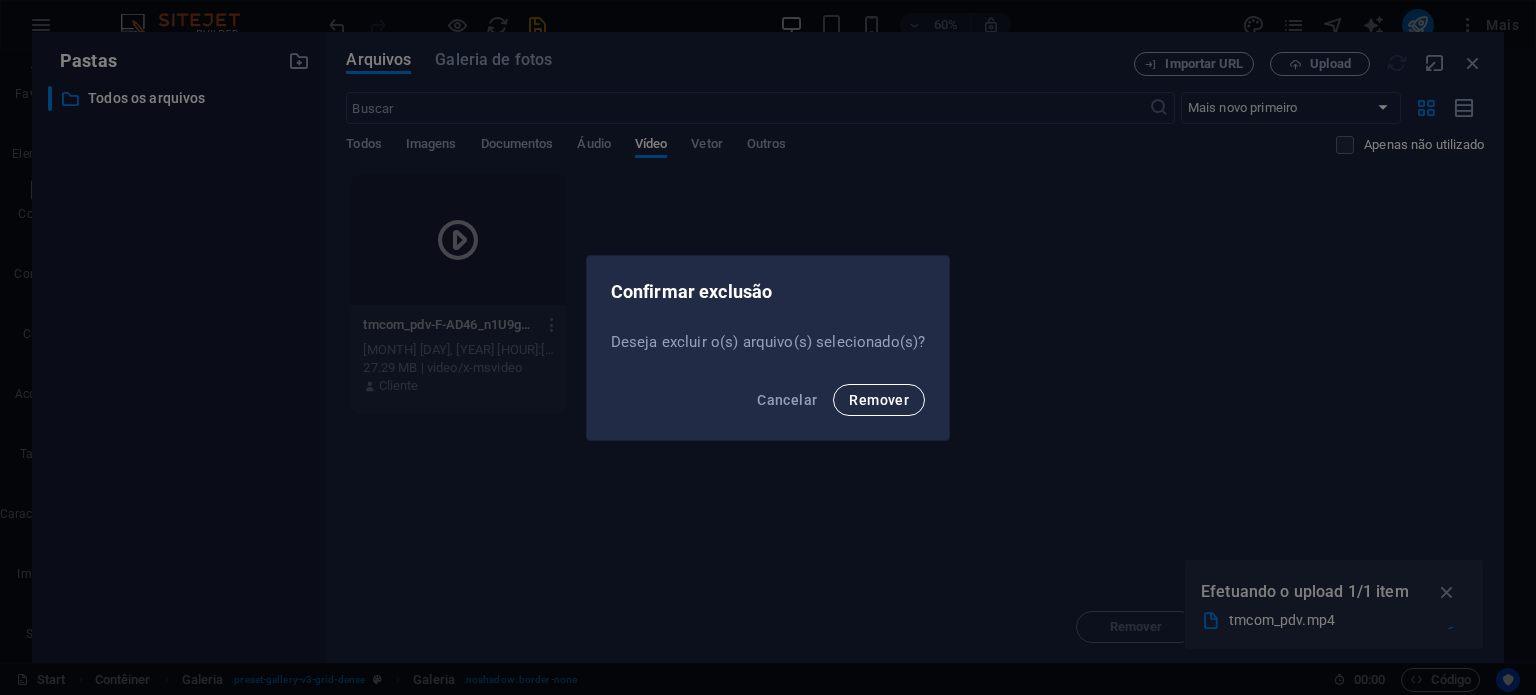 click on "Remover" at bounding box center (879, 400) 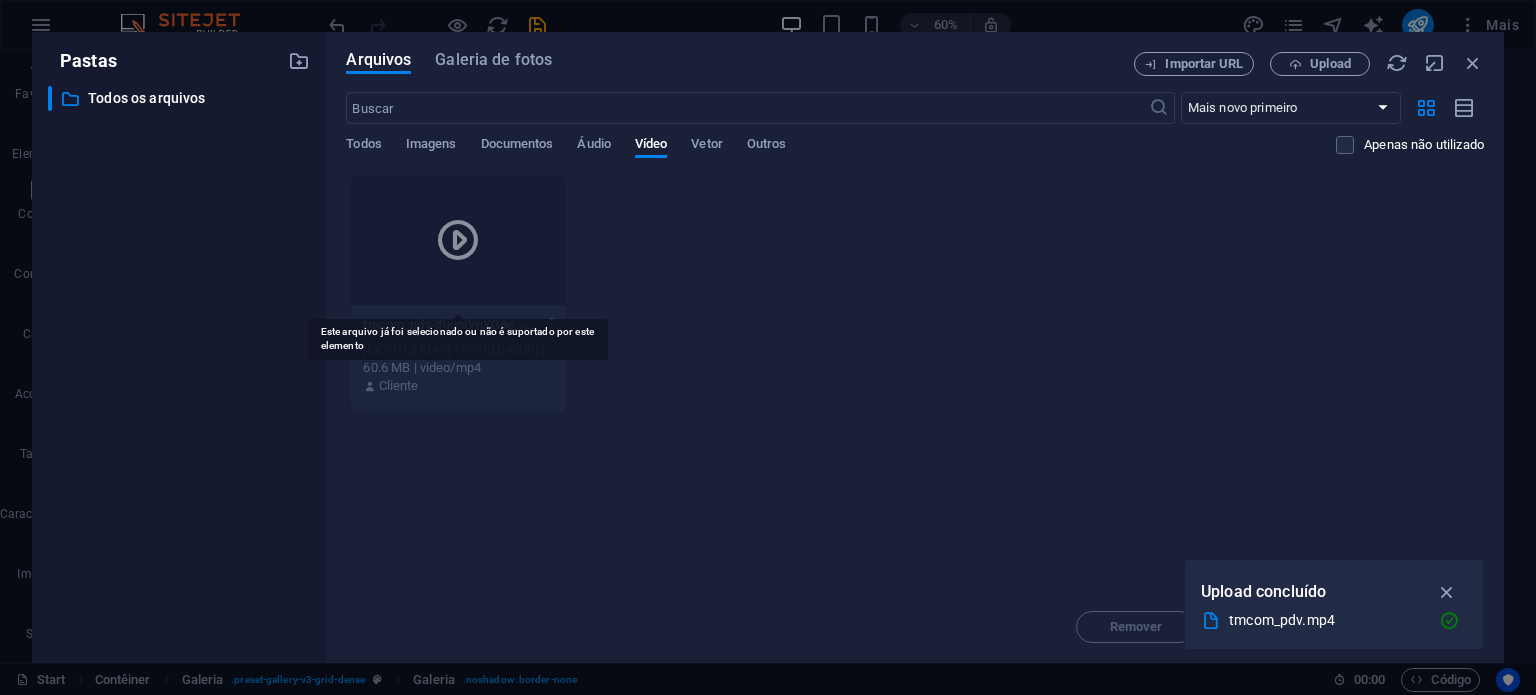 click at bounding box center [458, 240] 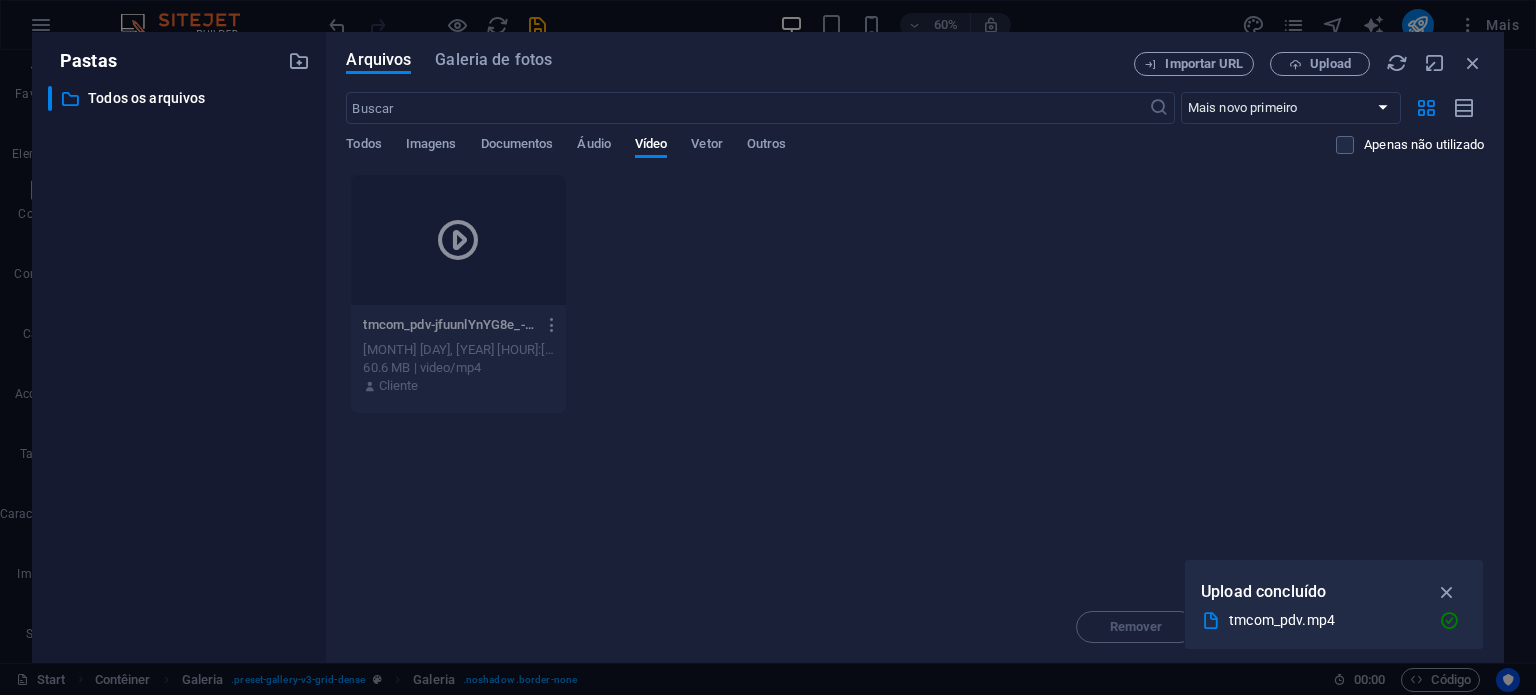 click at bounding box center [552, 325] 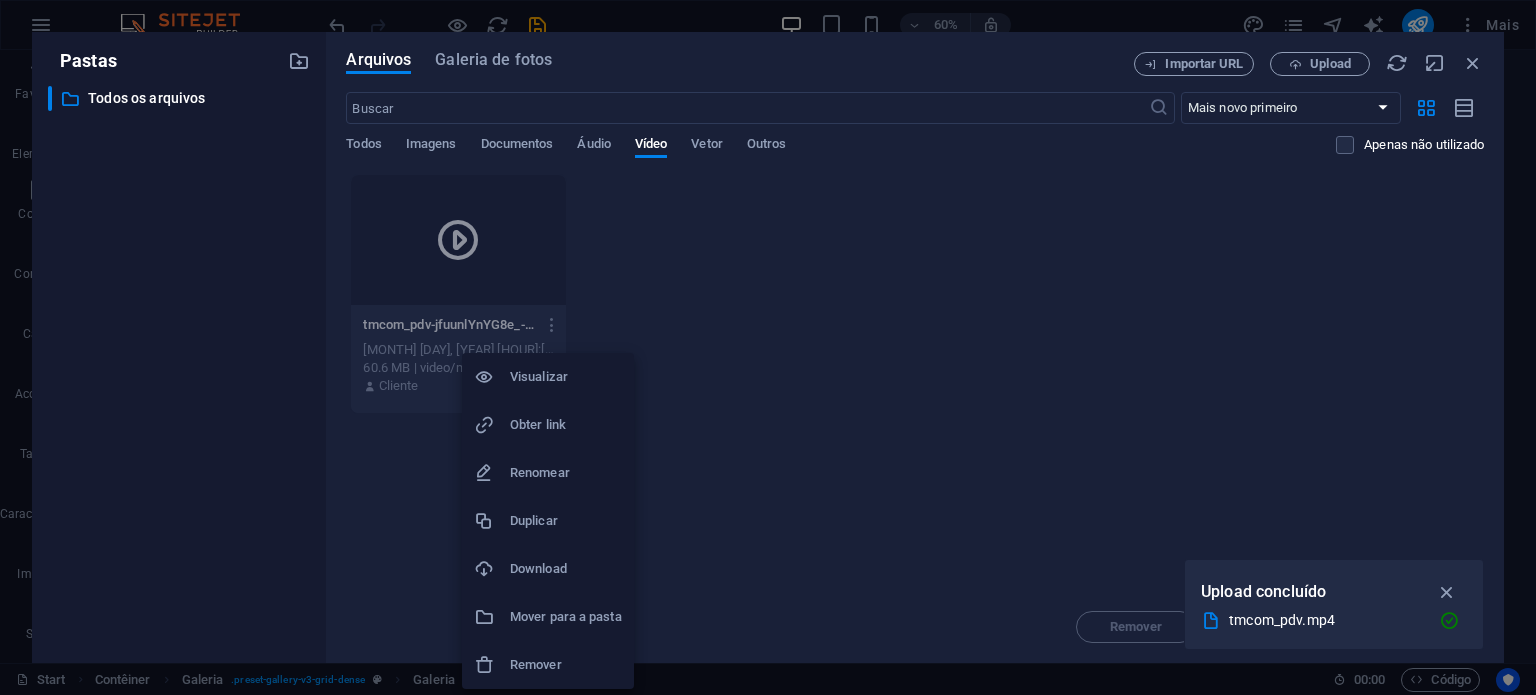 click on "Visualizar" at bounding box center [566, 377] 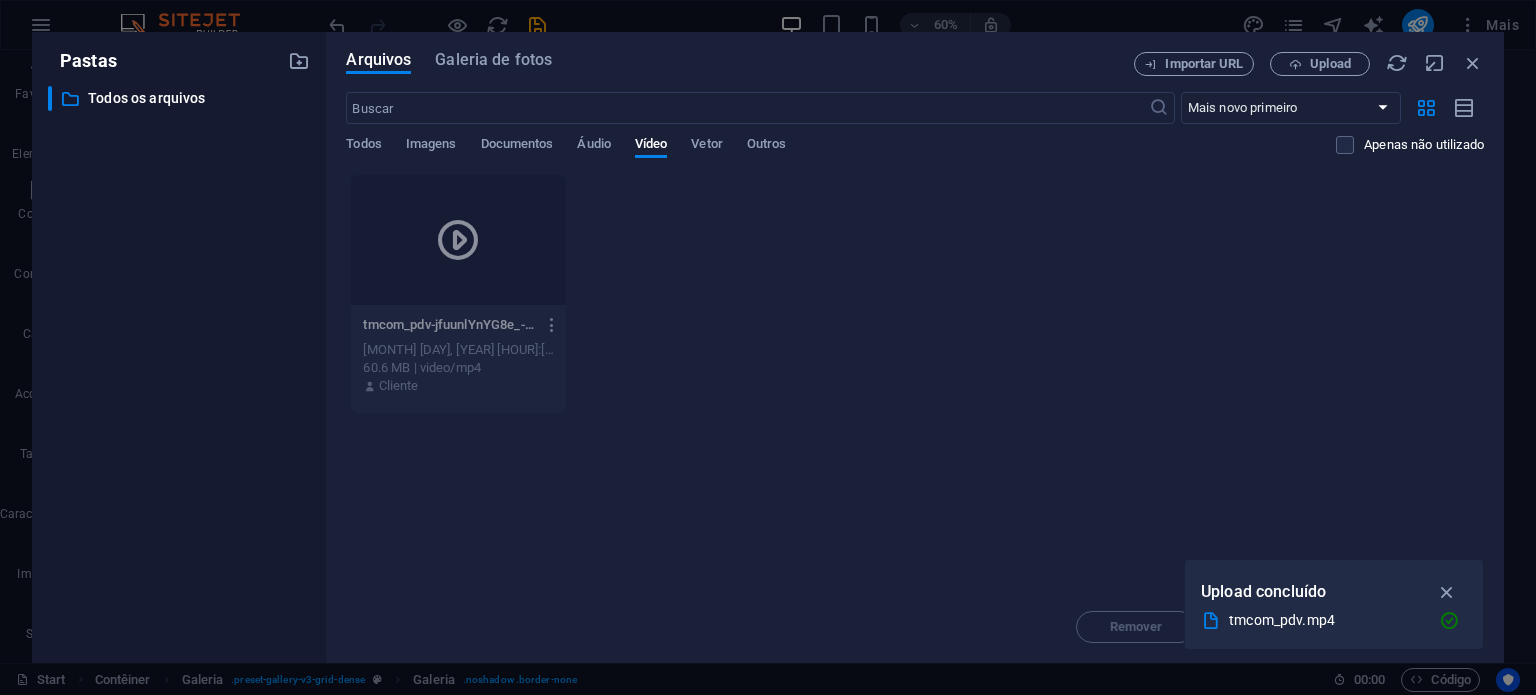 click at bounding box center (552, 325) 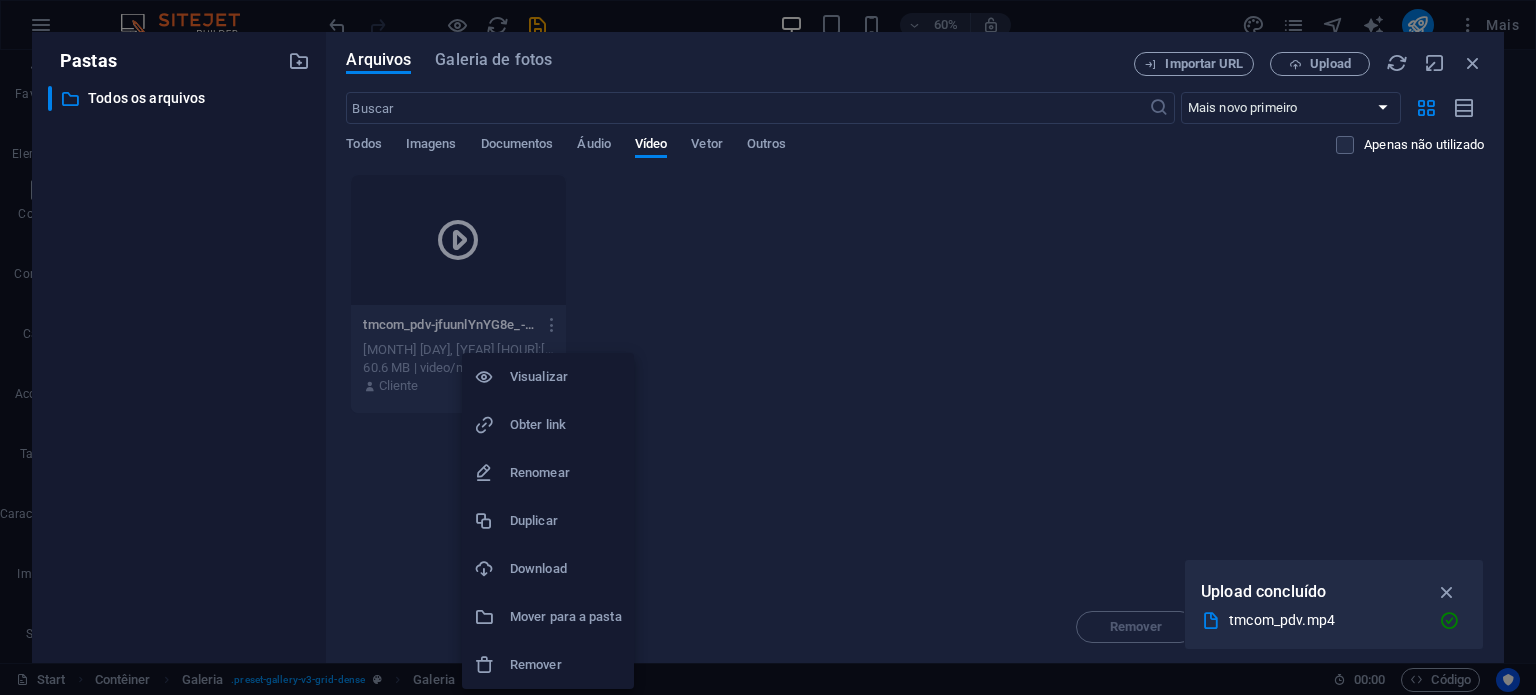 click at bounding box center (768, 347) 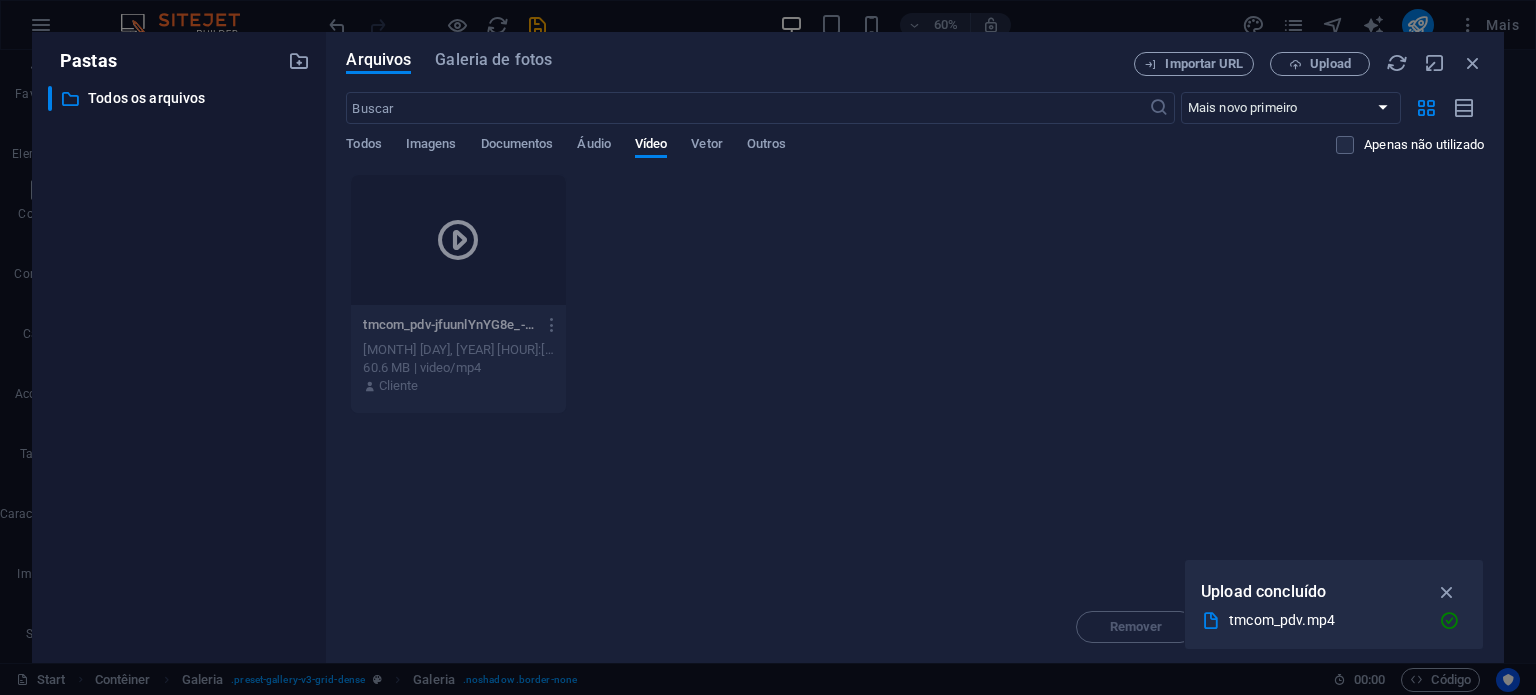 click on "Solte os arquivos aqui para carregá-los instantaneamente tmcom_pdv-jfuunlYnYG8e_-hXgeI59g.mp4 tmcom_pdv-jfuunlYnYG8e_-hXgeI59g.mp4 [MONTH] [DAY], [YEAR] [HOUR]:[MINUTE] [AMPM] 60.6 MB | video/mp4 Cliente" at bounding box center [915, 382] 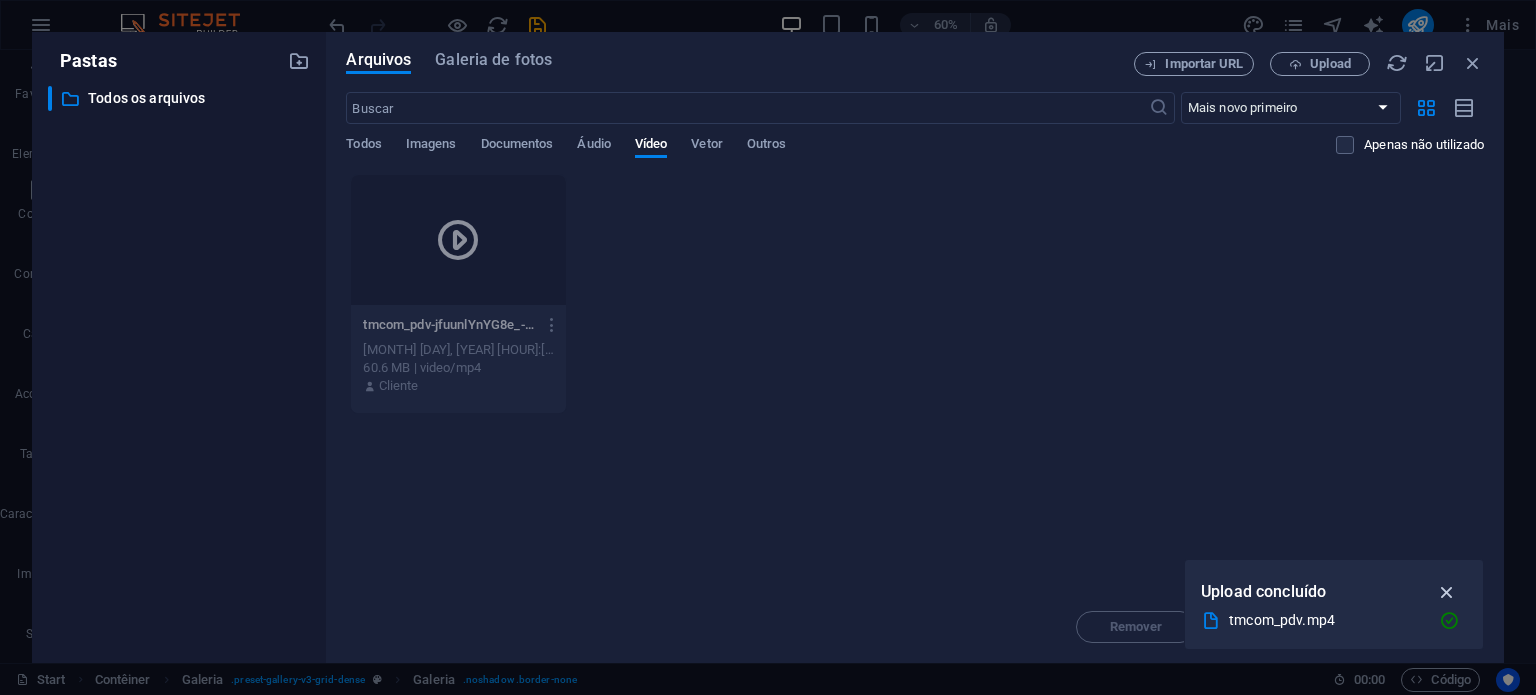 click at bounding box center (1447, 592) 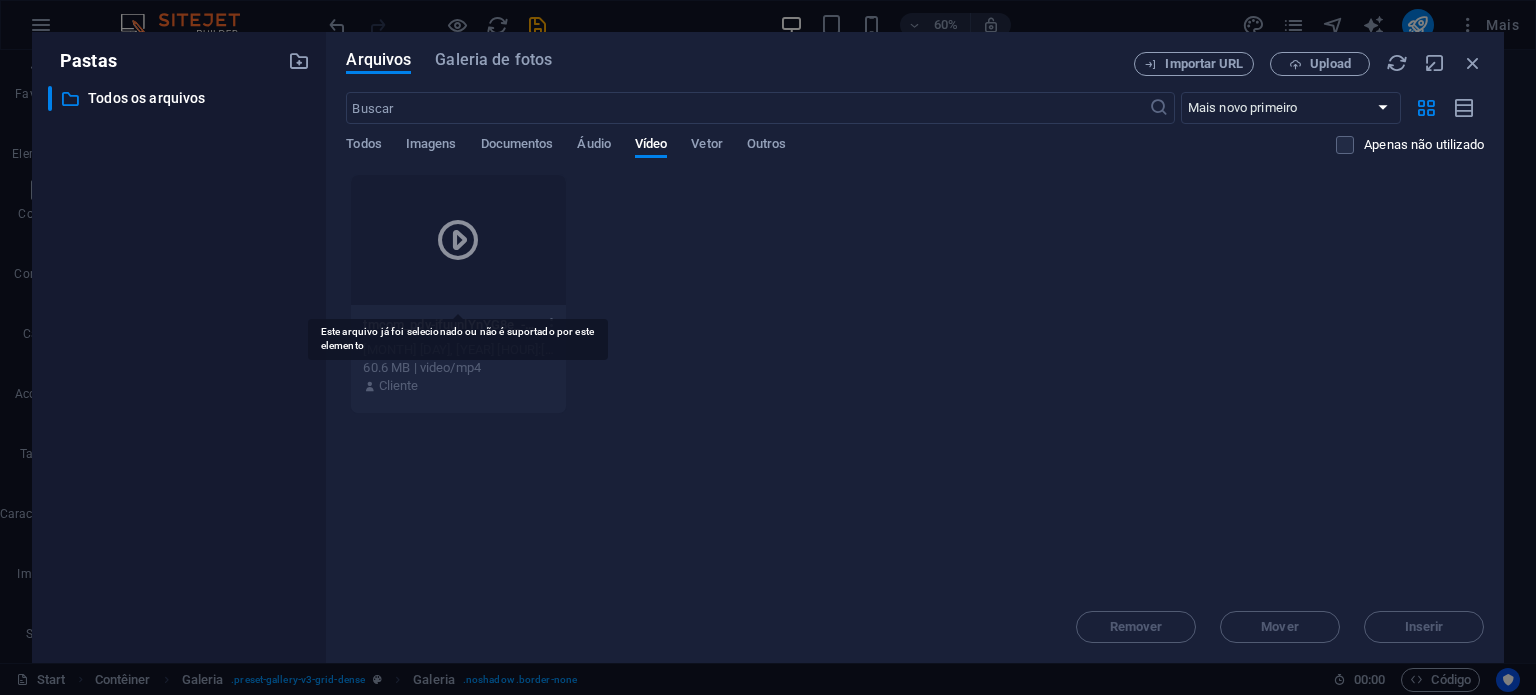 click at bounding box center (458, 240) 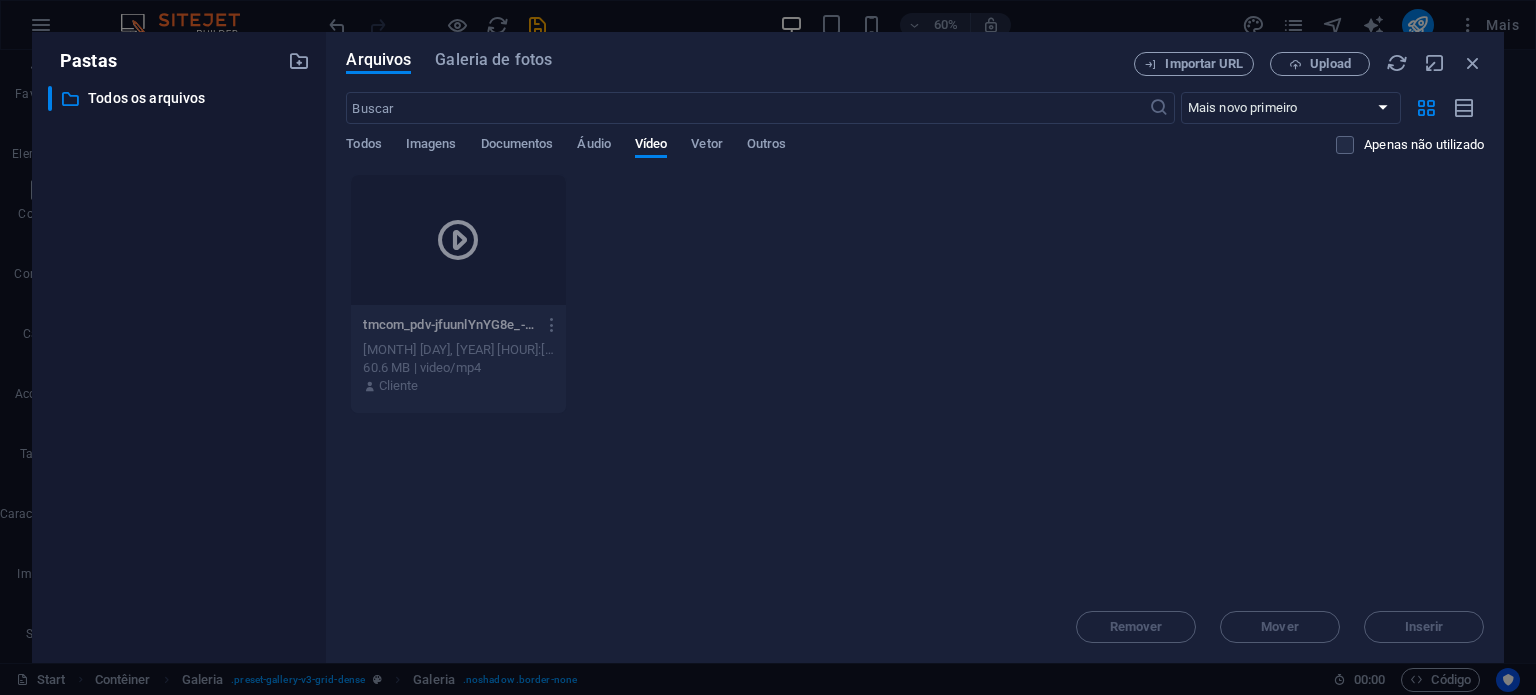 click on "Remover Mover Inserir" at bounding box center (915, 617) 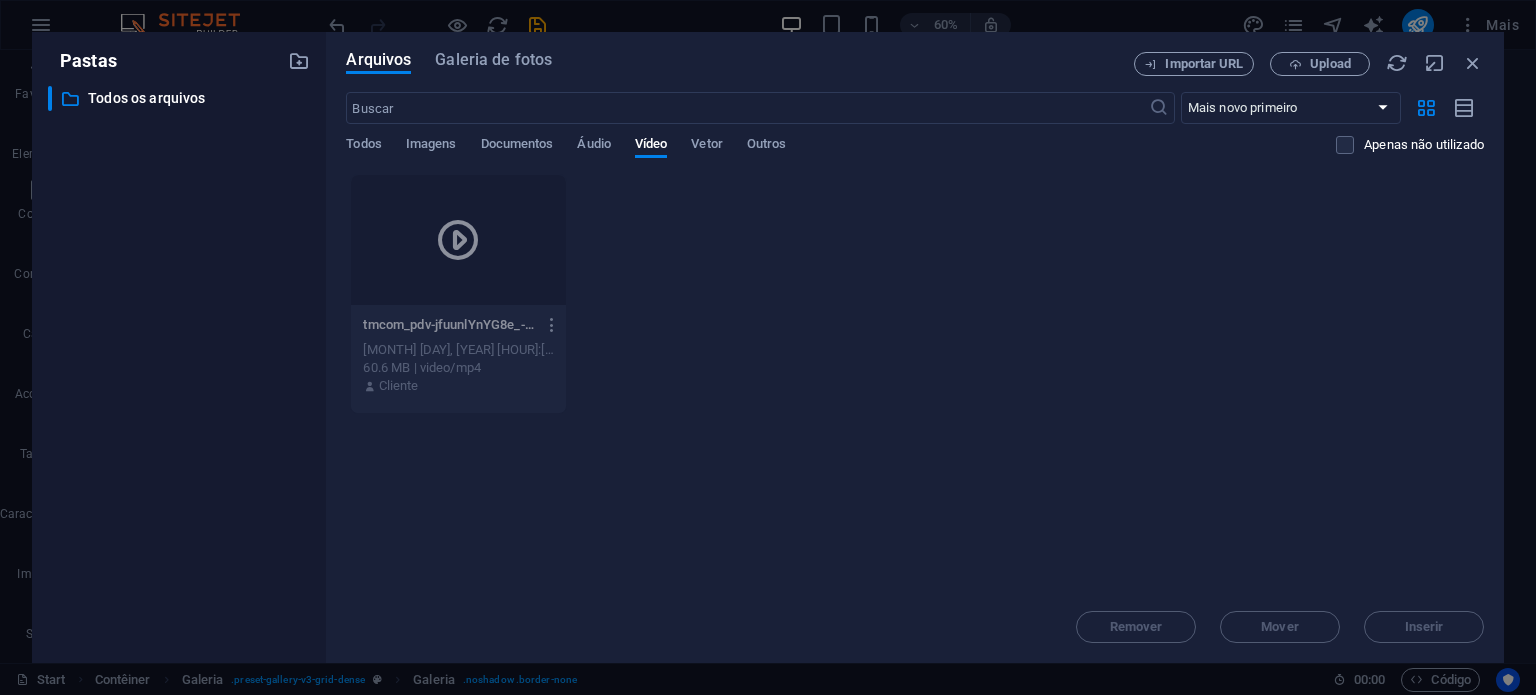 click at bounding box center [552, 325] 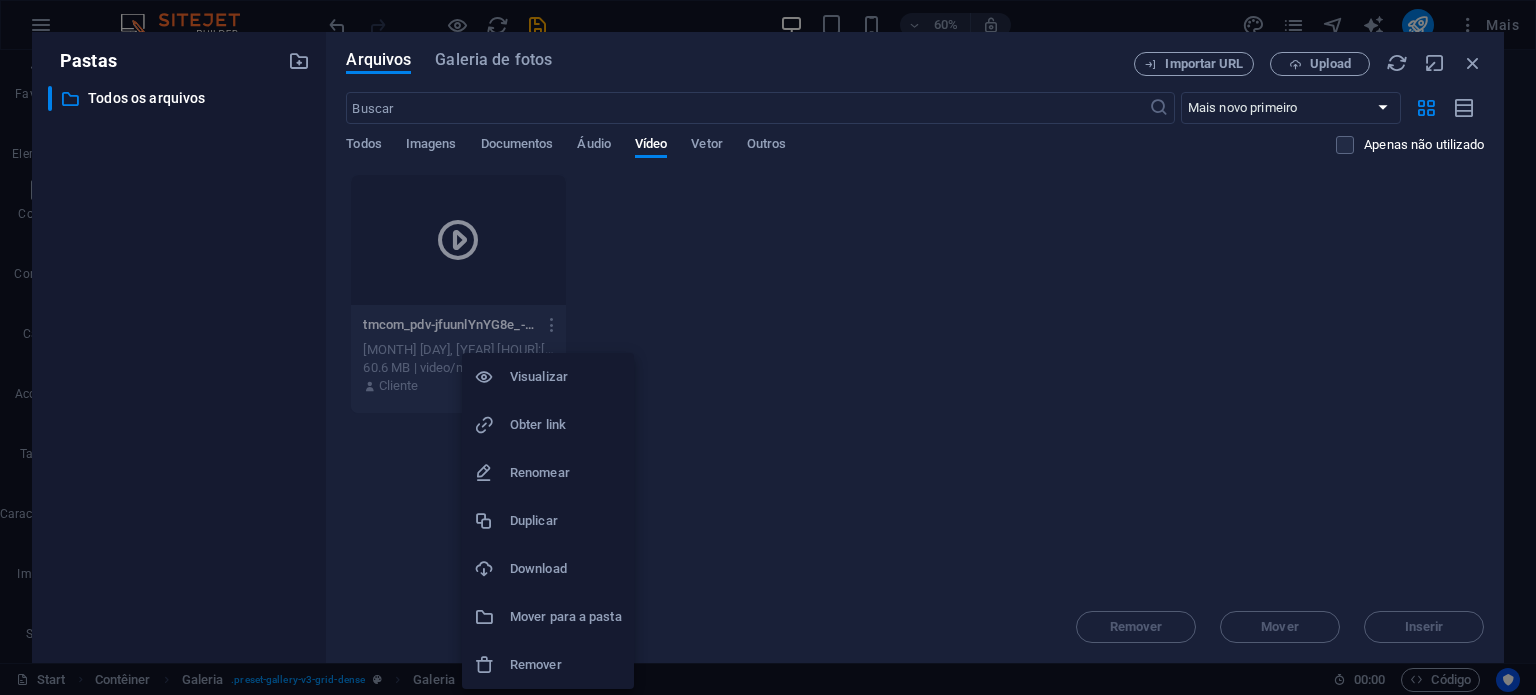 click on "Remover" at bounding box center [566, 665] 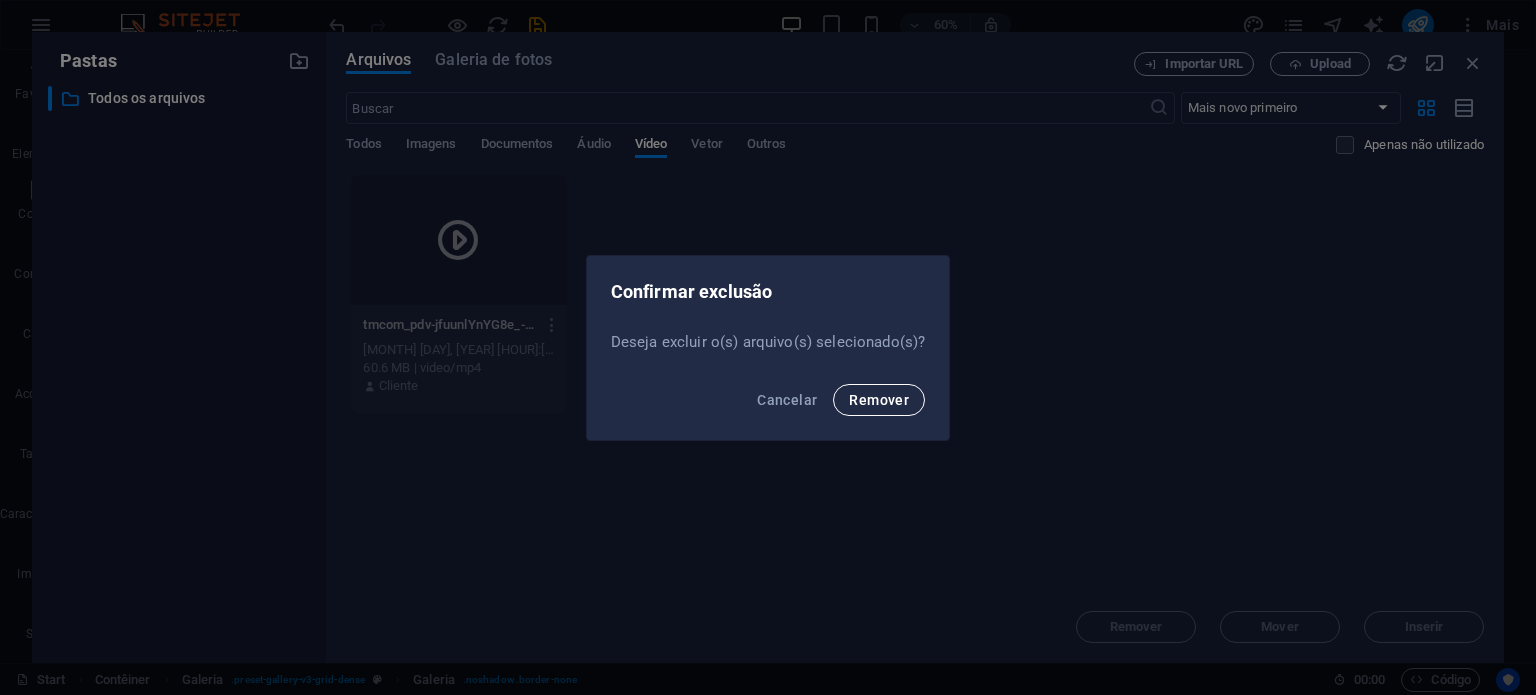 click on "Remover" at bounding box center (879, 400) 